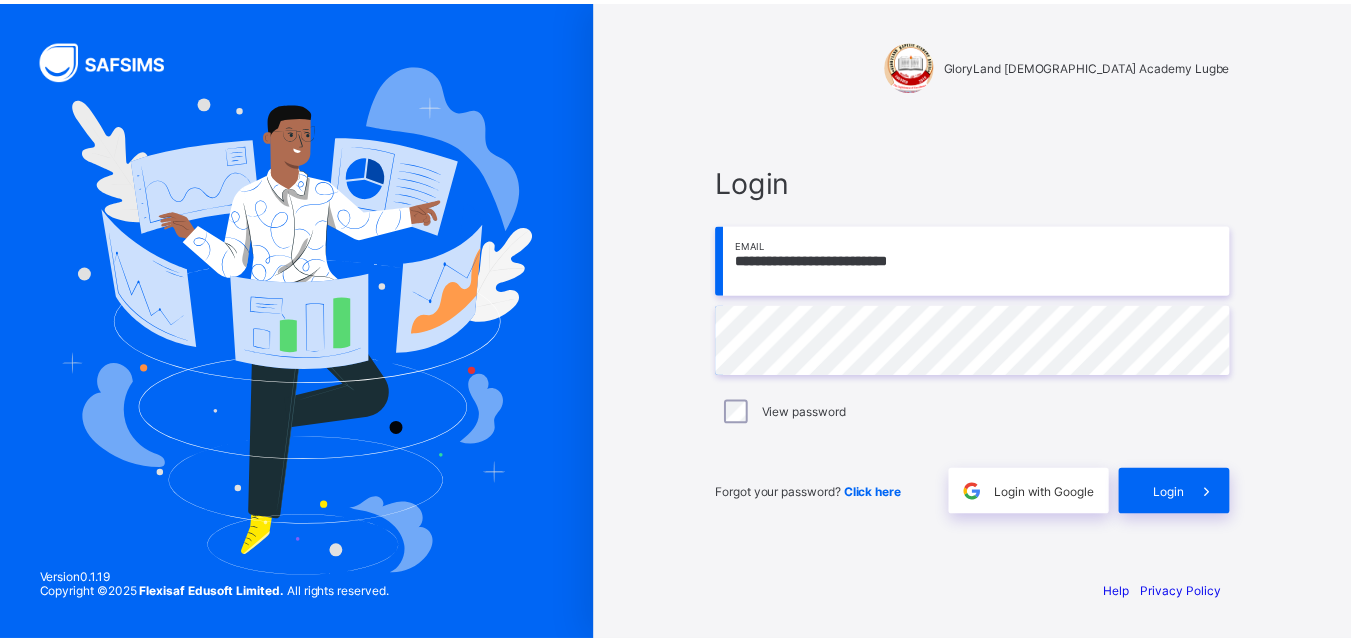 scroll, scrollTop: 0, scrollLeft: 0, axis: both 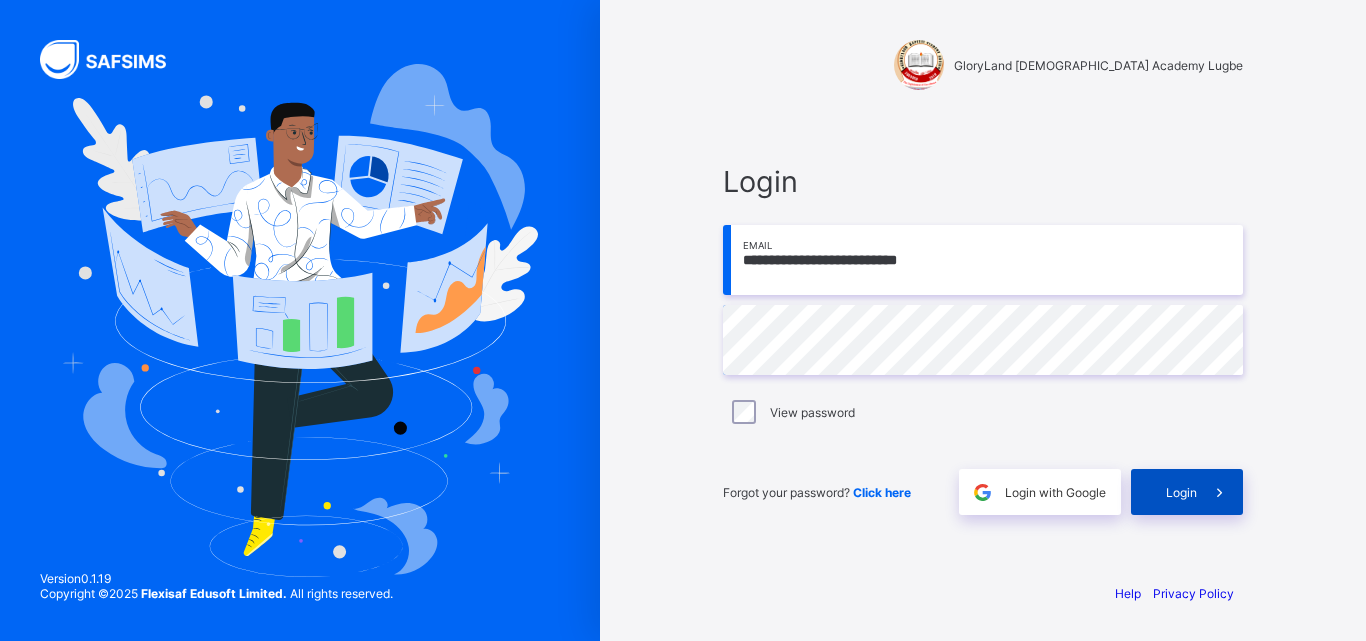 drag, startPoint x: 1186, startPoint y: 505, endPoint x: 1212, endPoint y: 494, distance: 28.231188 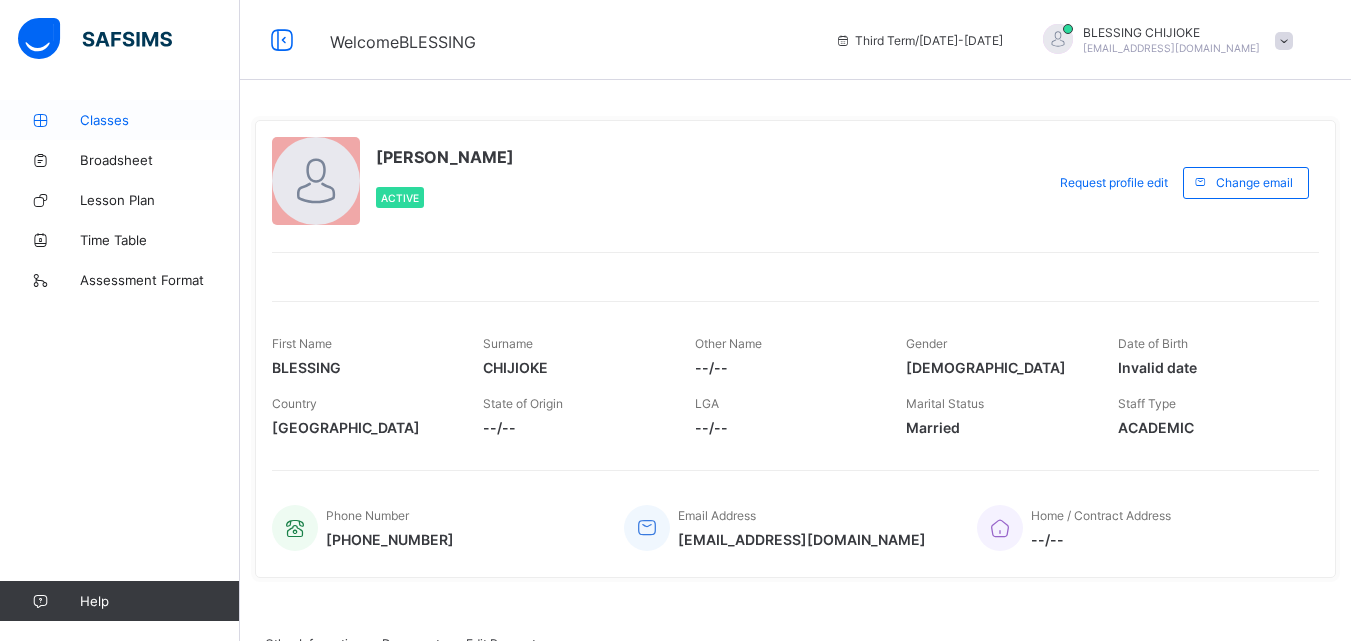 click on "Classes" at bounding box center [160, 120] 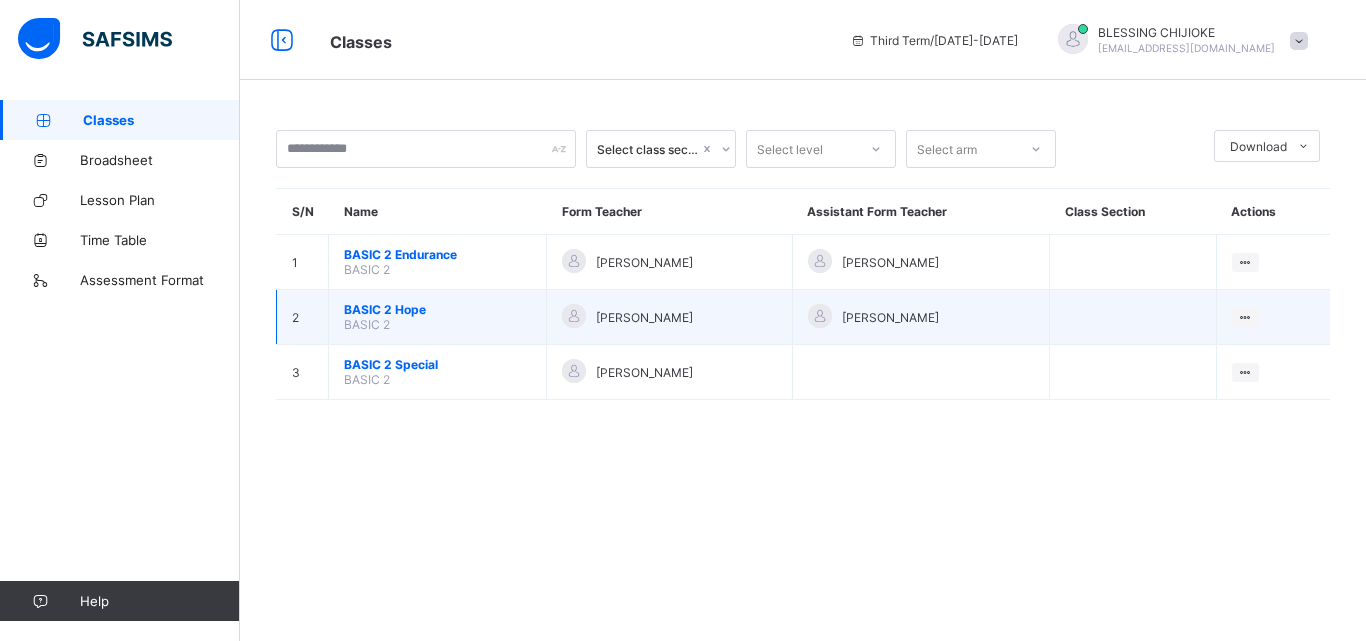 click on "BASIC 2   Hope" at bounding box center (437, 309) 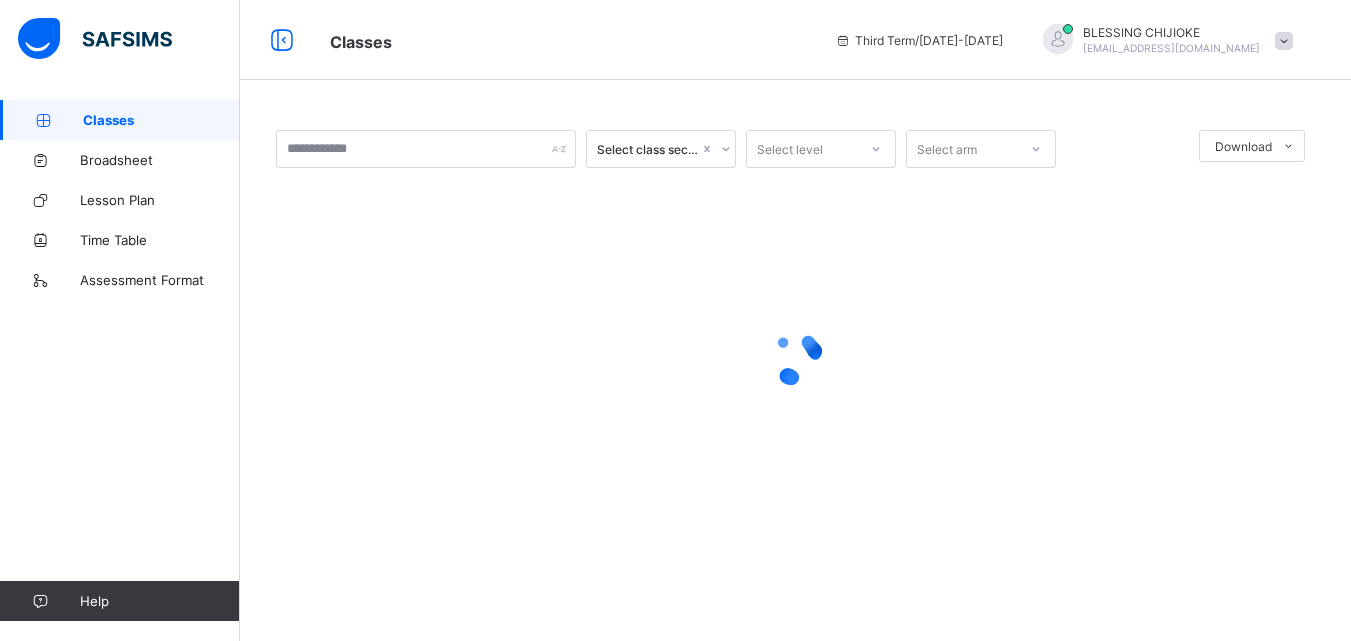 scroll, scrollTop: 0, scrollLeft: 0, axis: both 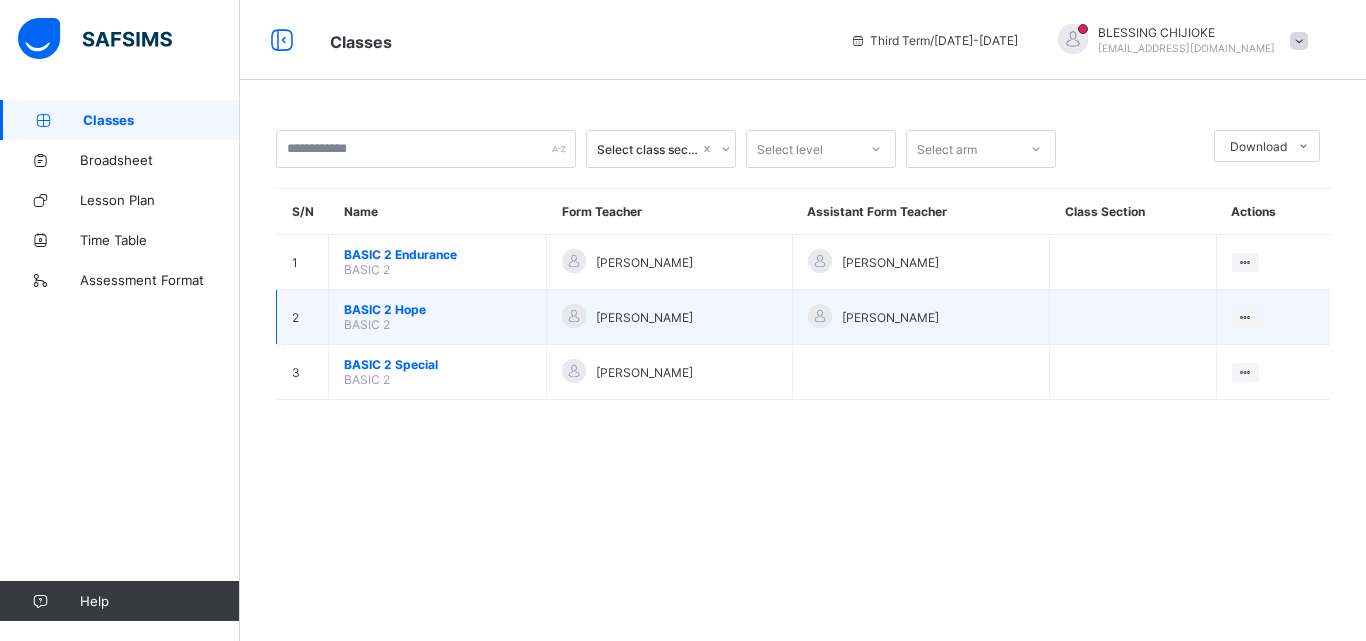 click on "BASIC 2   Hope" at bounding box center [437, 309] 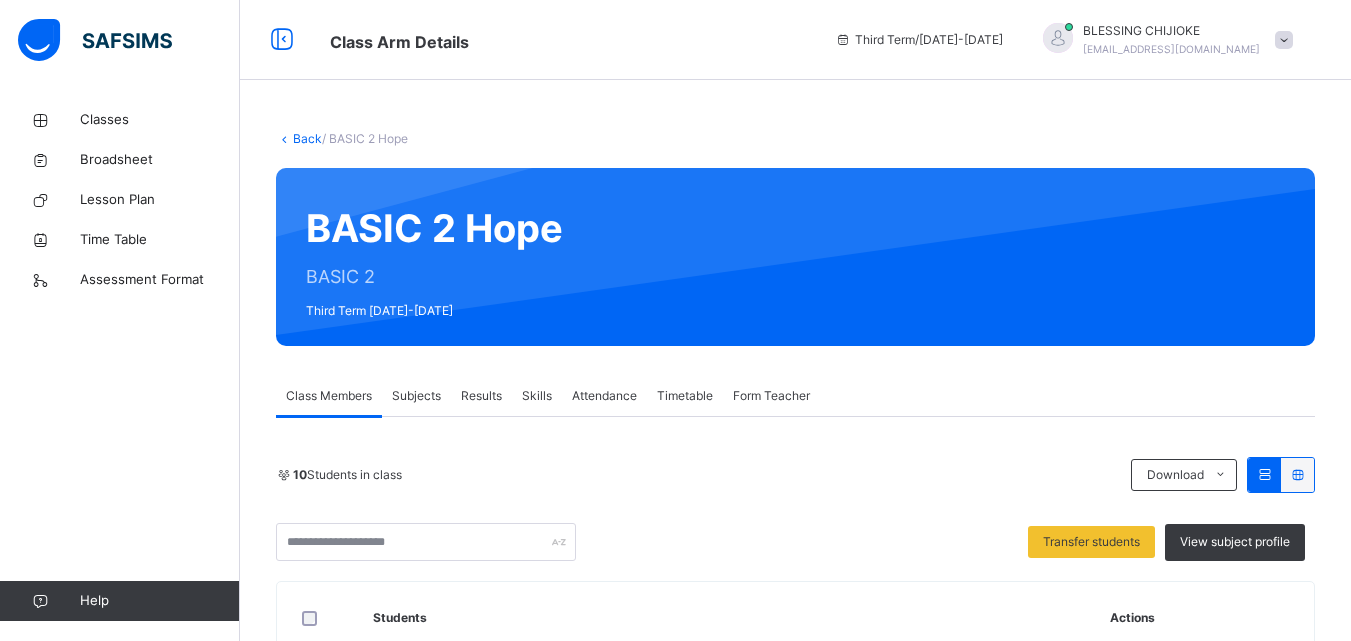 click on "Subjects" at bounding box center (416, 396) 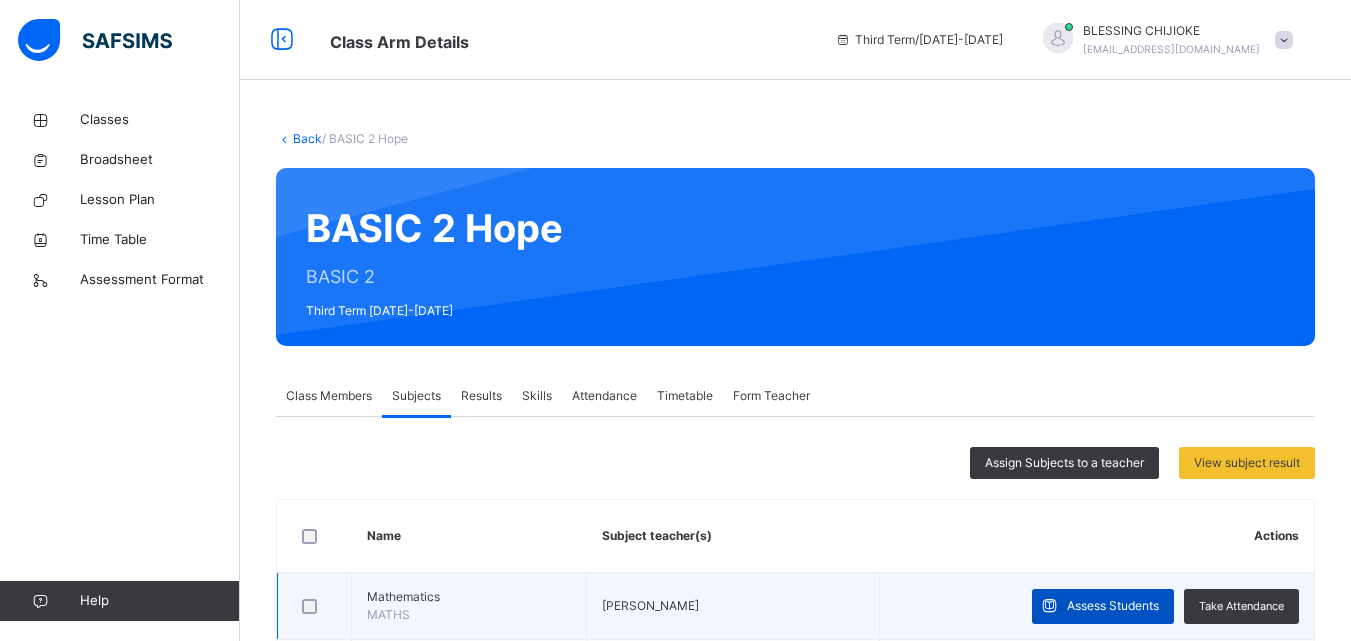 click on "Assess Students" at bounding box center (1113, 606) 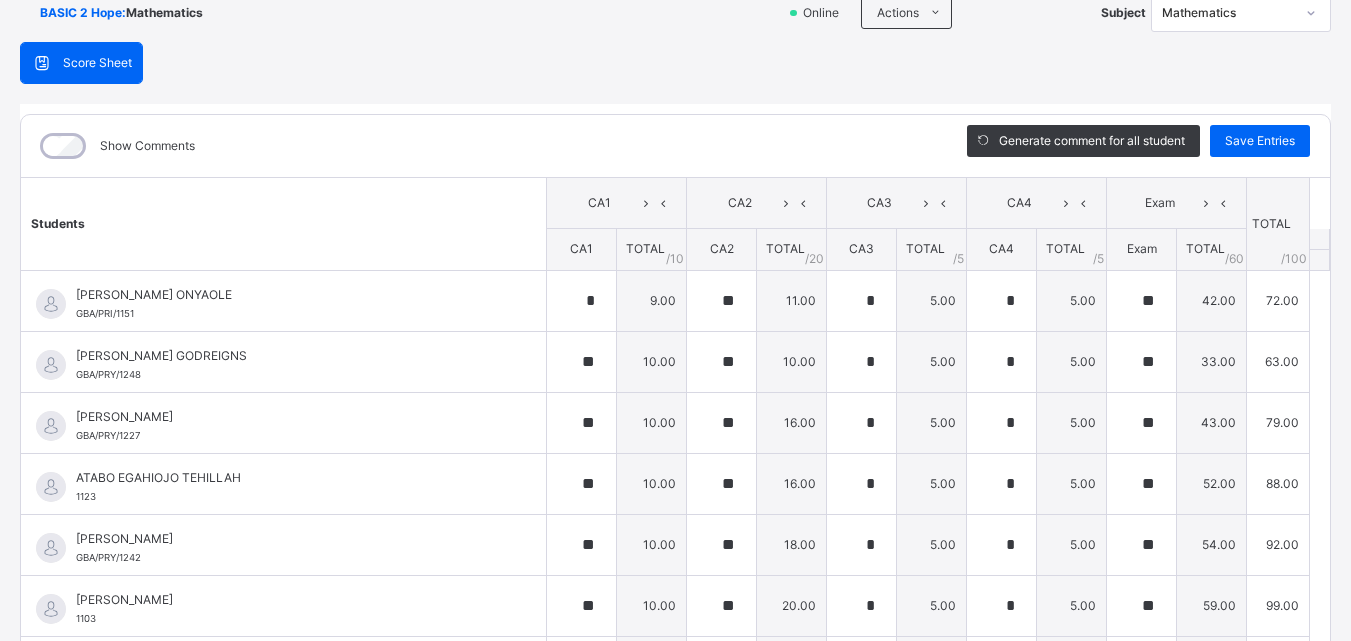 scroll, scrollTop: 87, scrollLeft: 0, axis: vertical 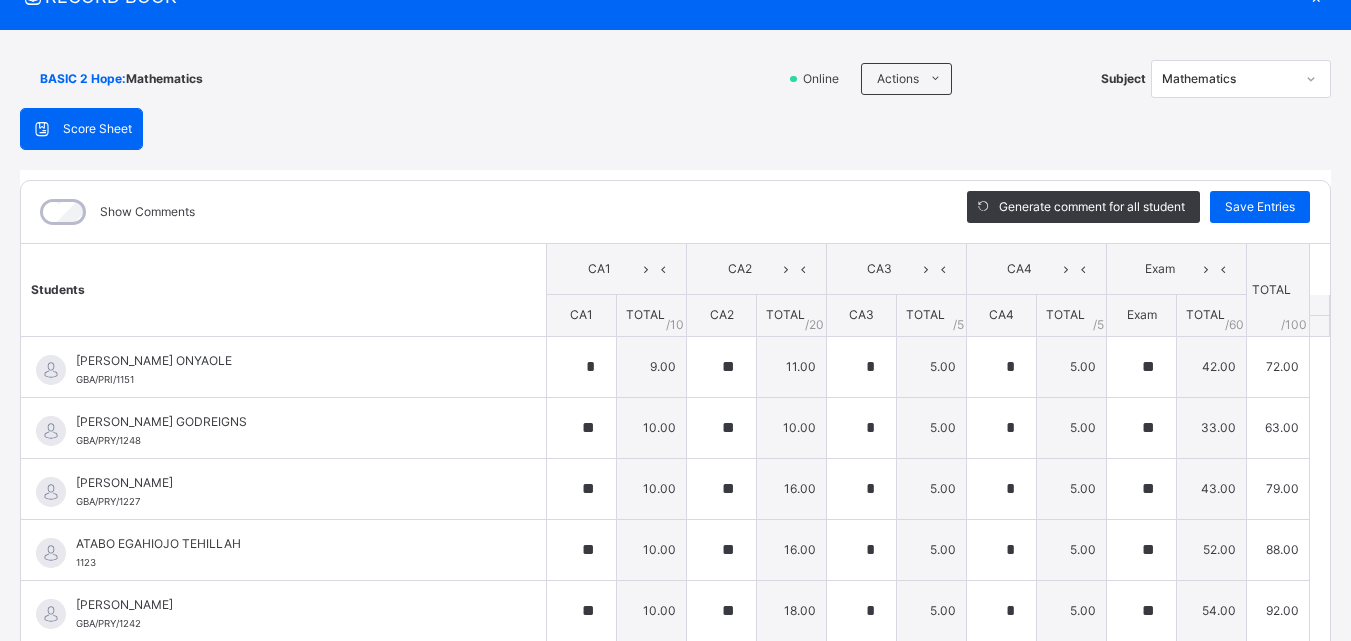 click on "BASIC 2   Hope :   Mathematics Online Actions  Download Empty Score Sheet  Upload/map score sheet Subject  Mathematics" at bounding box center (675, 79) 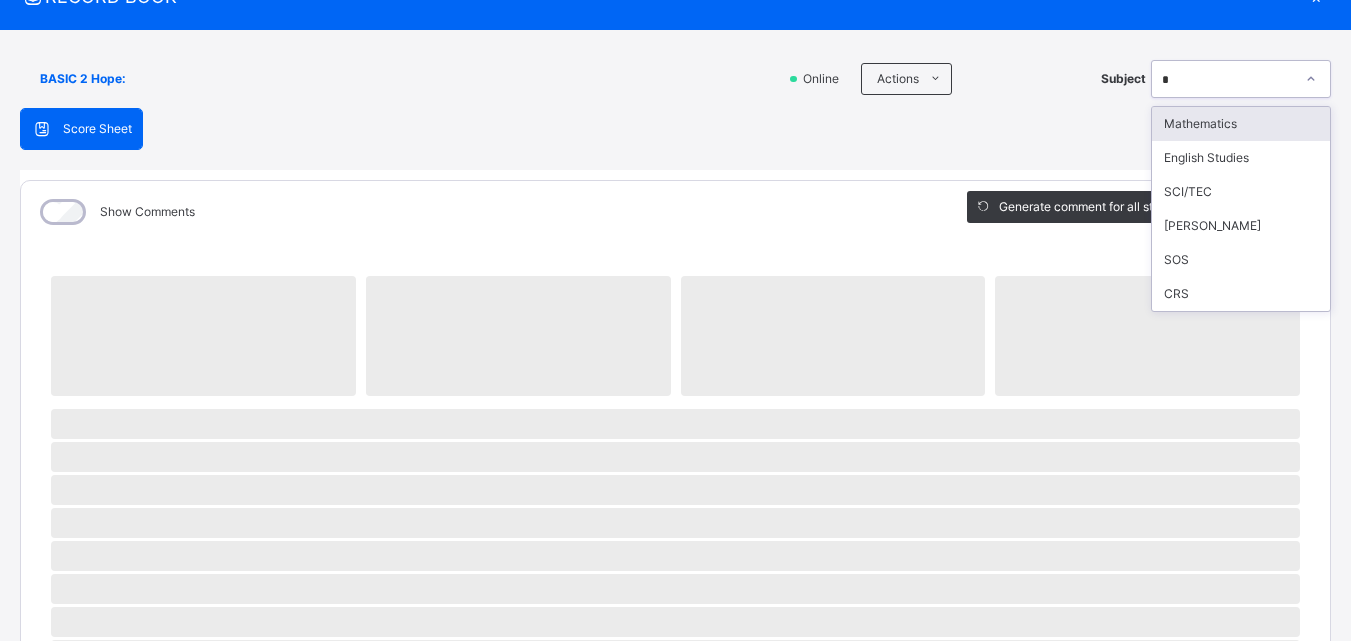 type on "**" 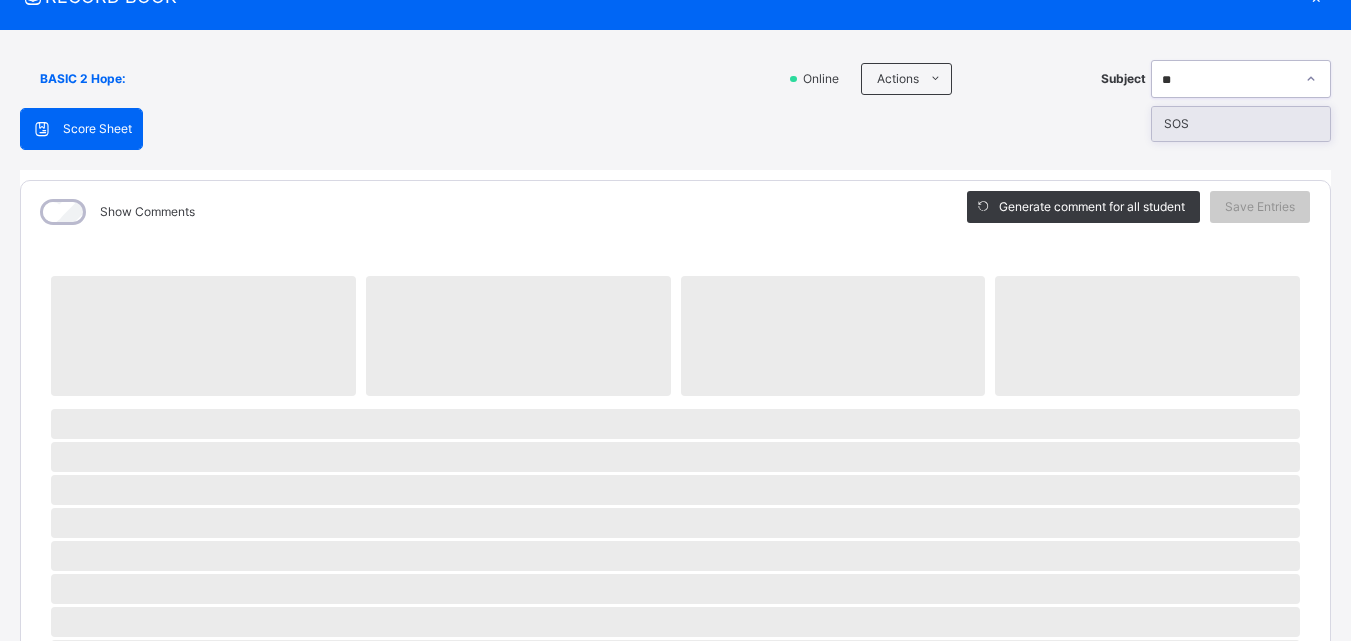 click on "SOS" at bounding box center [1241, 124] 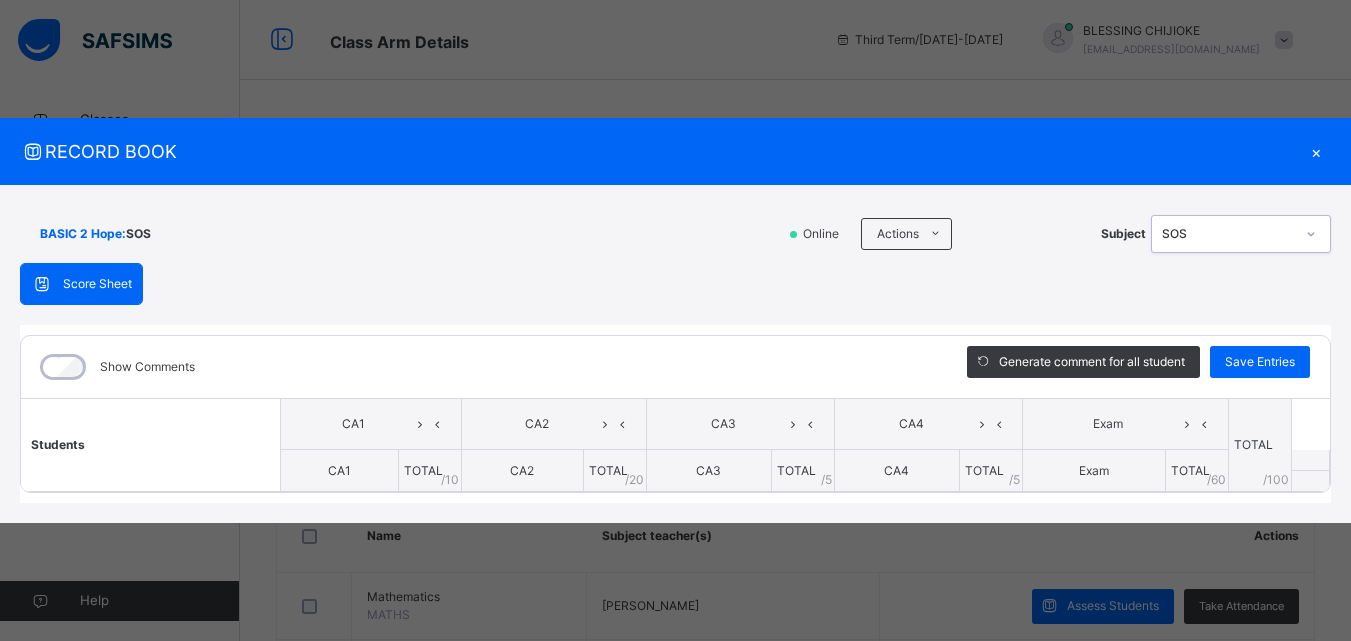 scroll, scrollTop: 0, scrollLeft: 0, axis: both 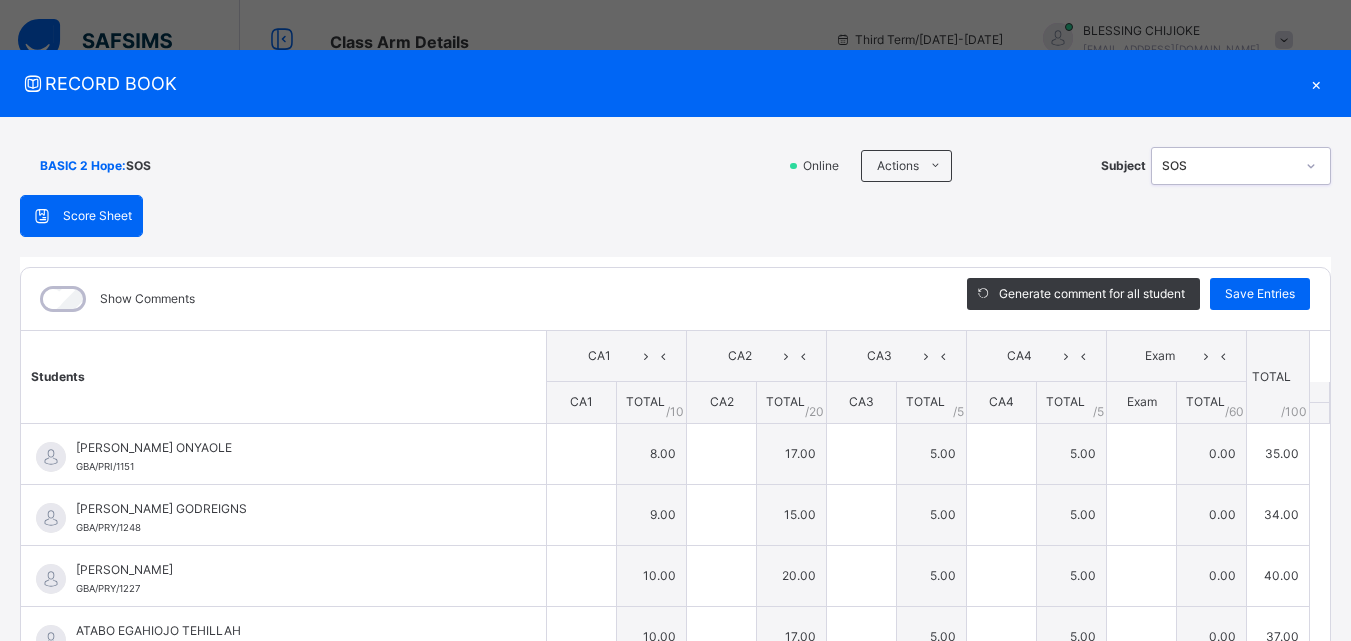 type on "*" 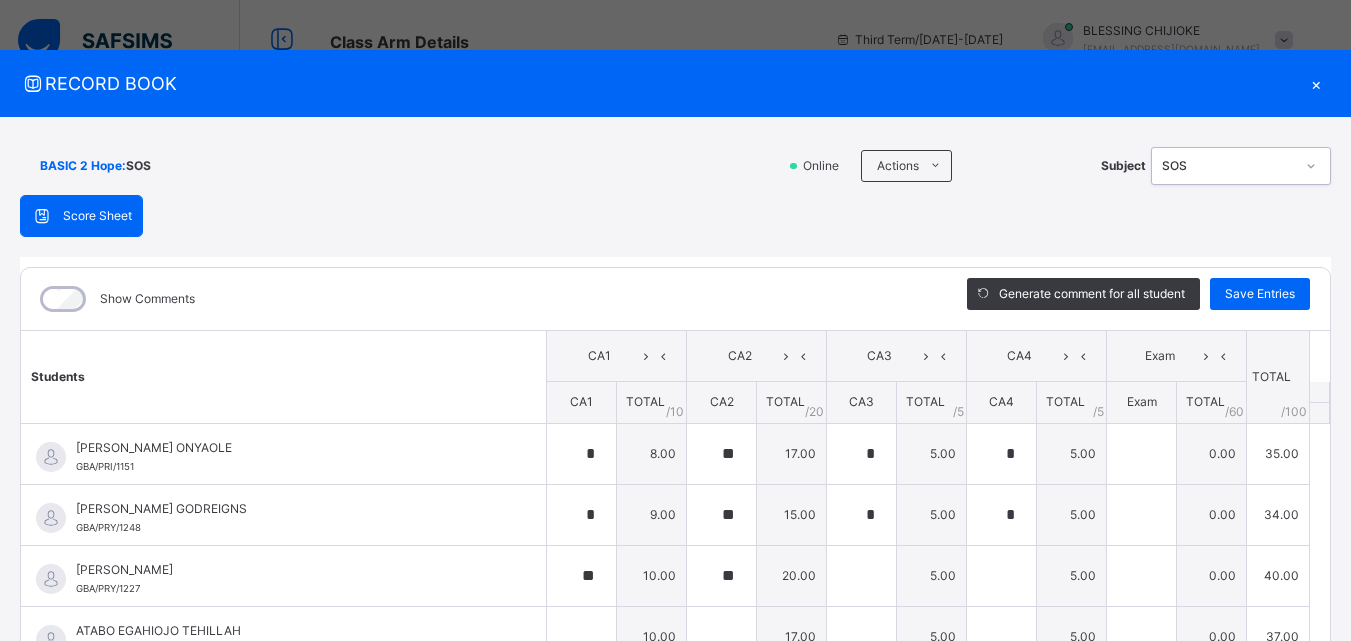 type on "*" 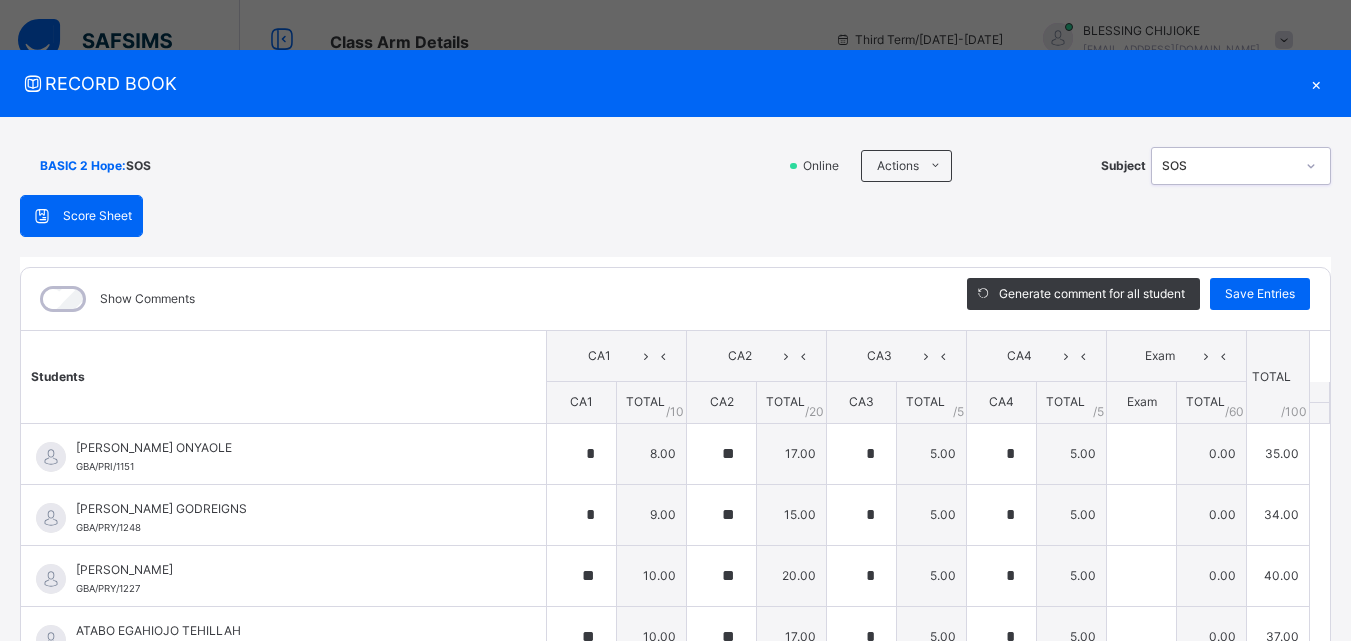 type on "**" 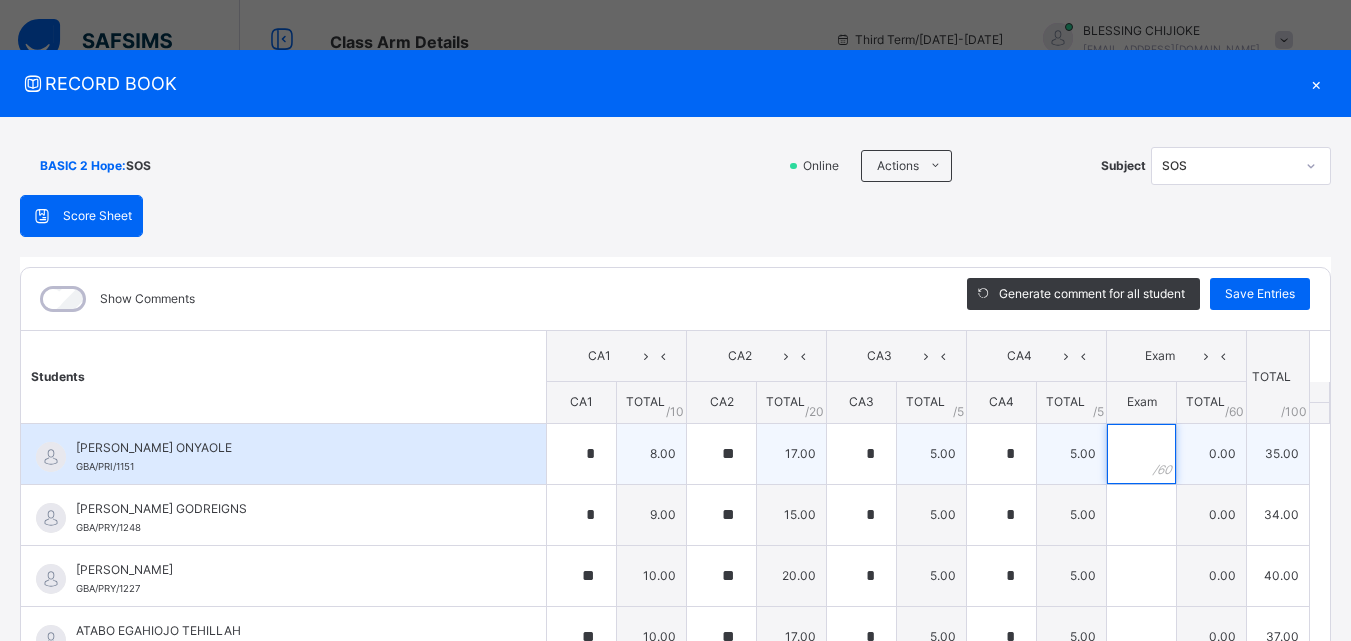 click at bounding box center [1141, 454] 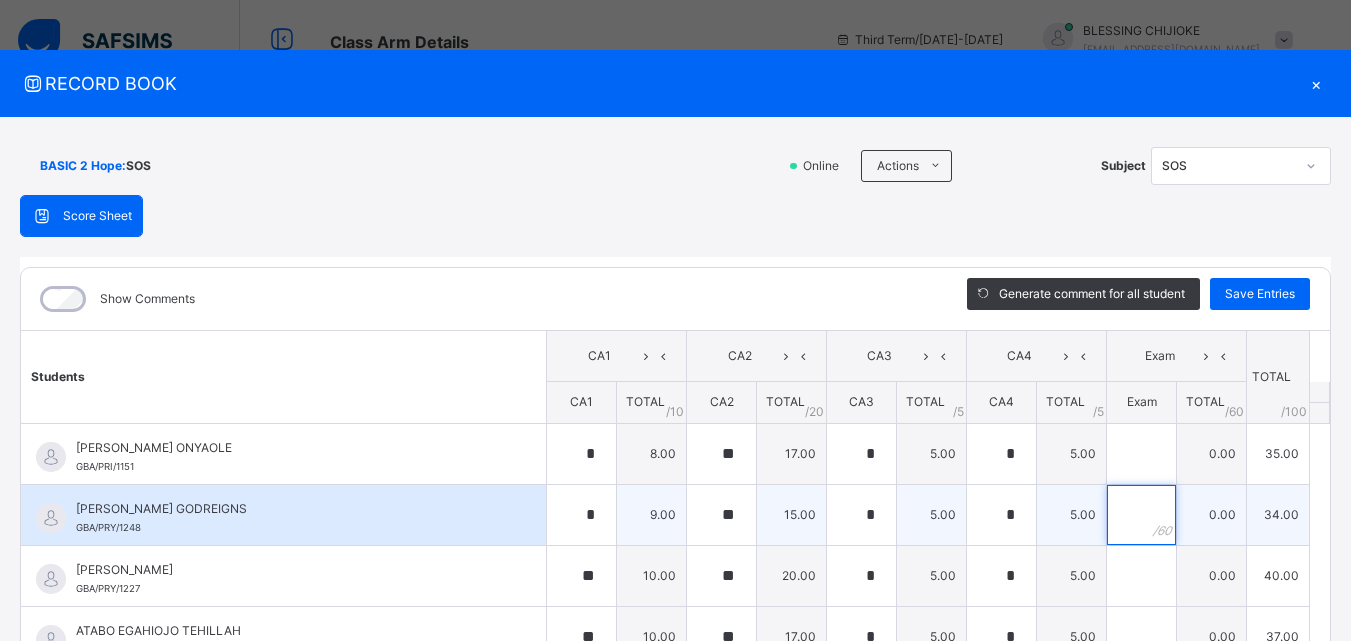 click at bounding box center (1141, 515) 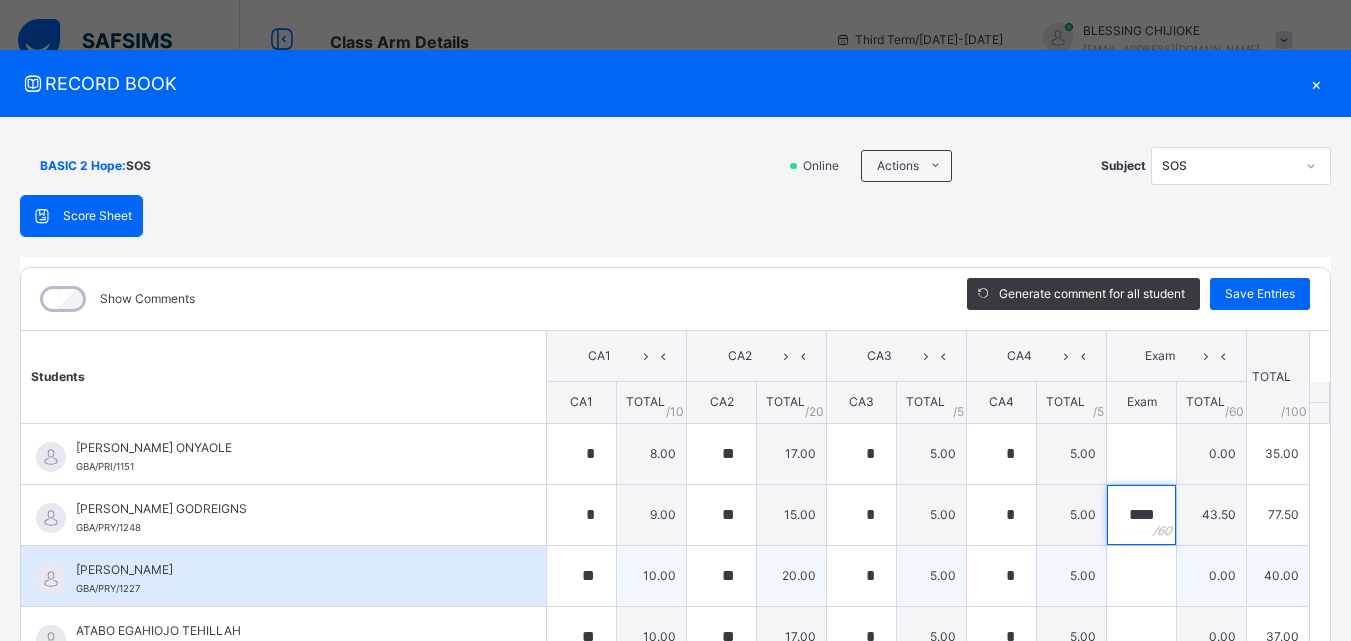 type on "****" 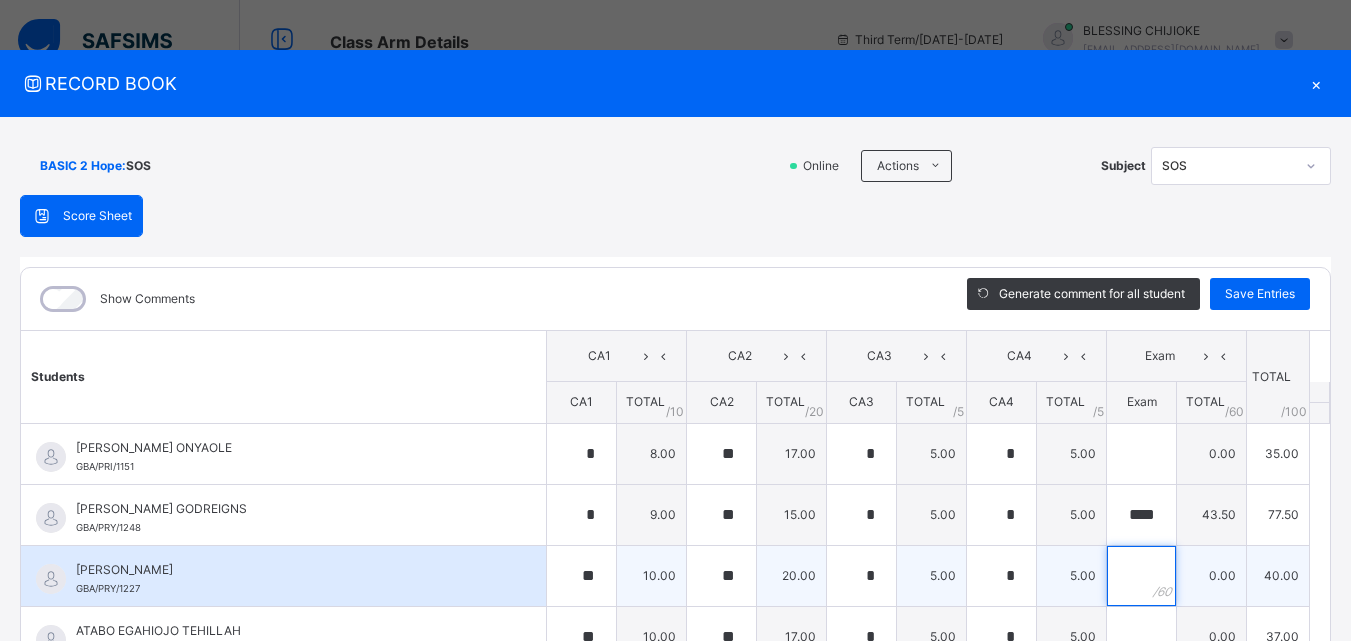 click at bounding box center (1141, 576) 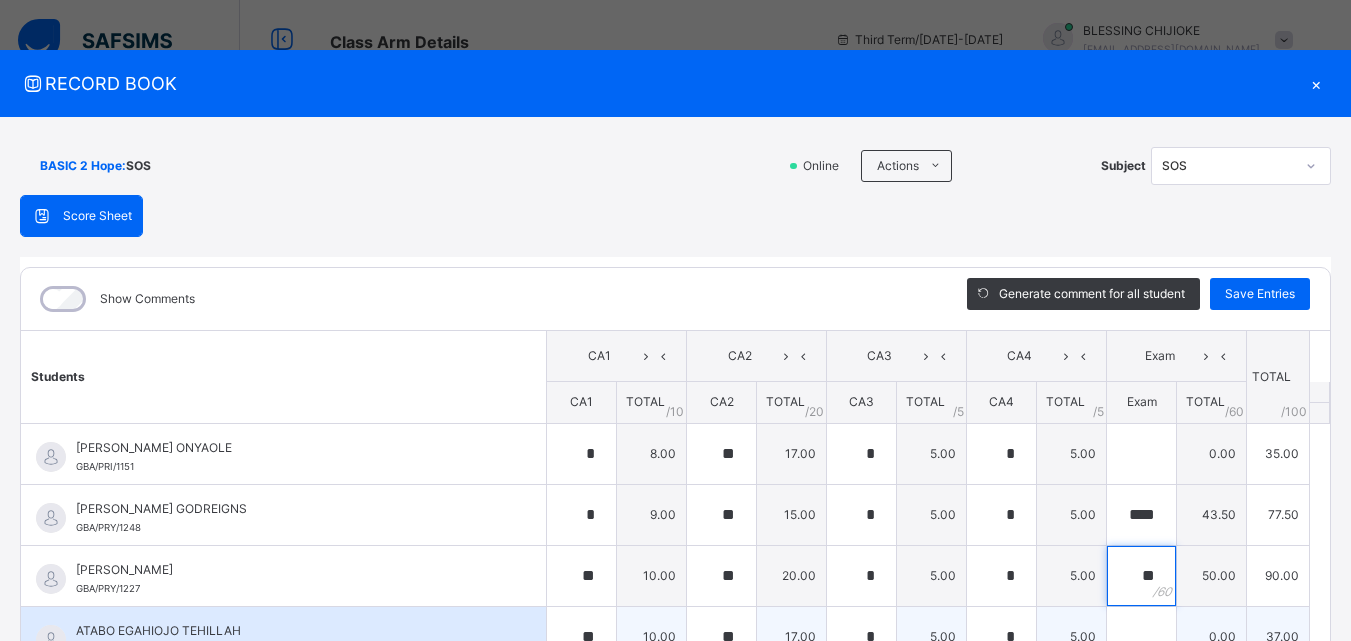 type on "**" 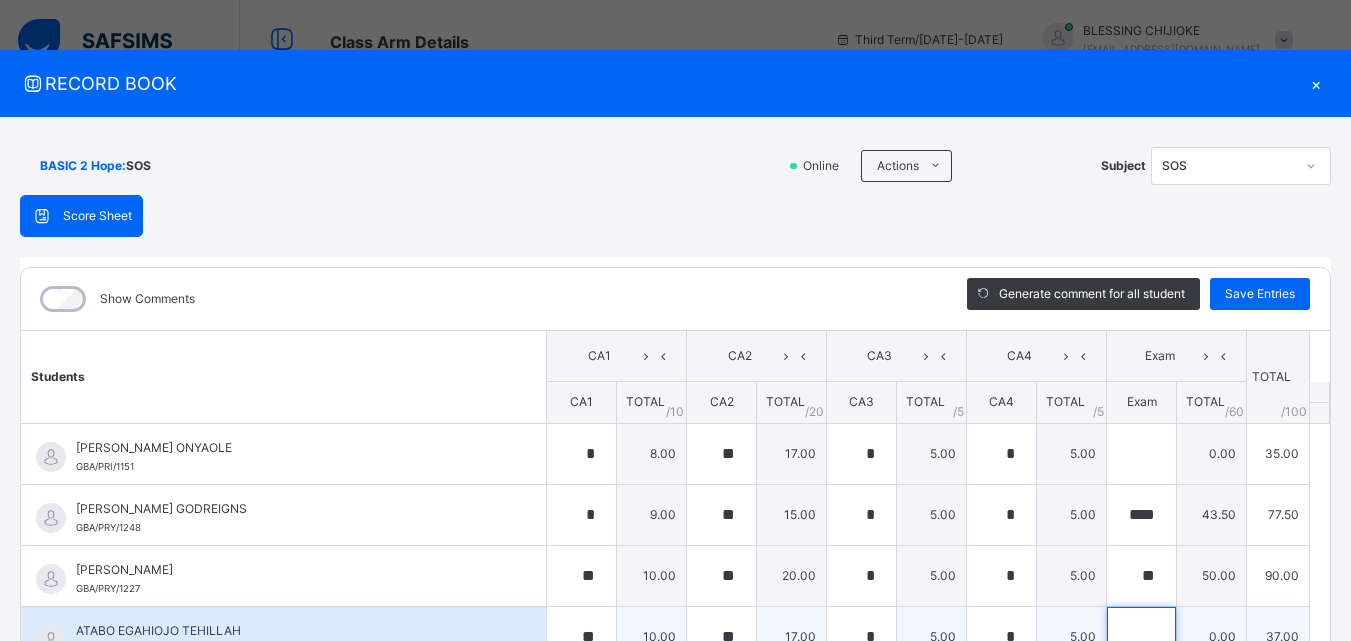 click at bounding box center (1141, 637) 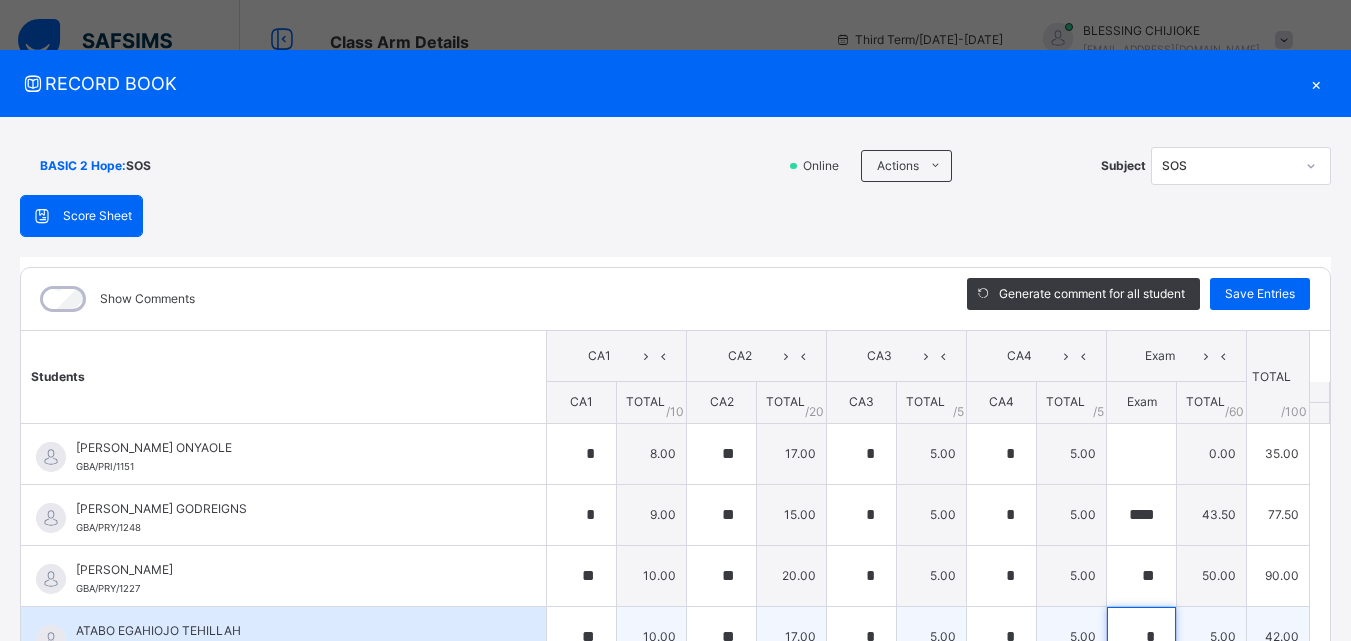 scroll, scrollTop: 6, scrollLeft: 0, axis: vertical 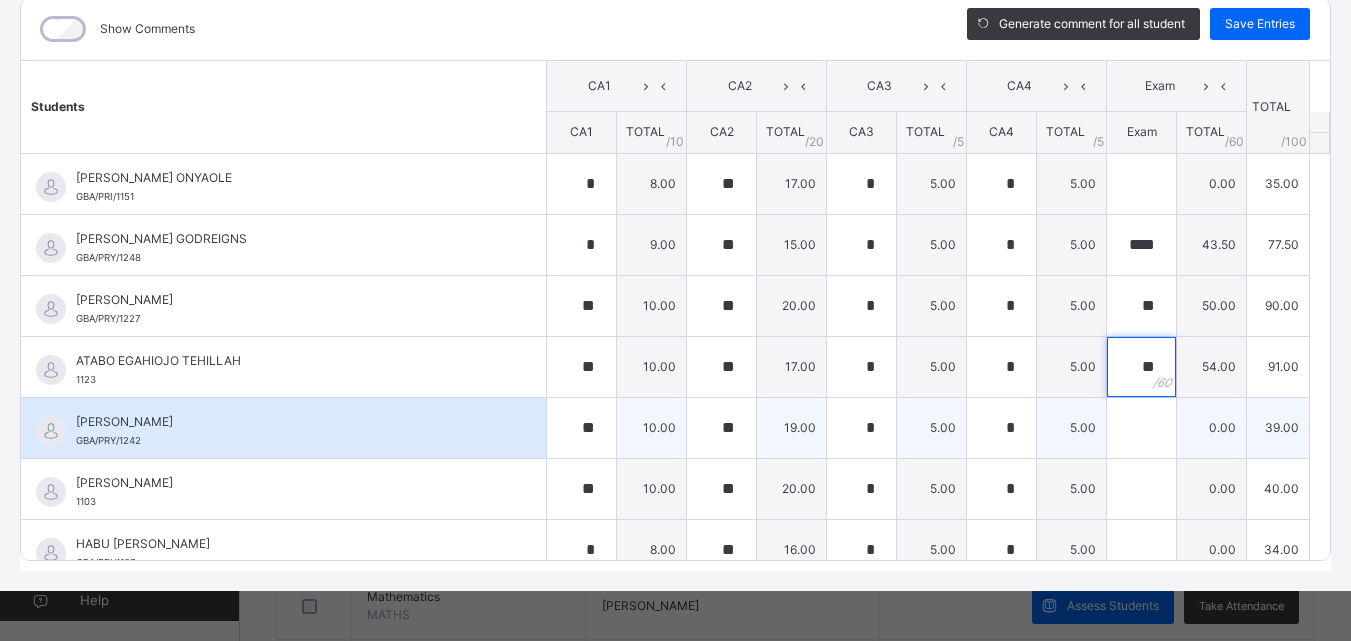 type on "**" 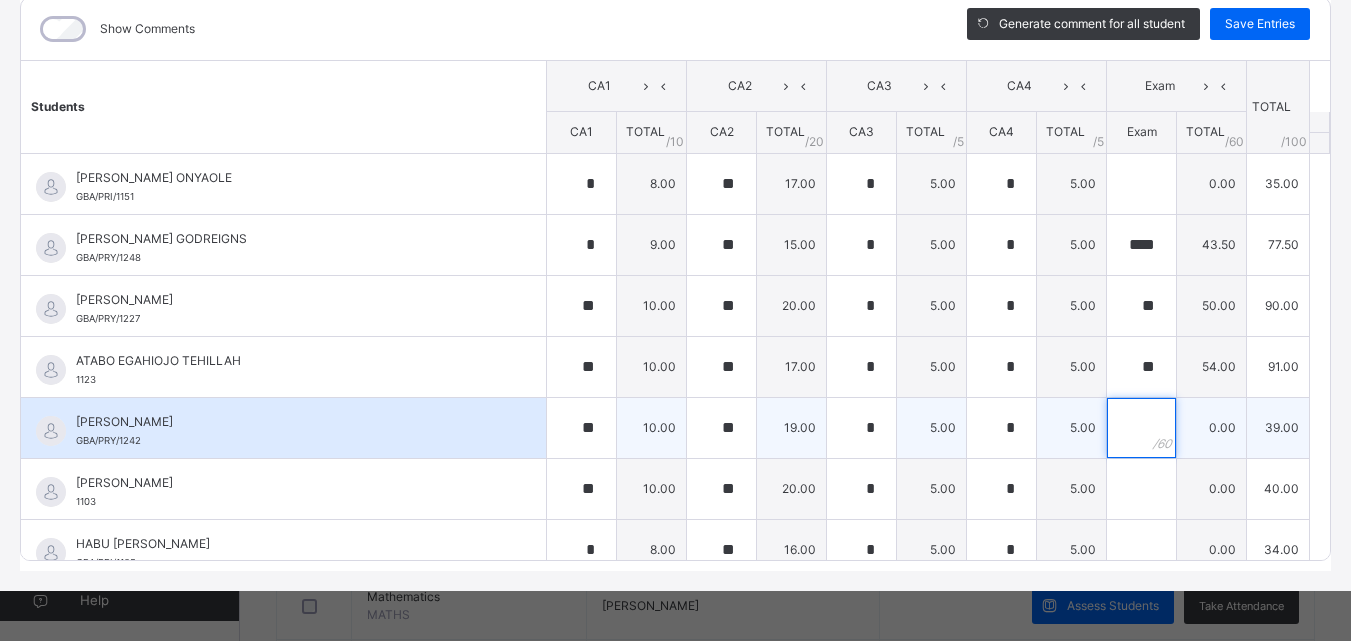 click at bounding box center [1141, 428] 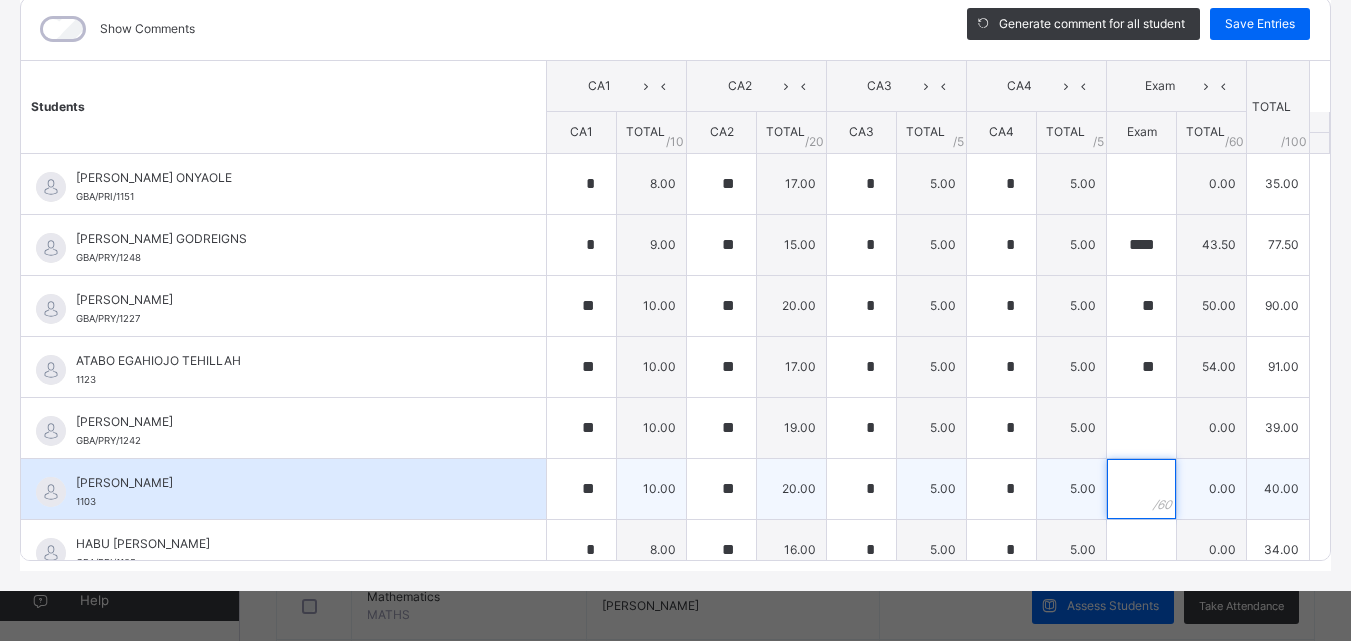click at bounding box center (1141, 489) 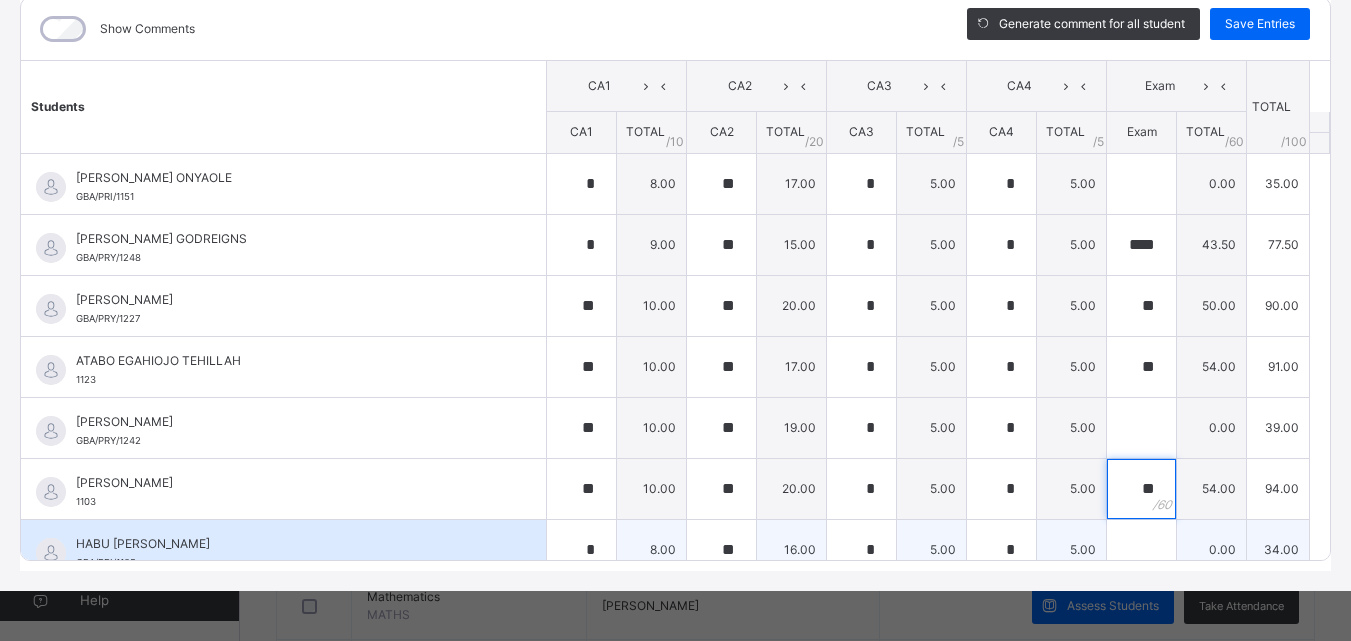 type on "**" 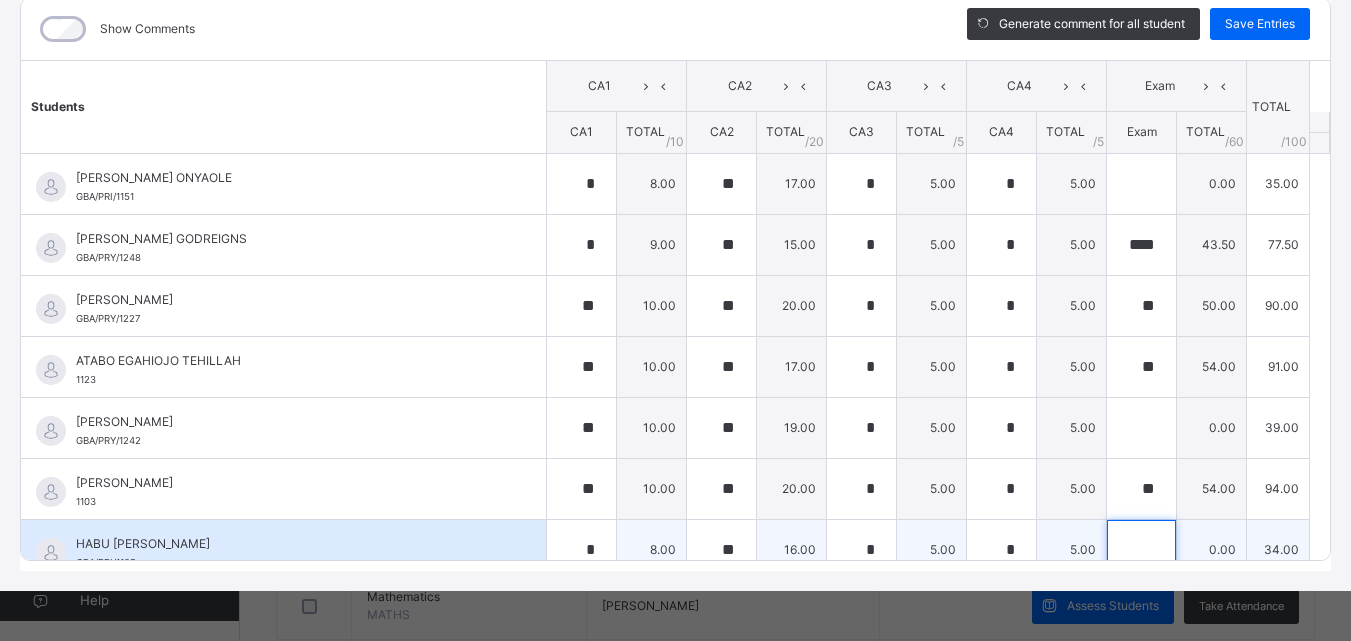 click at bounding box center (1141, 550) 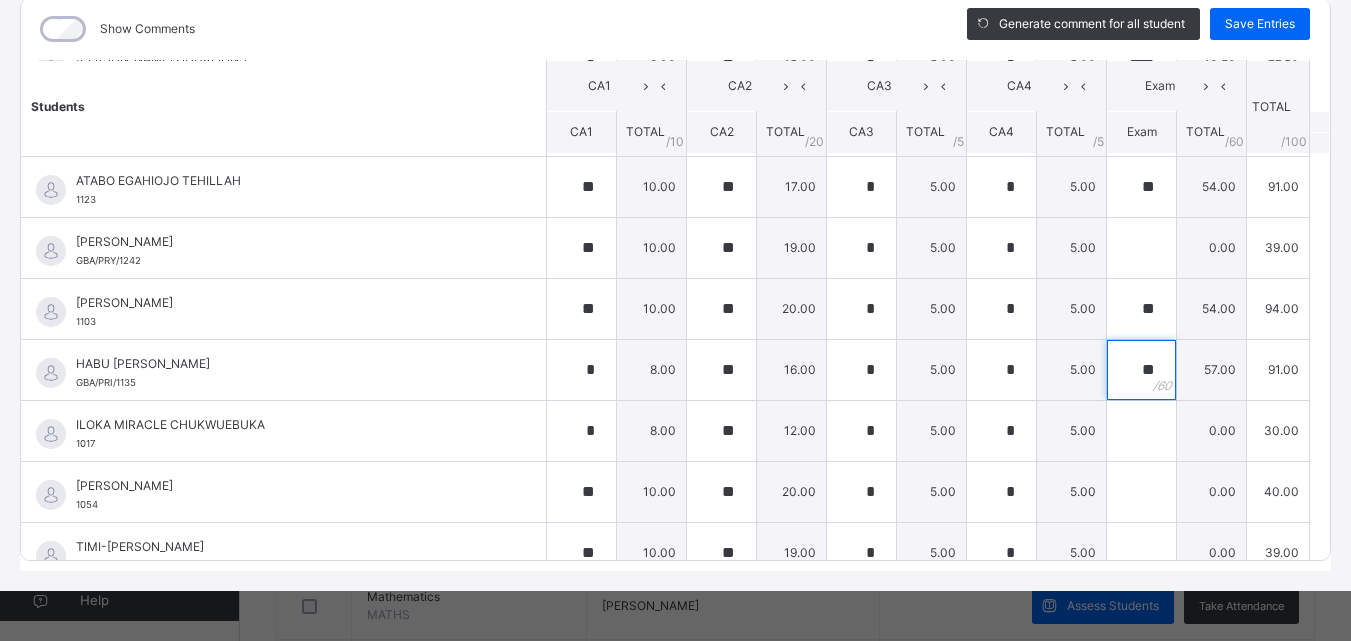 scroll, scrollTop: 204, scrollLeft: 0, axis: vertical 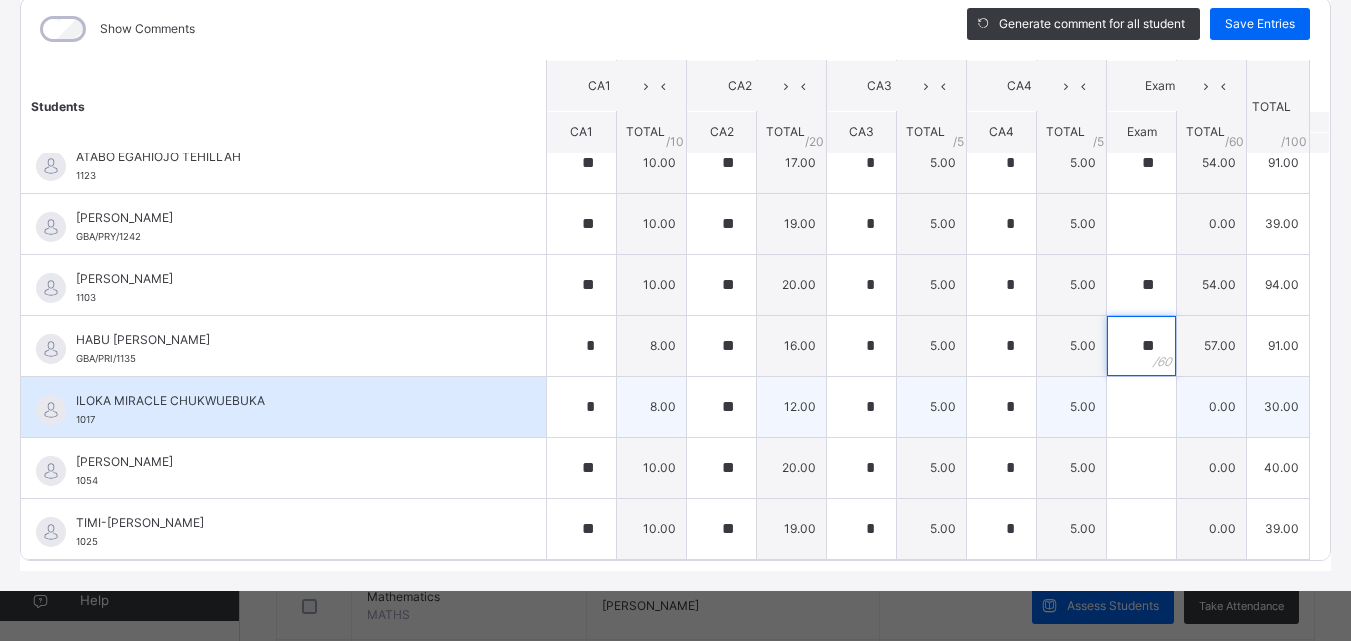 type on "**" 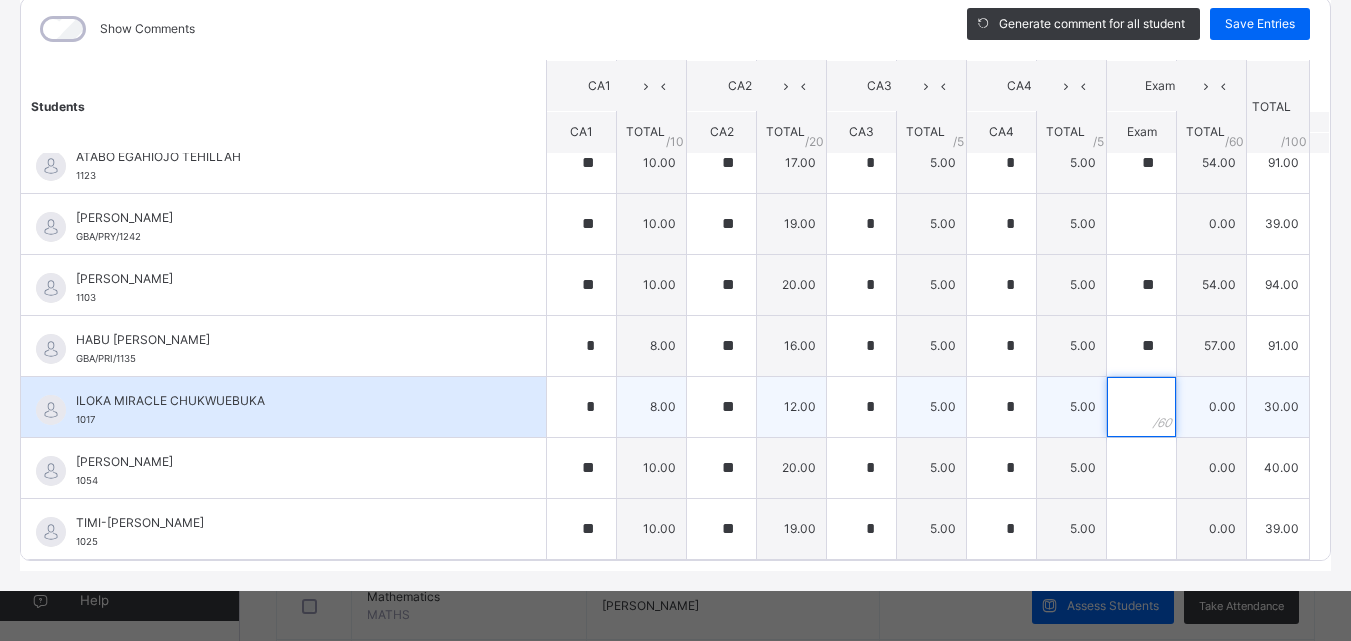 click at bounding box center (1141, 407) 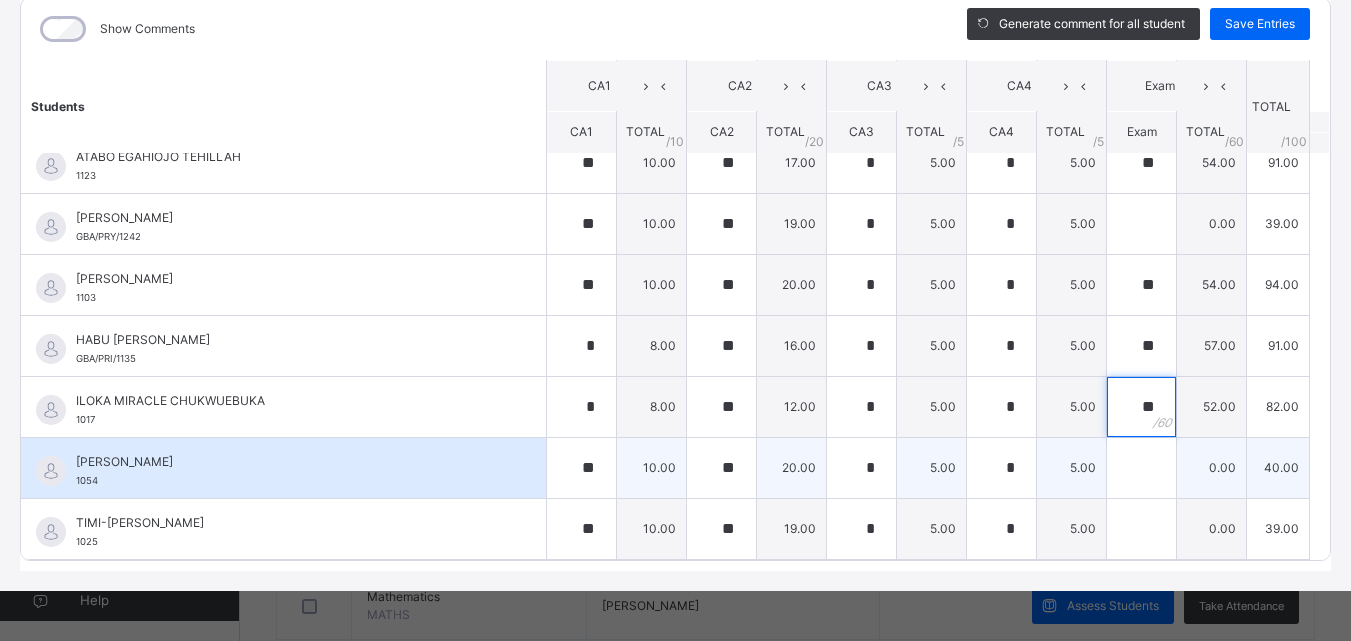 type on "**" 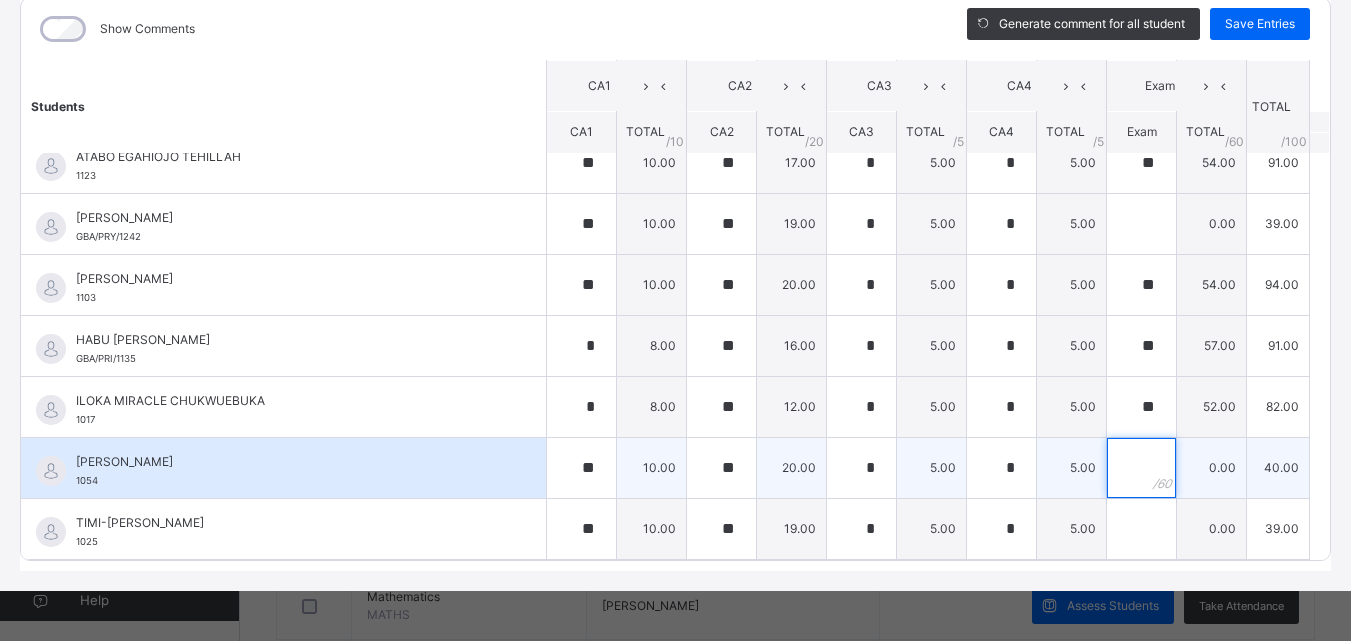click at bounding box center [1141, 468] 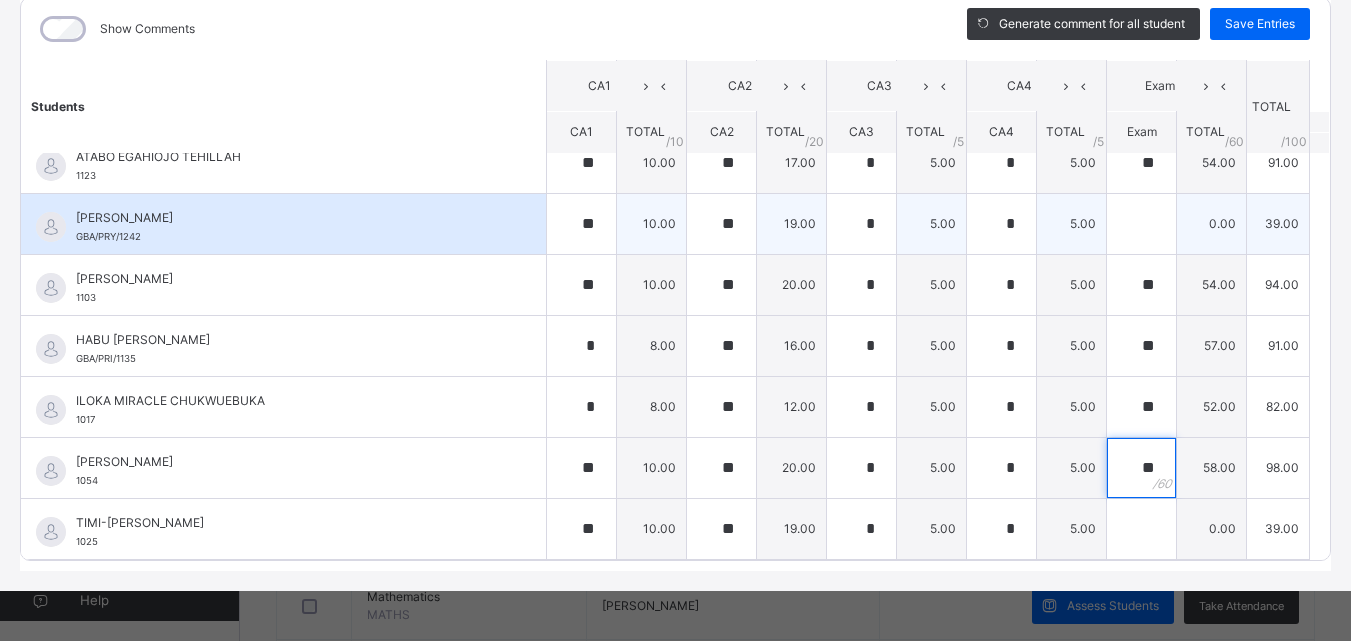 type on "**" 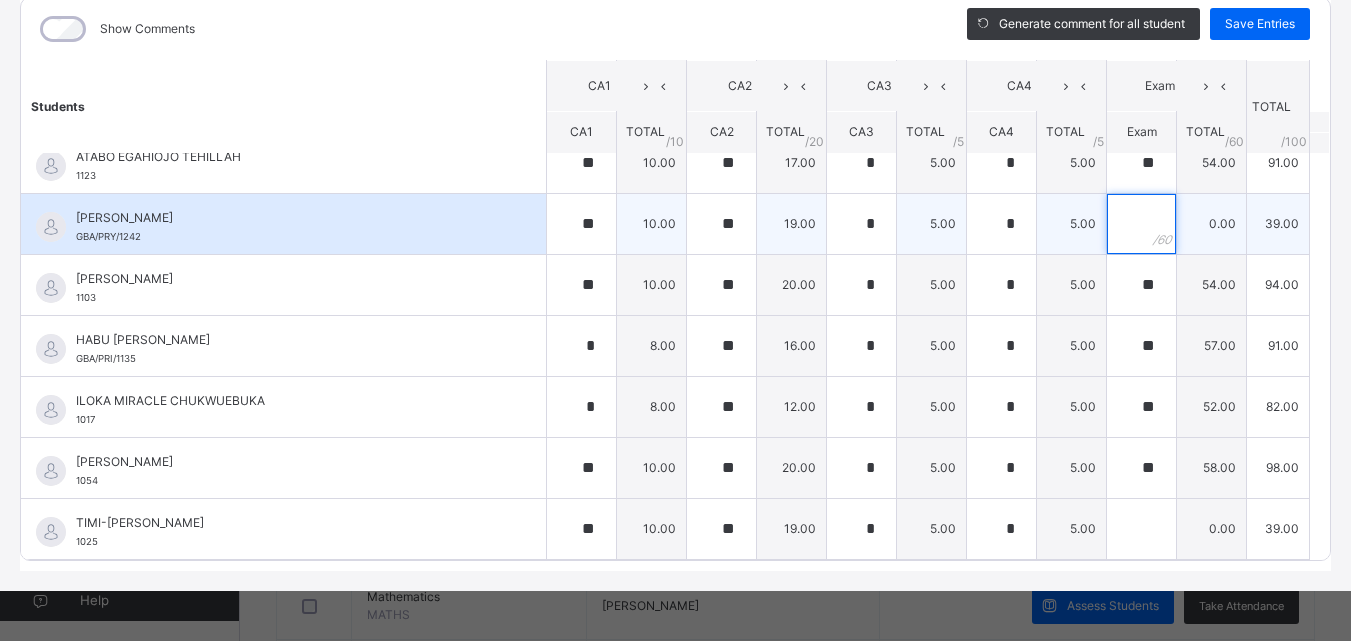 click at bounding box center (1141, 224) 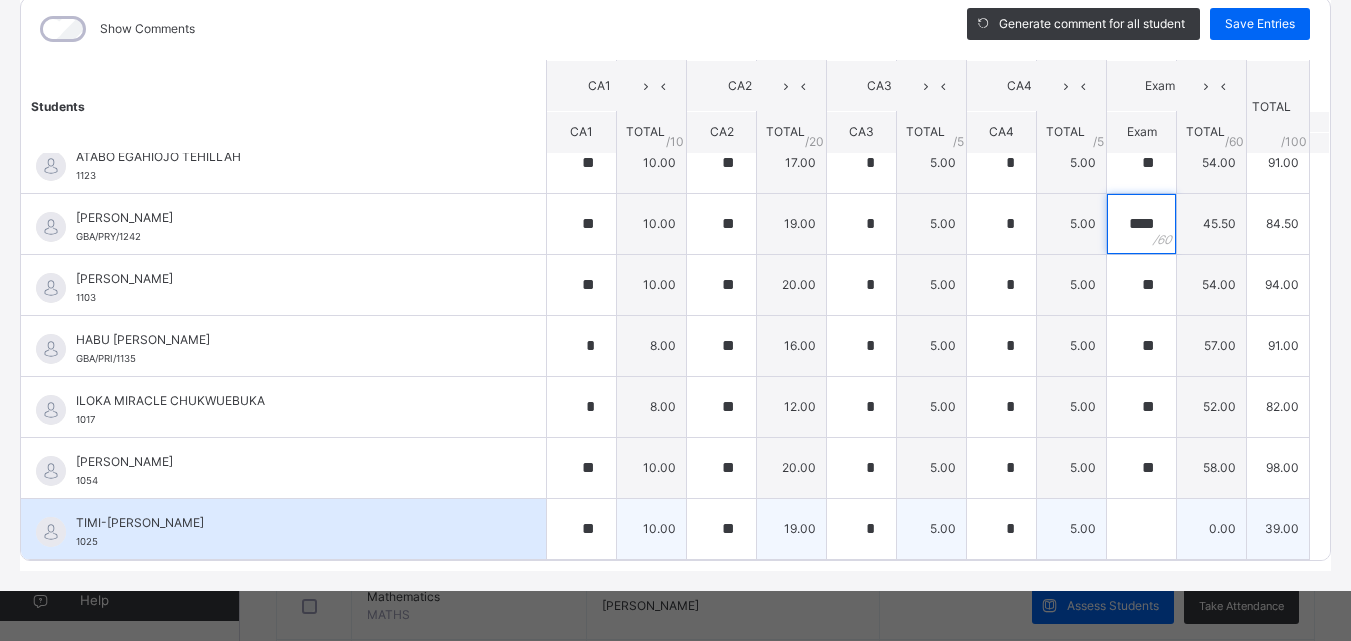 type on "****" 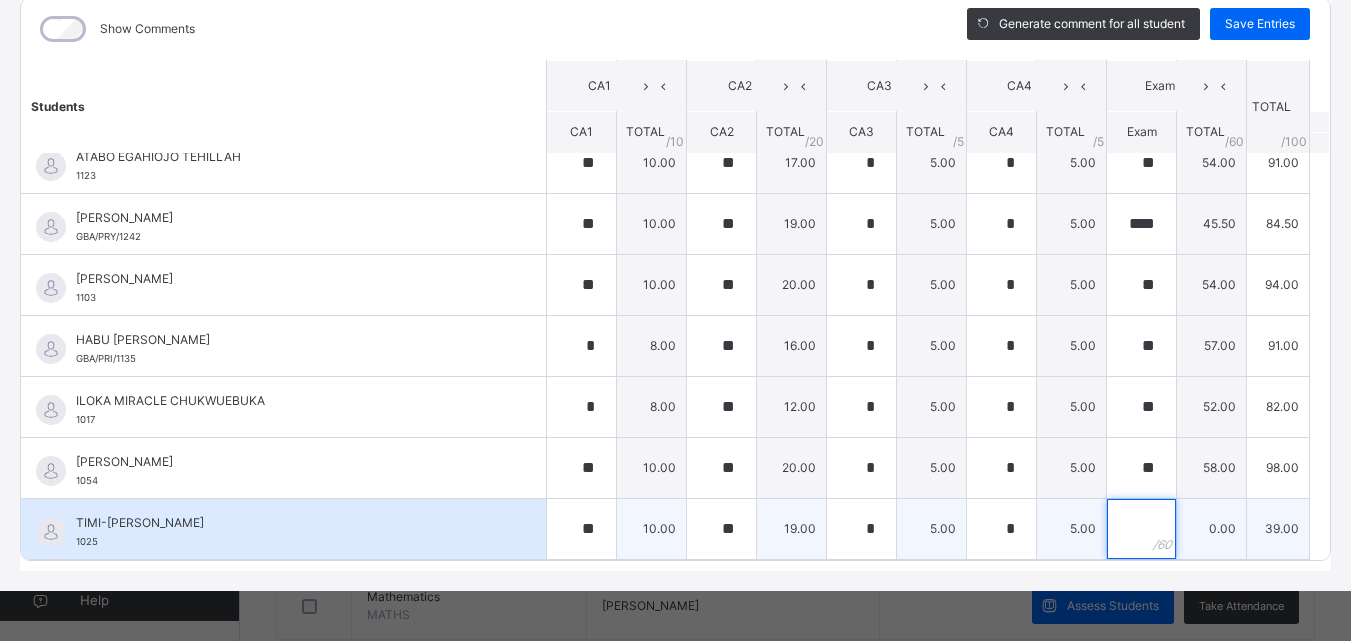 click at bounding box center (1141, 529) 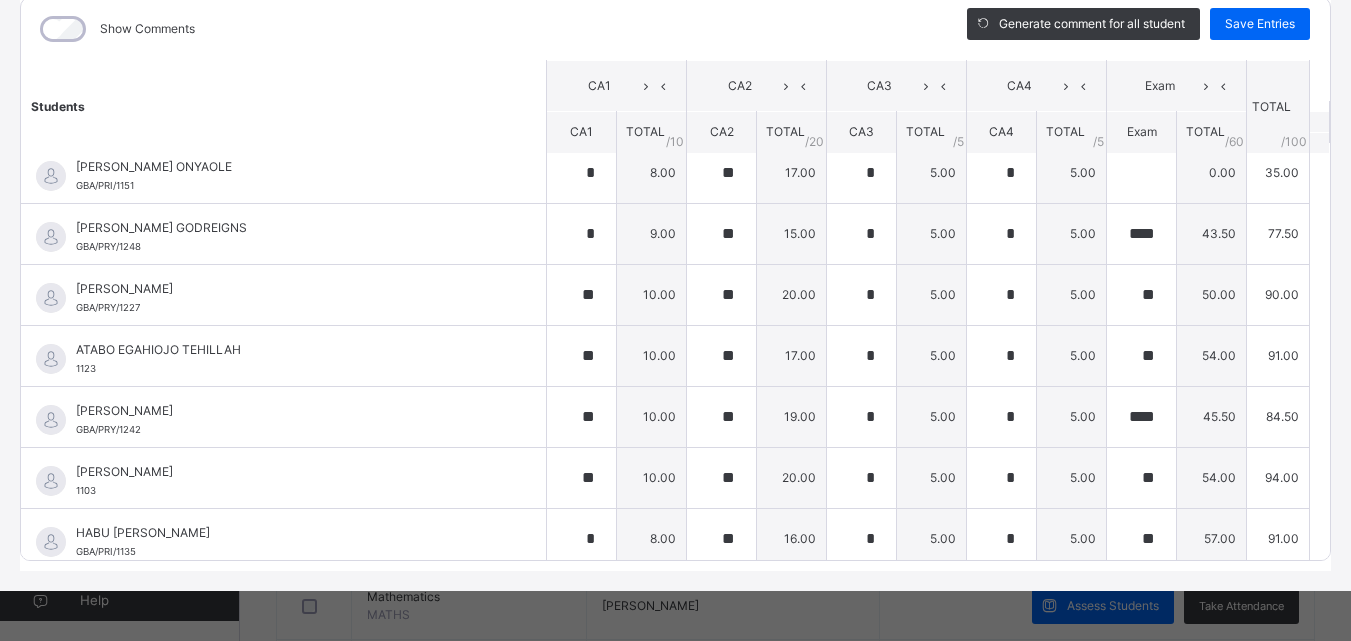 scroll, scrollTop: 0, scrollLeft: 0, axis: both 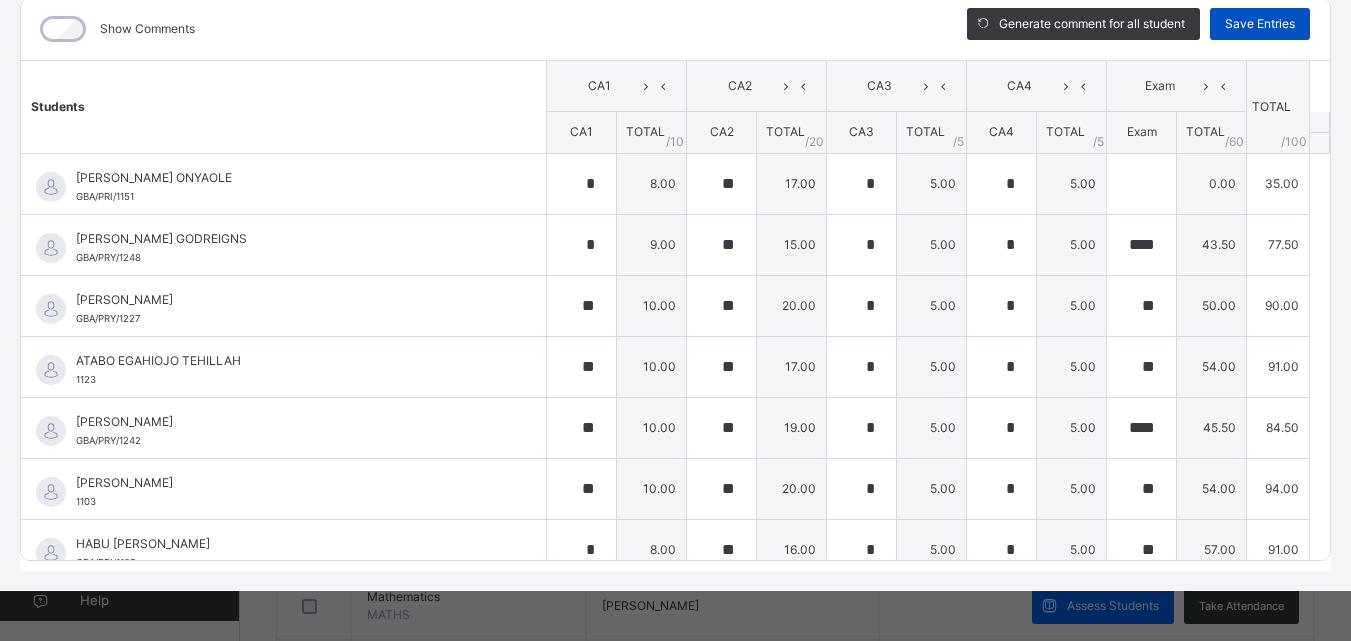 type on "**" 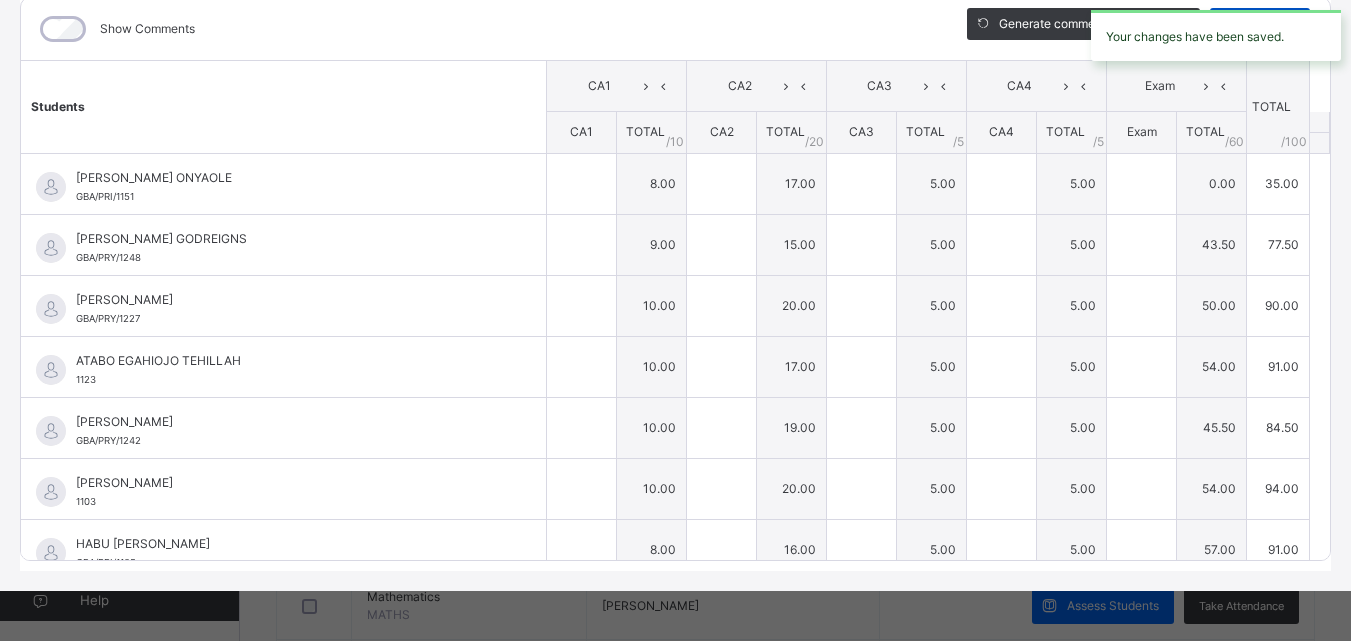 type on "*" 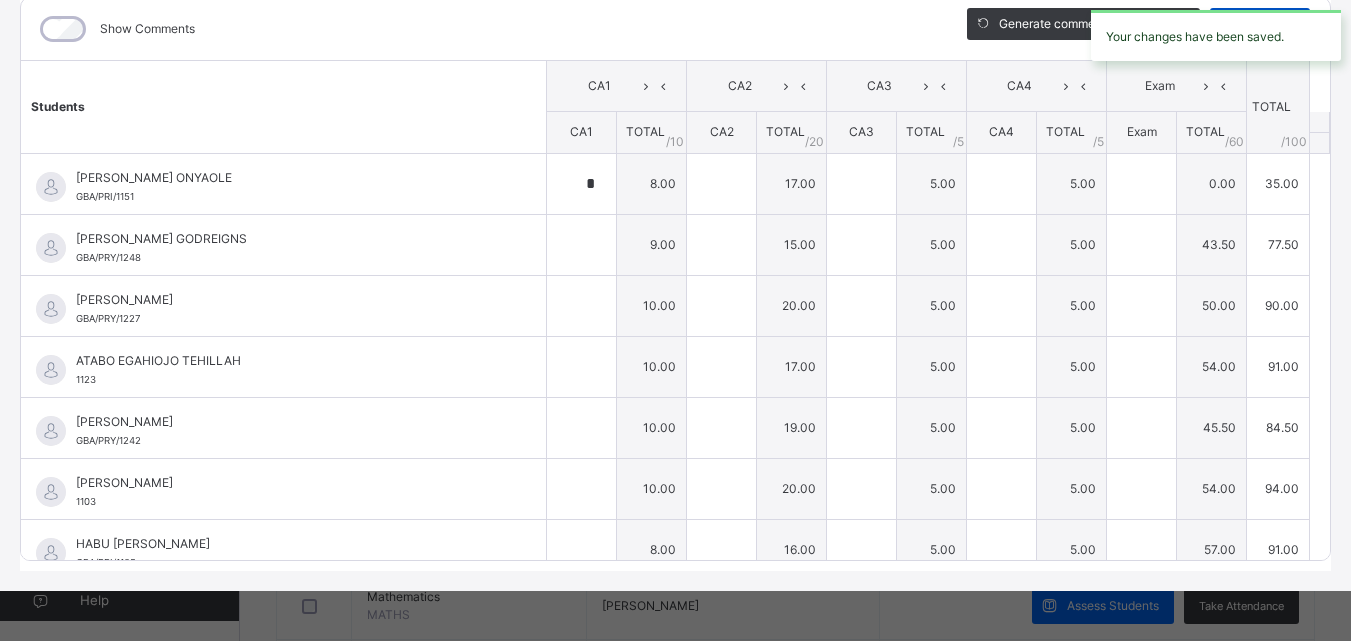 type on "**" 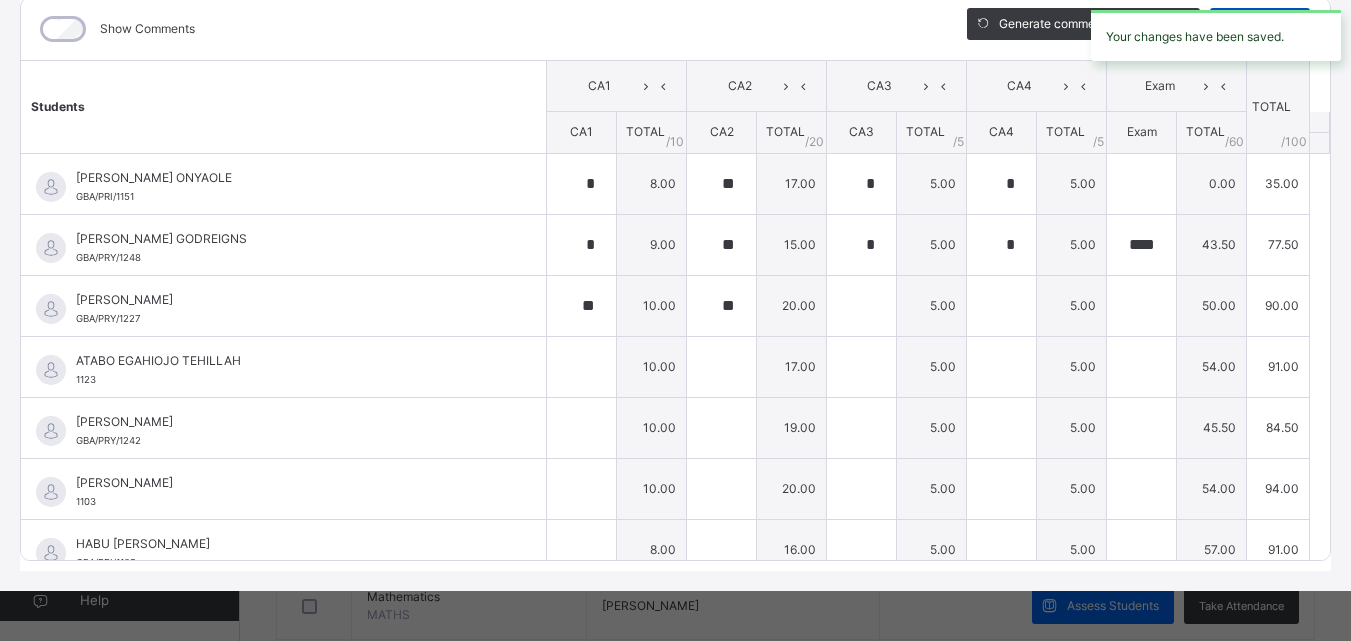 type on "*" 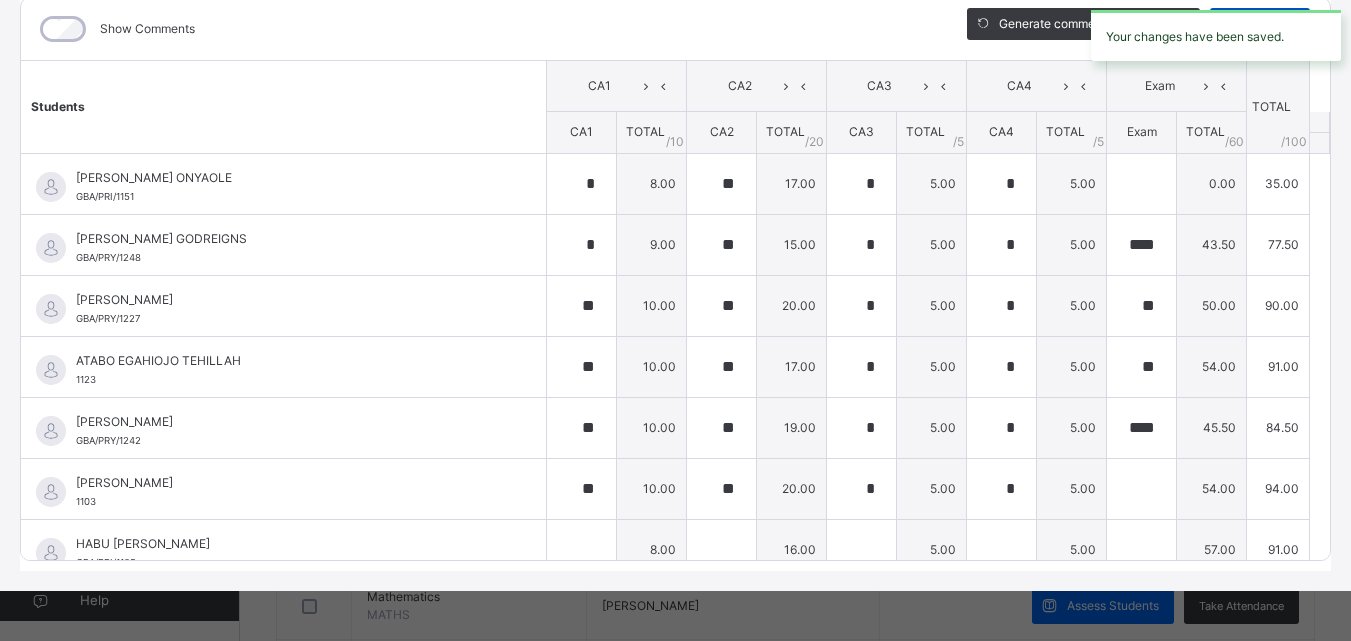 type on "**" 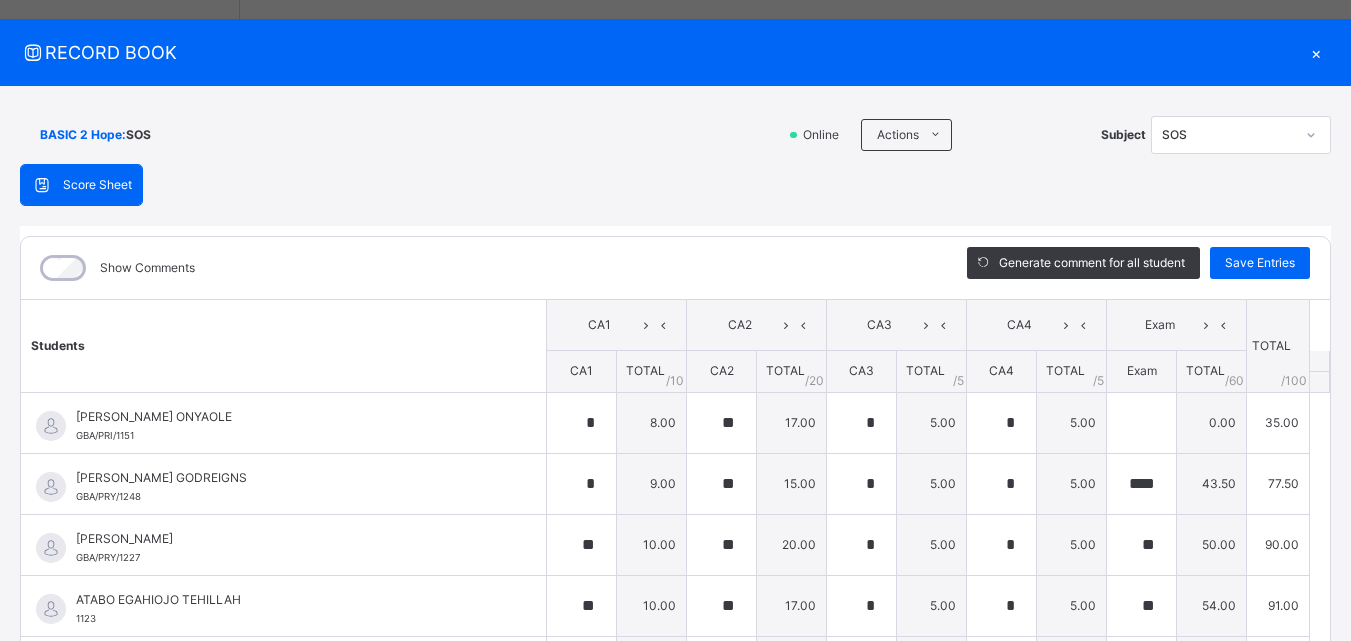 scroll, scrollTop: 0, scrollLeft: 0, axis: both 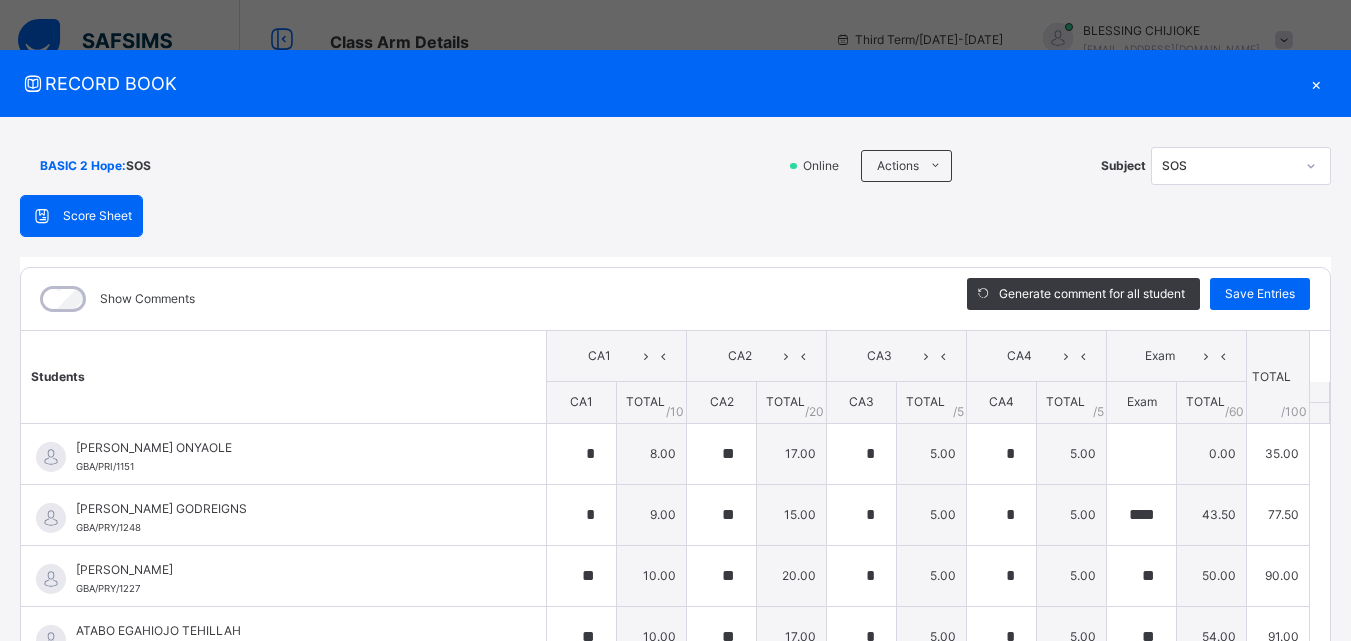click on "×" at bounding box center (1316, 83) 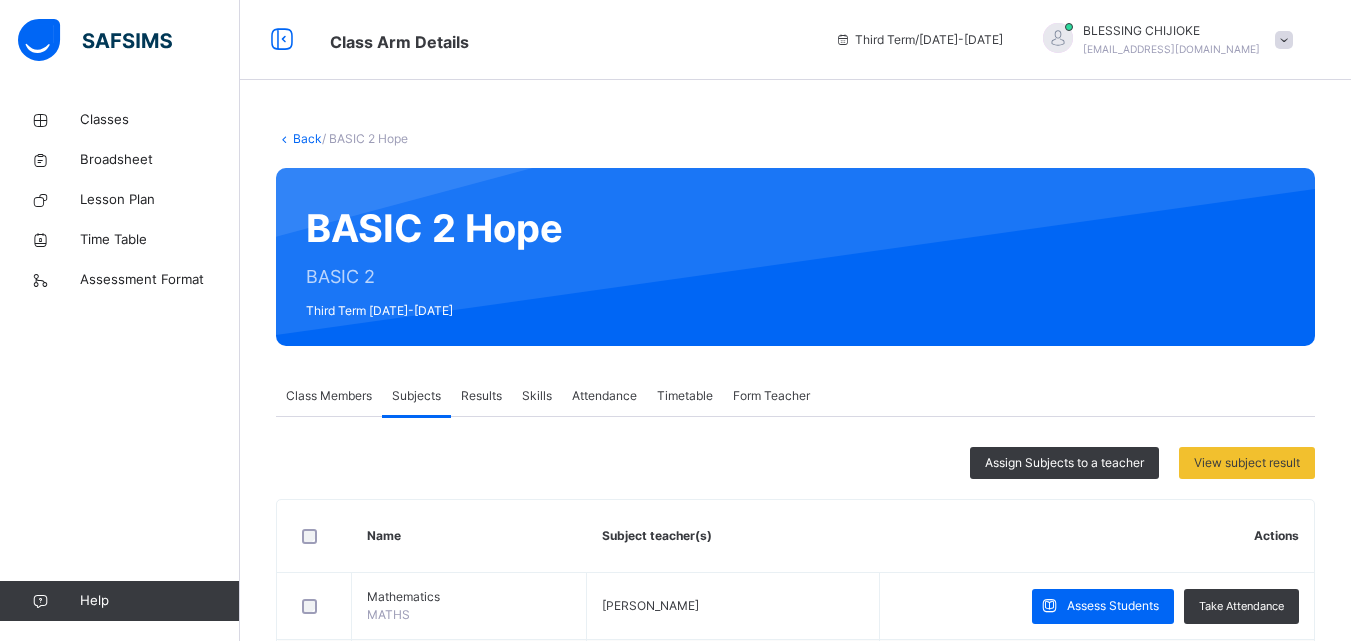 click at bounding box center (1284, 40) 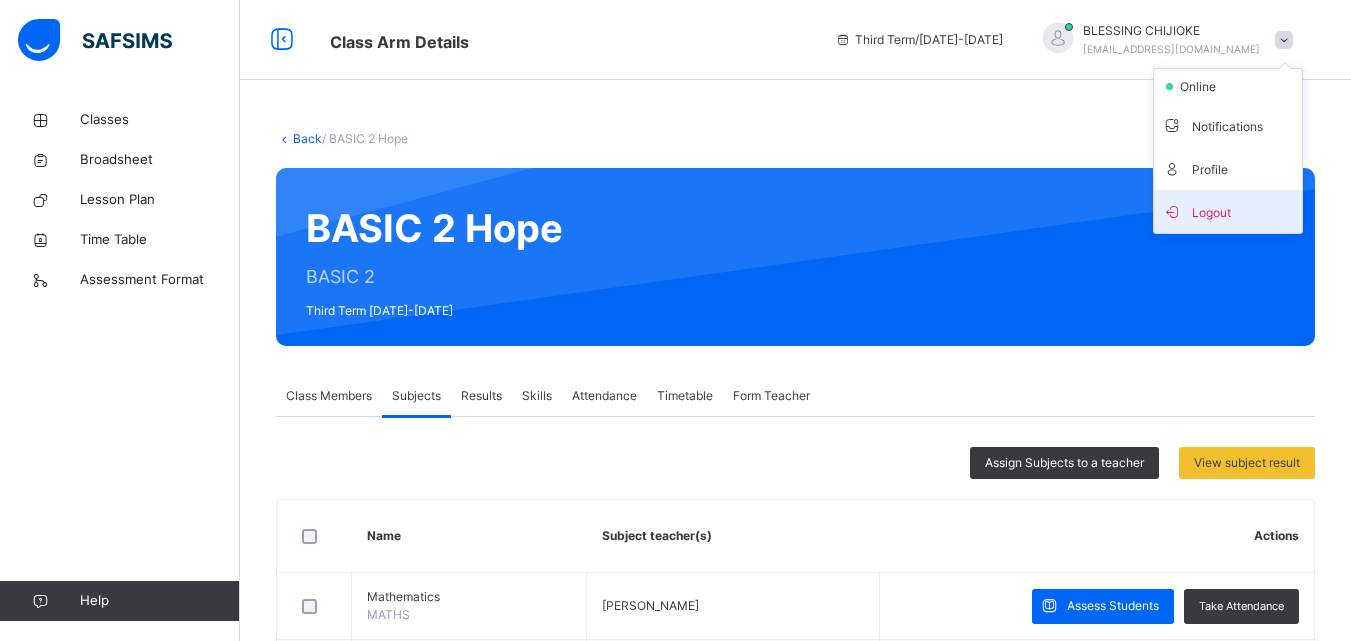 click on "Logout" at bounding box center (1228, 211) 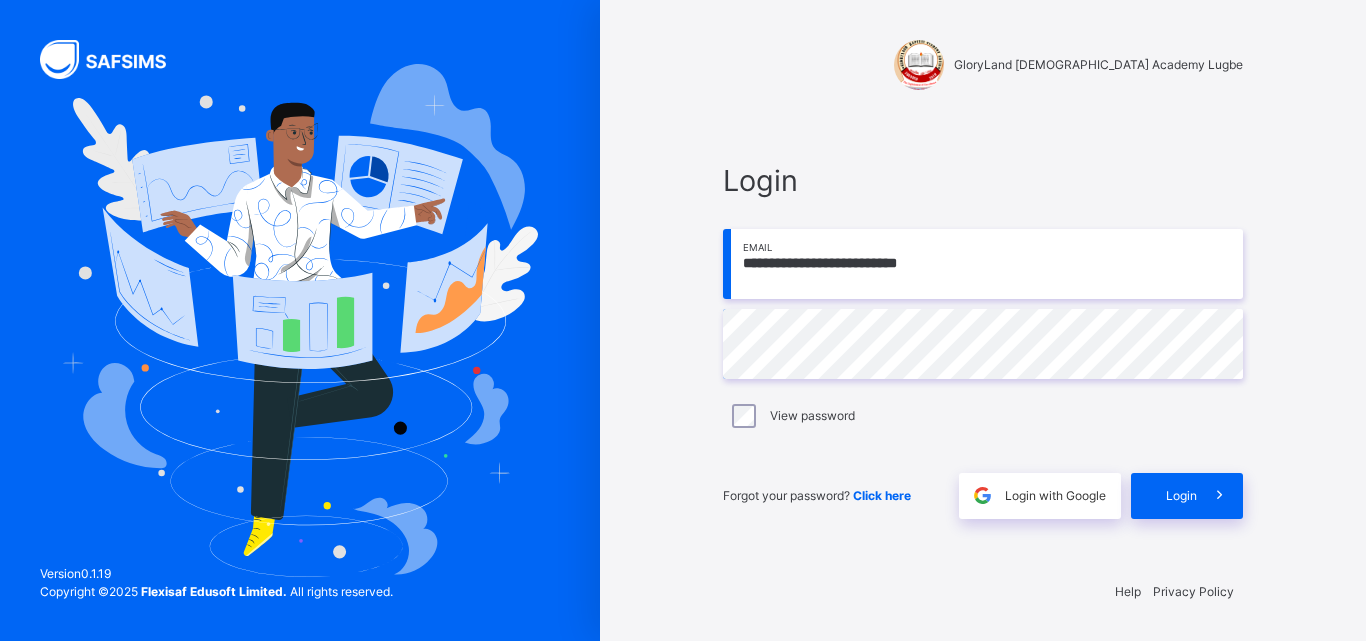 click on "**********" at bounding box center [983, 264] 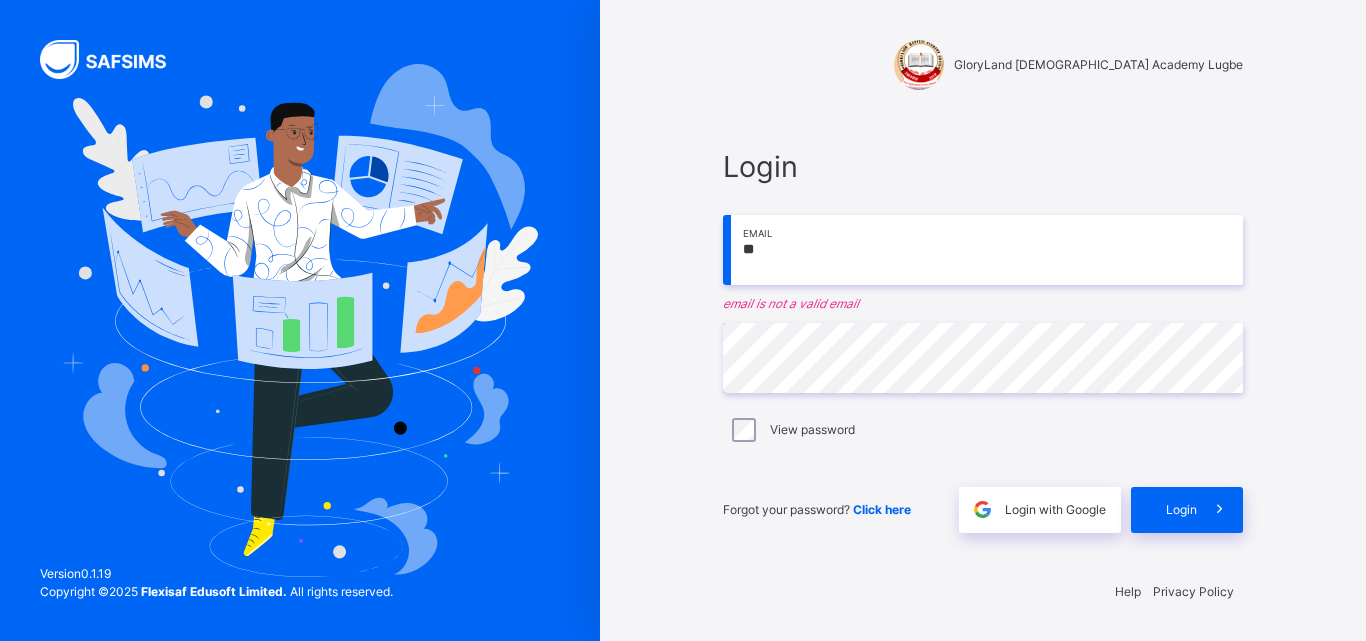 type on "*" 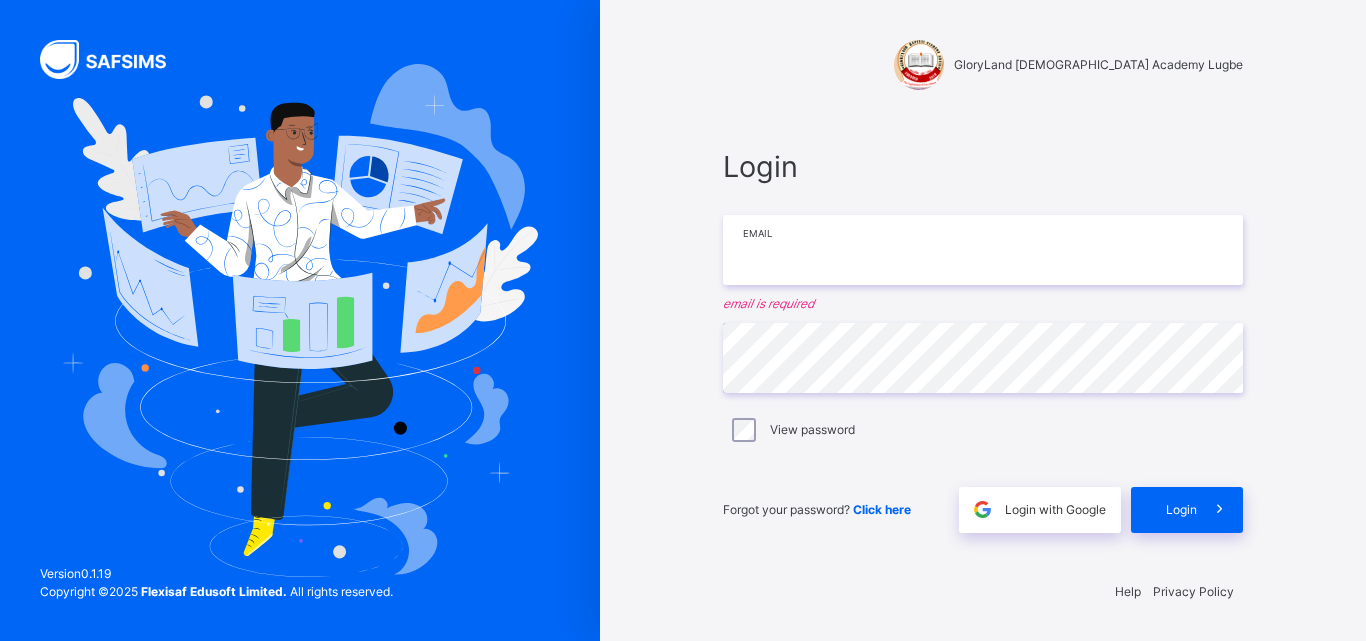 type on "**********" 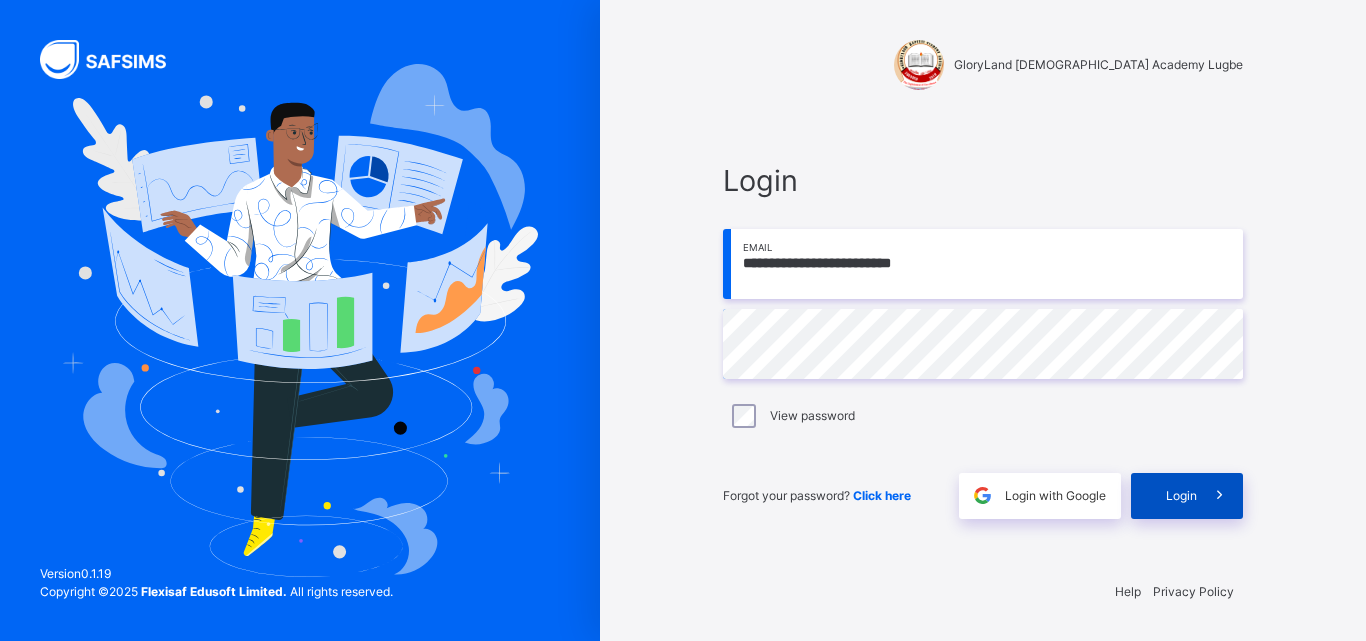 click on "Login" at bounding box center [1187, 496] 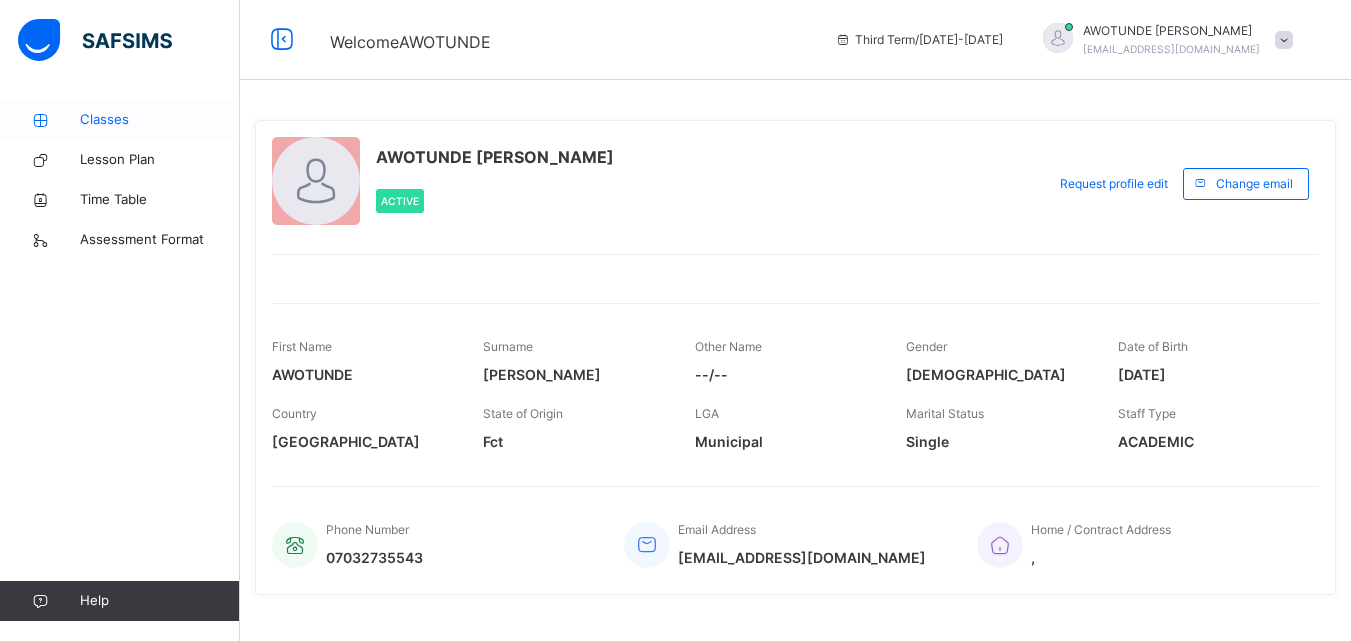 click on "Classes" at bounding box center [160, 120] 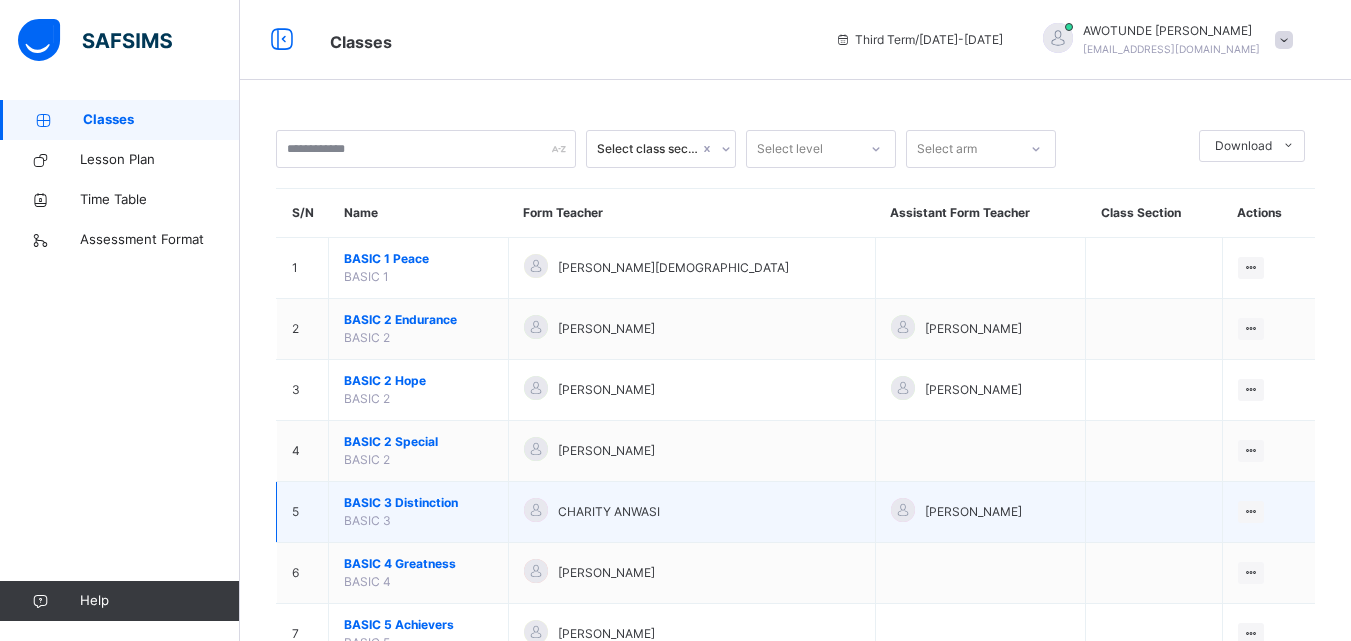 click on "BASIC 3   Distinction" at bounding box center (418, 503) 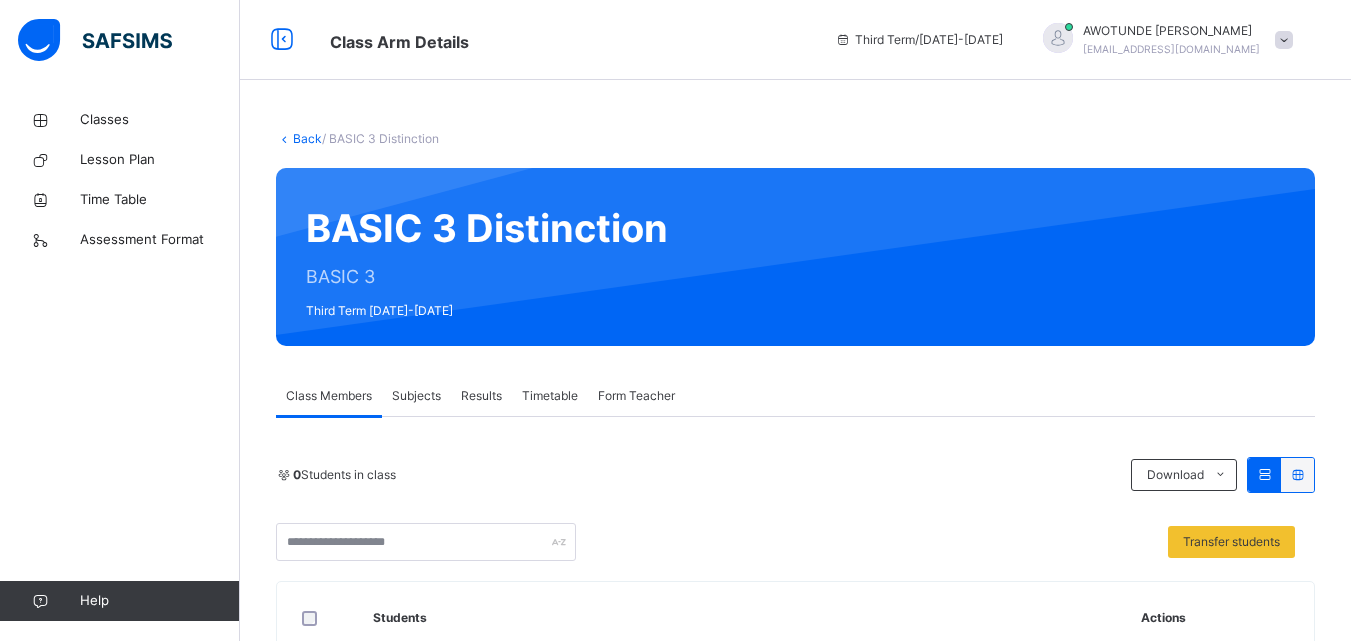 click on "Subjects" at bounding box center (416, 396) 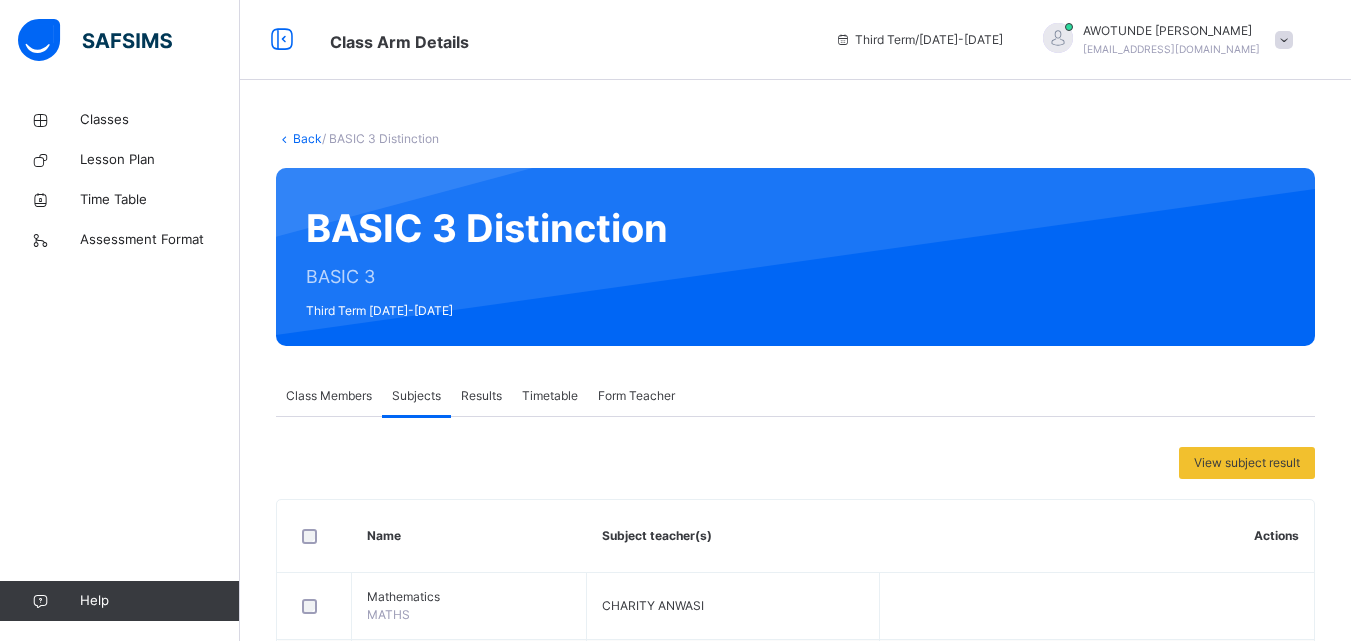 drag, startPoint x: 559, startPoint y: 487, endPoint x: 536, endPoint y: 498, distance: 25.495098 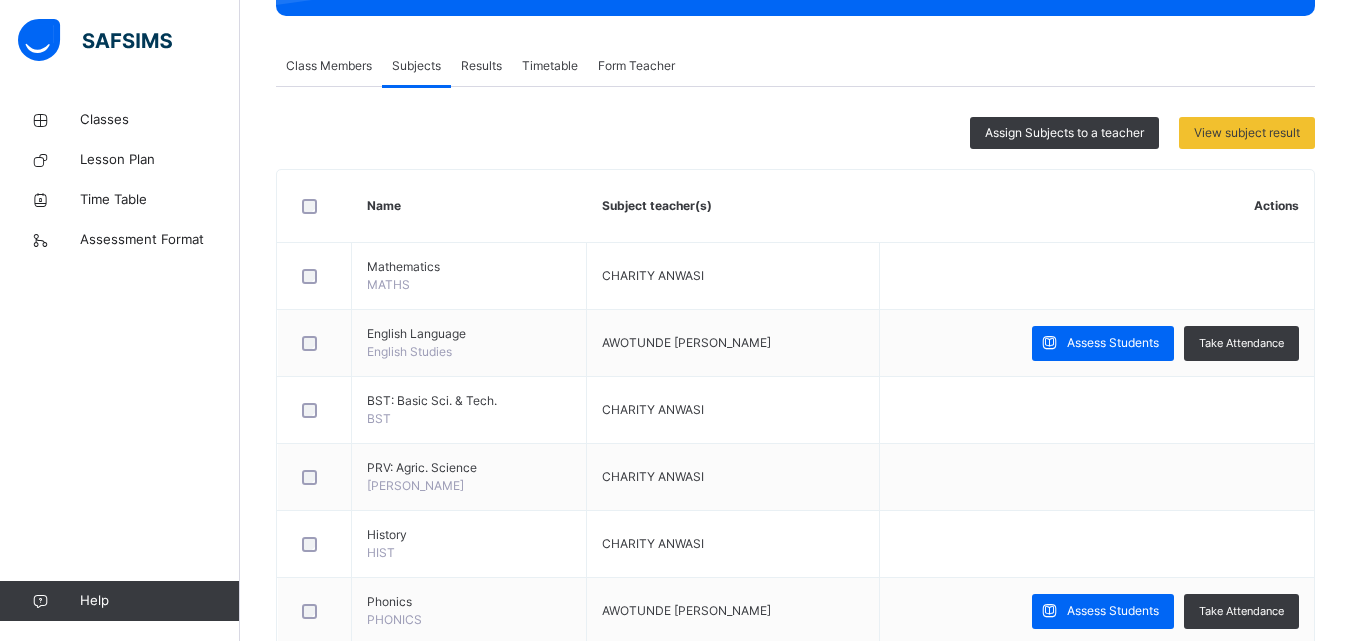 scroll, scrollTop: 505, scrollLeft: 0, axis: vertical 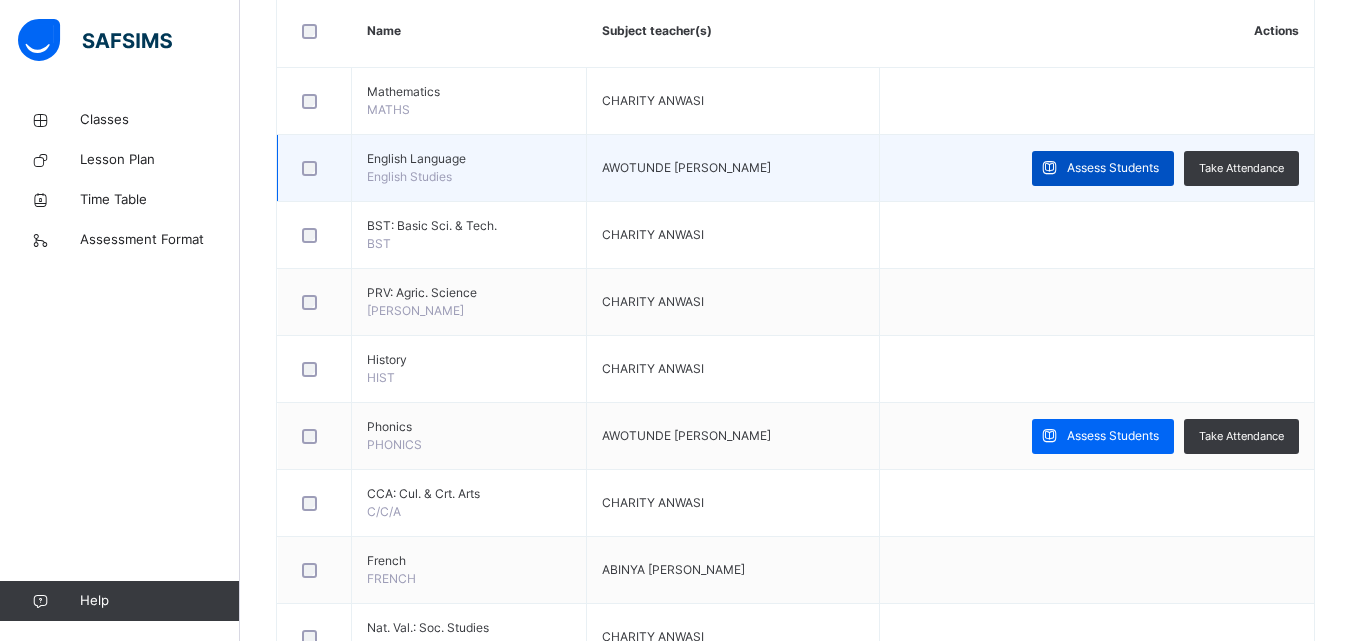 click on "Assess Students" at bounding box center [1113, 168] 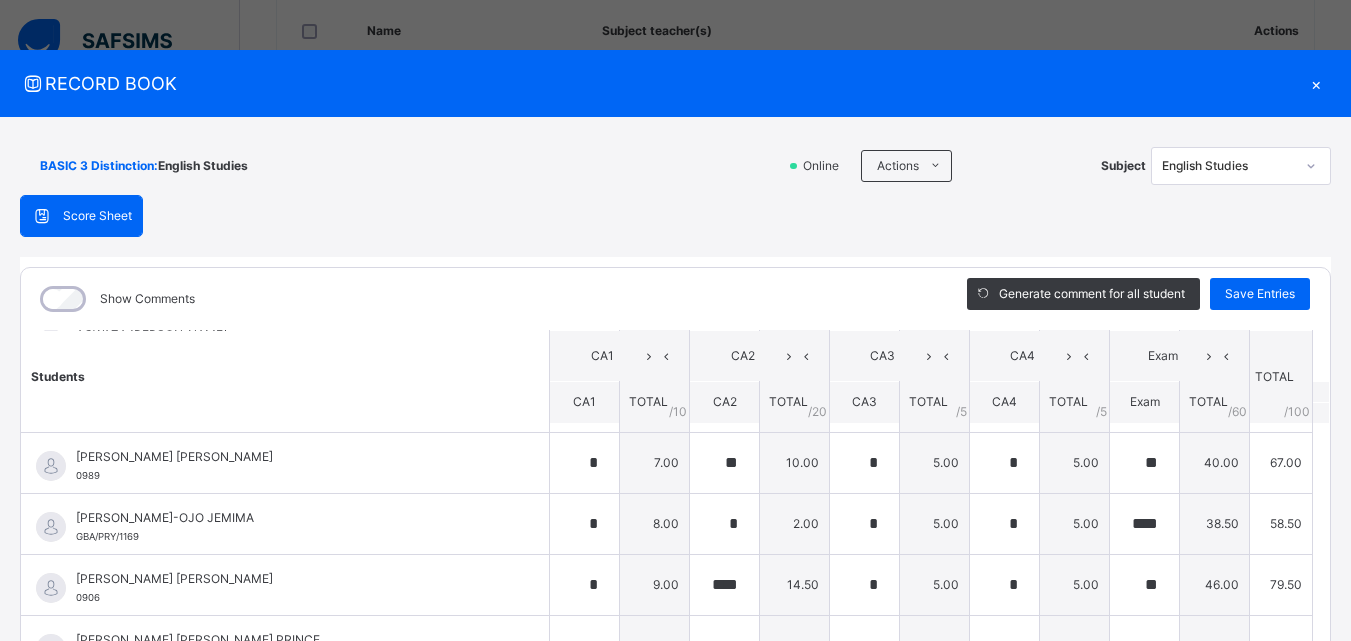 scroll, scrollTop: 119, scrollLeft: 0, axis: vertical 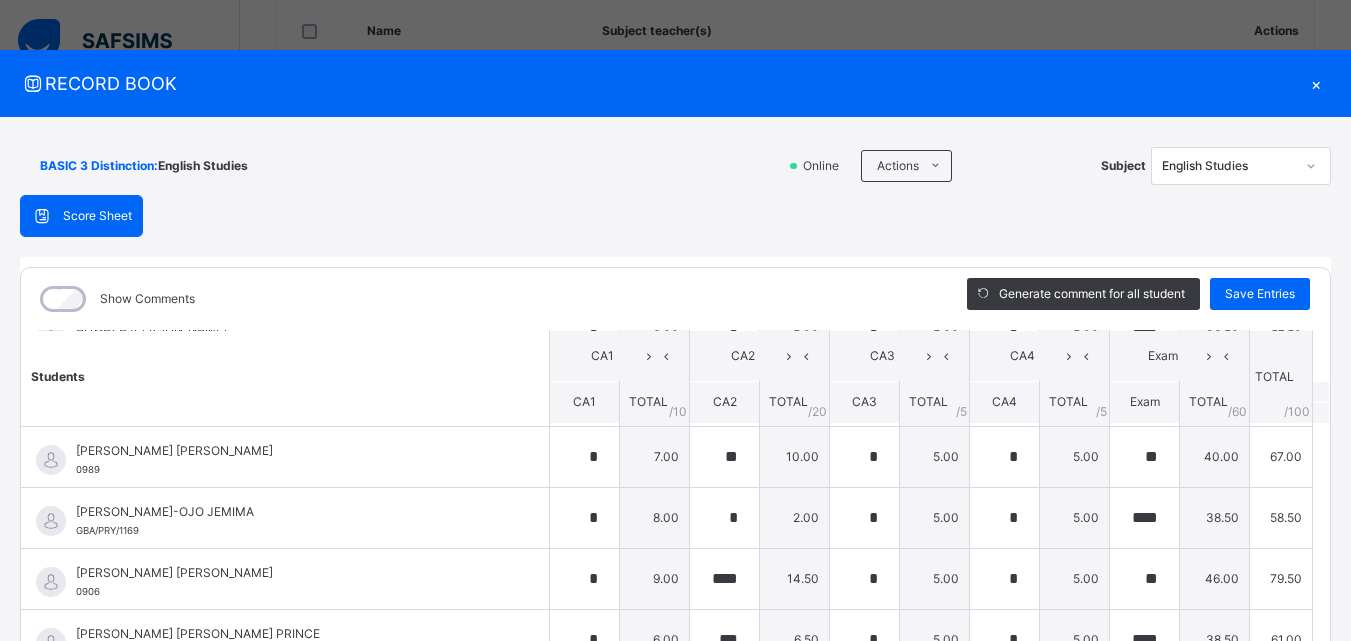 click on "English Studies" at bounding box center [1222, 166] 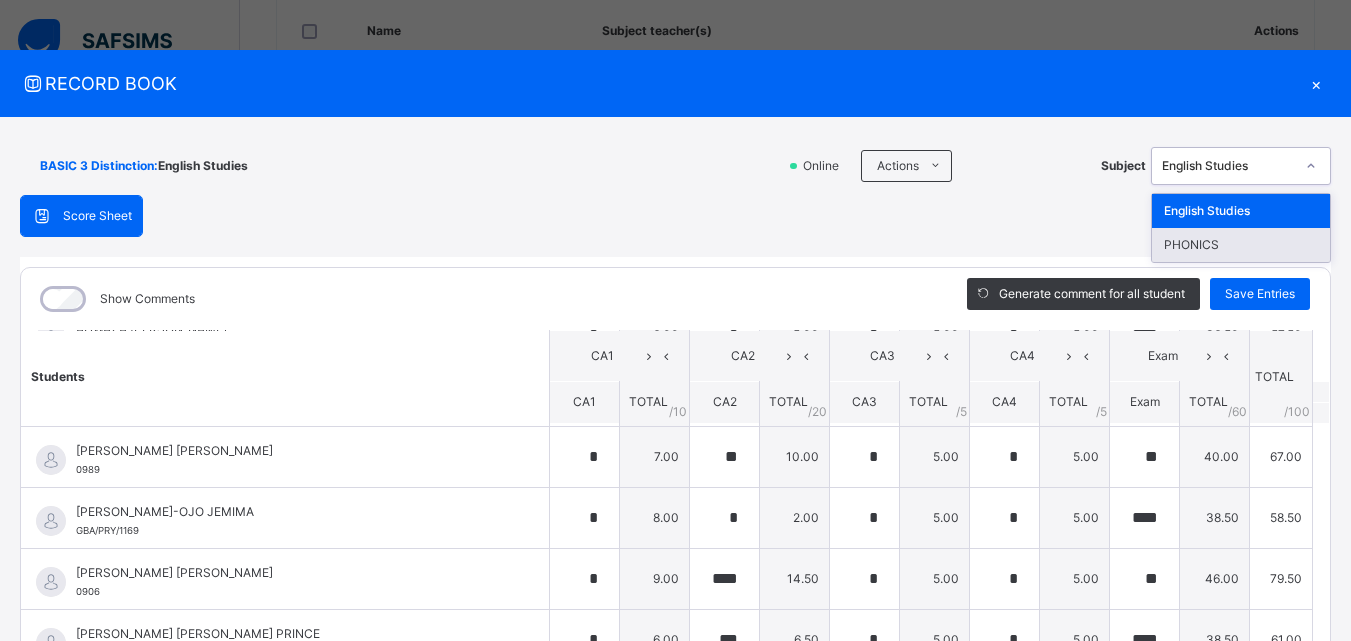 click on "PHONICS" at bounding box center (1241, 245) 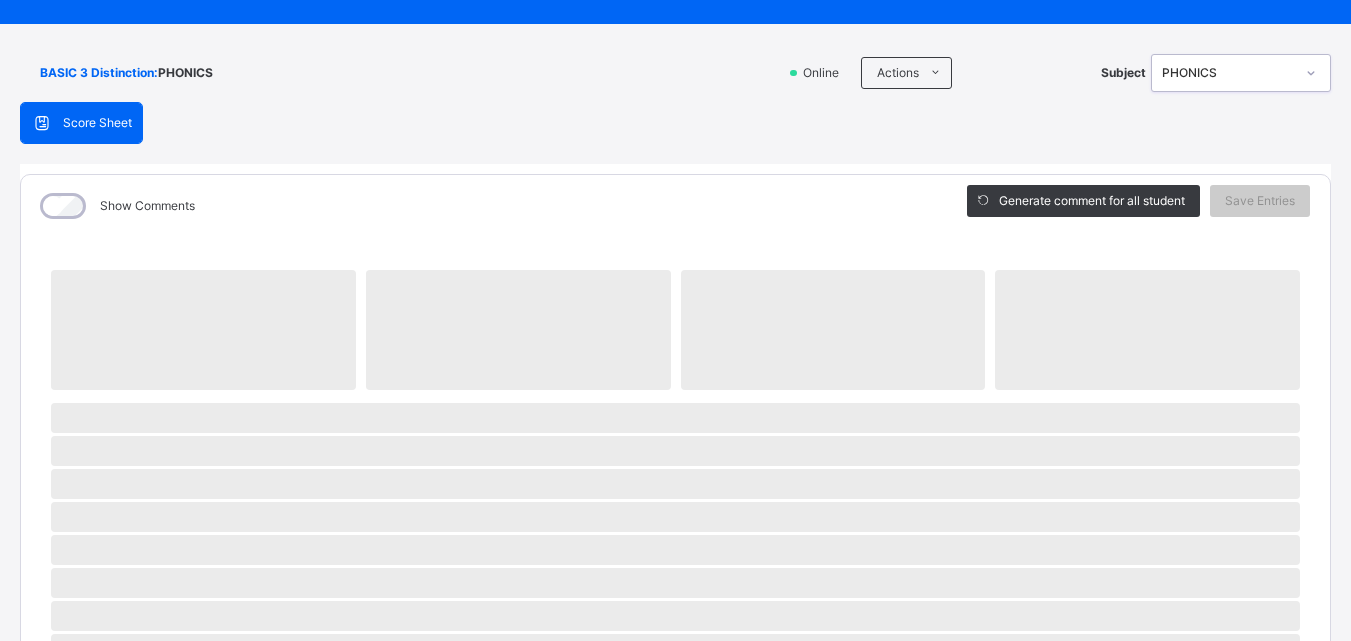scroll, scrollTop: 98, scrollLeft: 0, axis: vertical 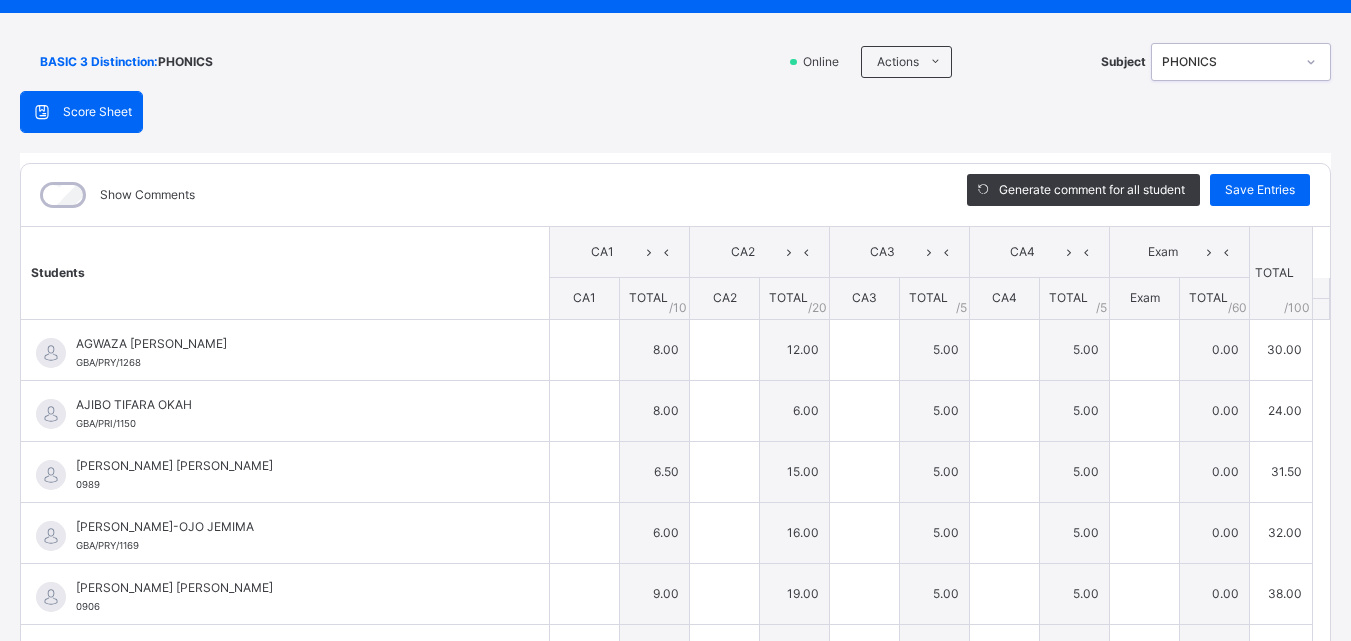 type on "*" 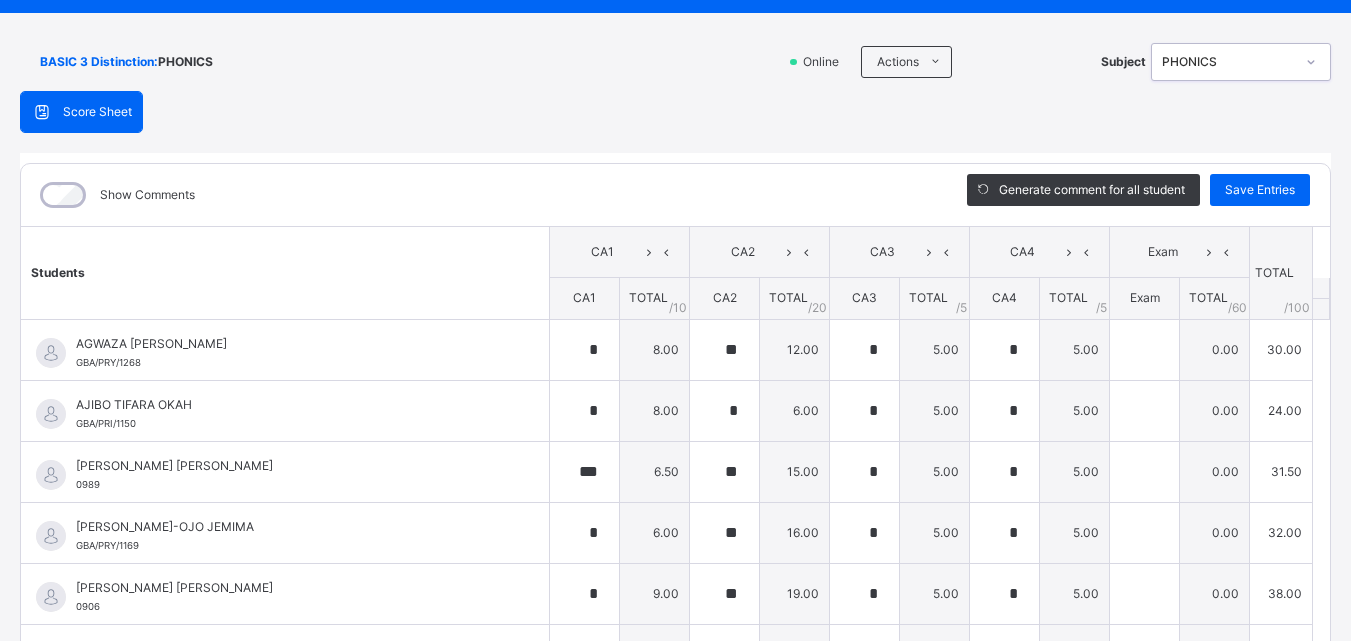 type on "***" 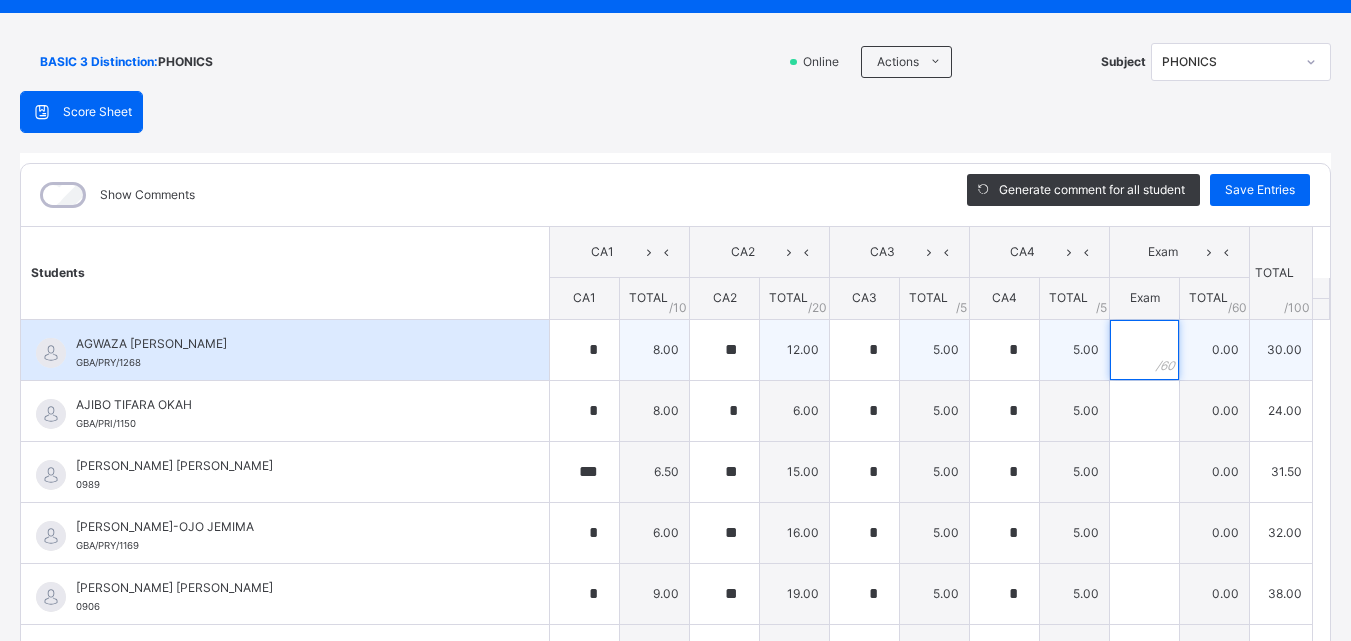 click at bounding box center (1144, 350) 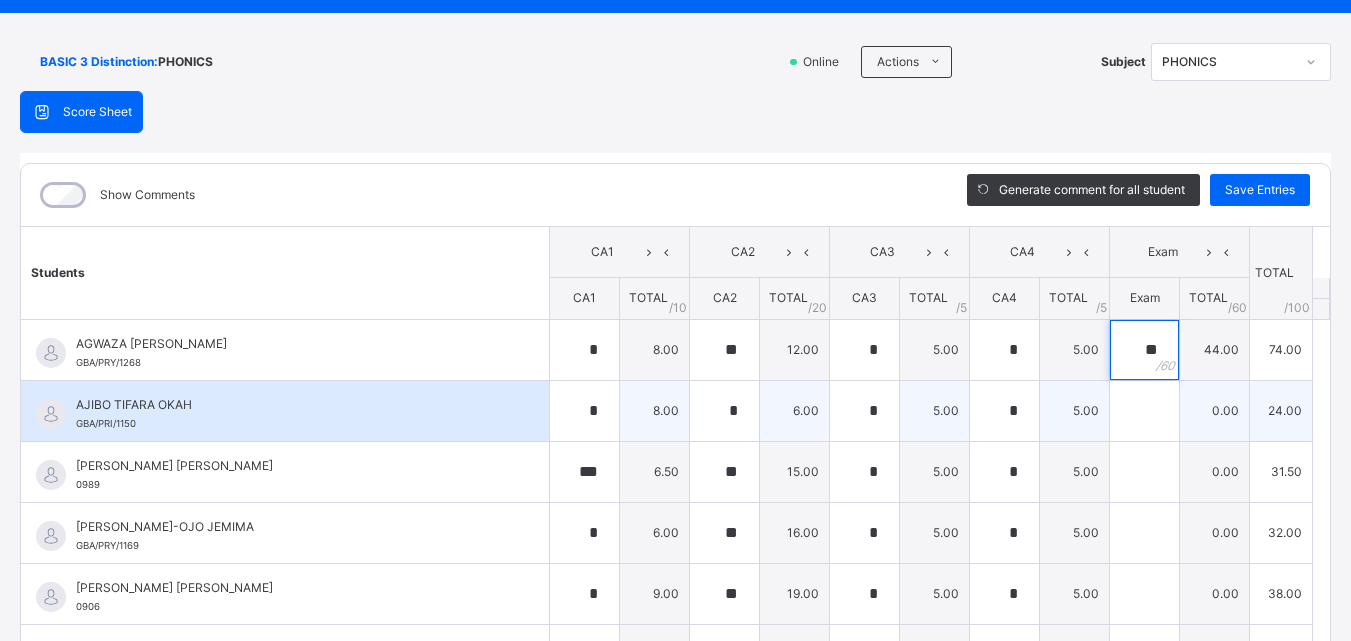type on "**" 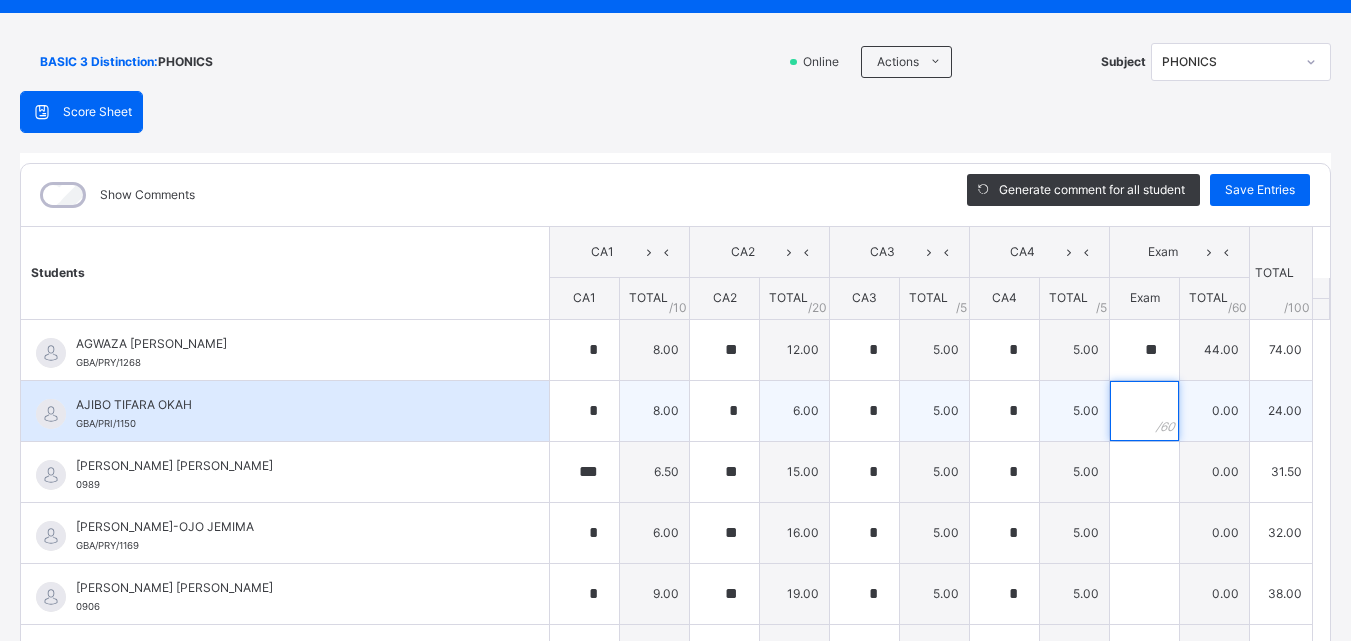 click at bounding box center [1144, 411] 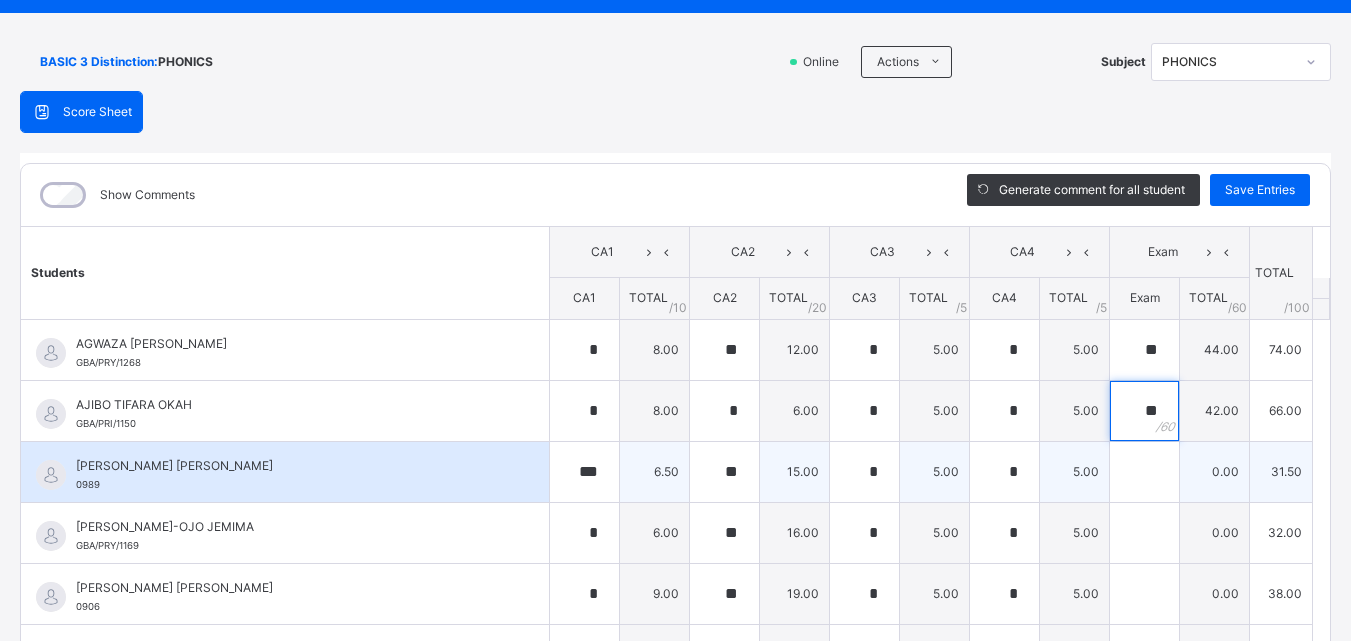 type on "**" 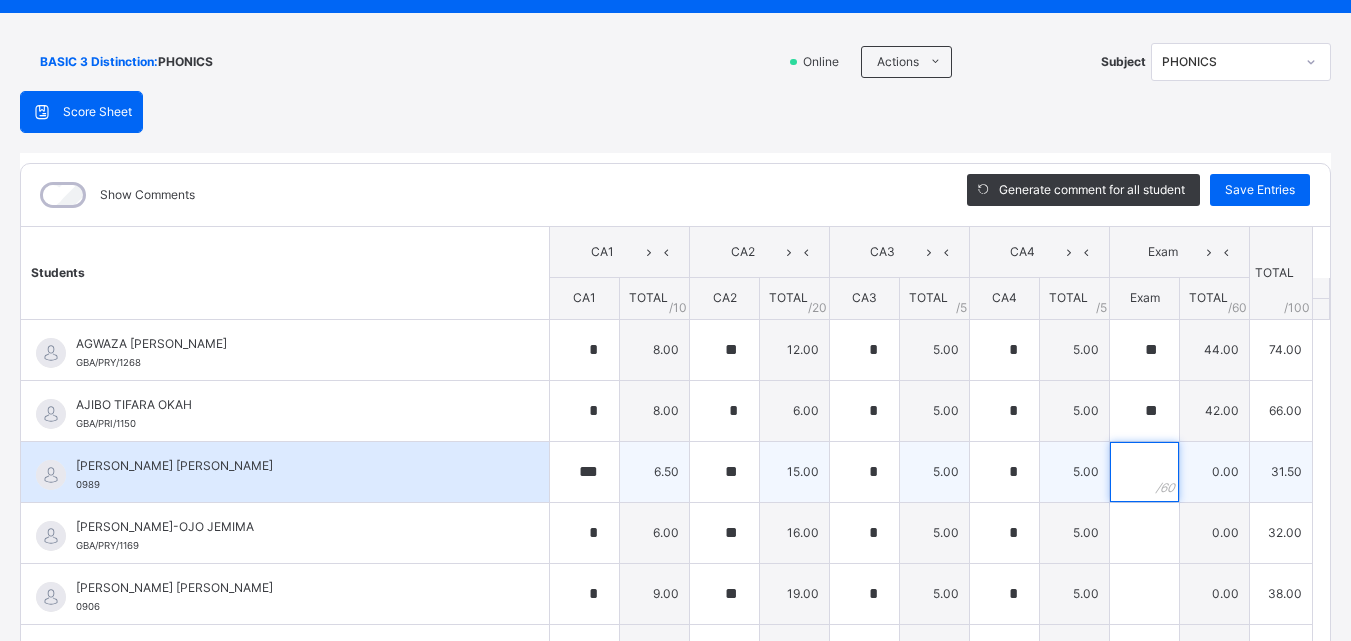 click at bounding box center (1144, 472) 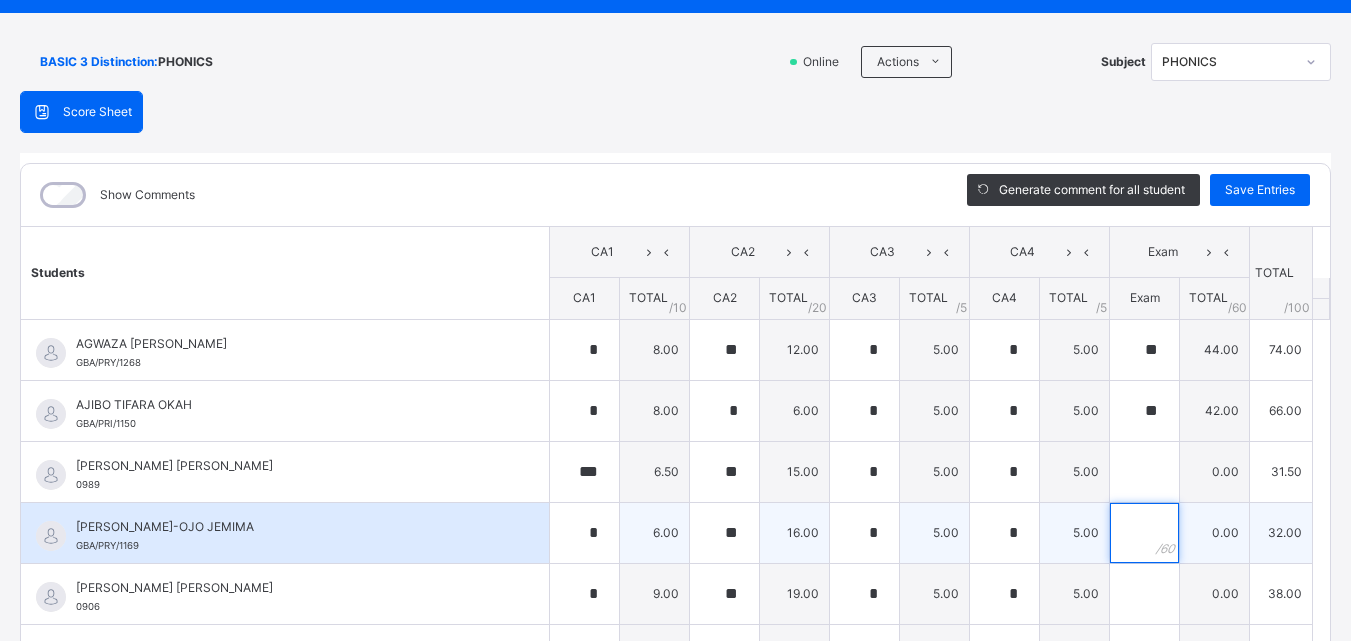 click at bounding box center [1144, 533] 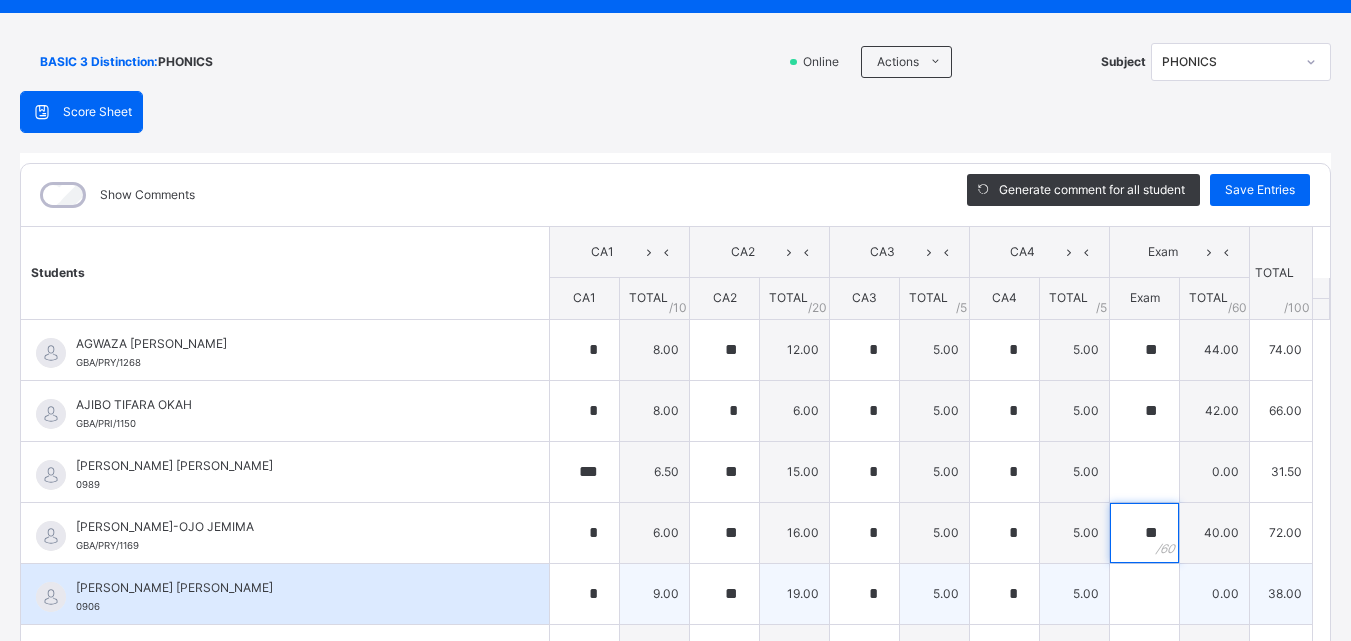 type on "**" 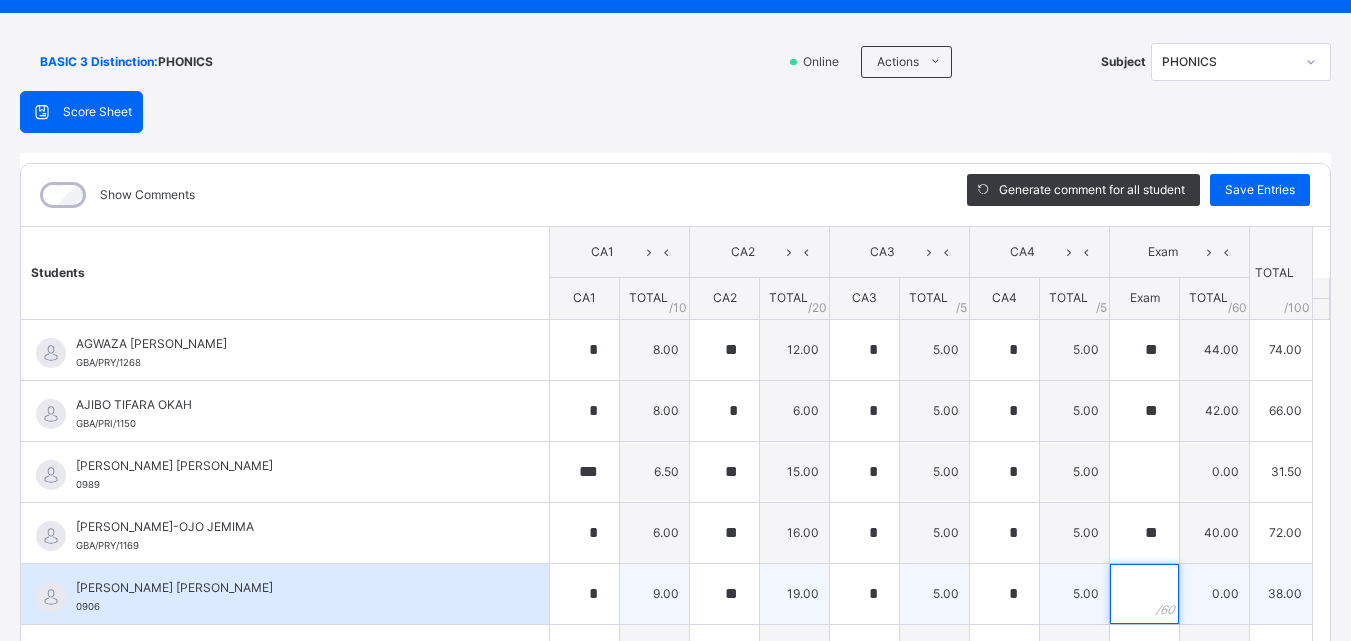 click at bounding box center (1144, 594) 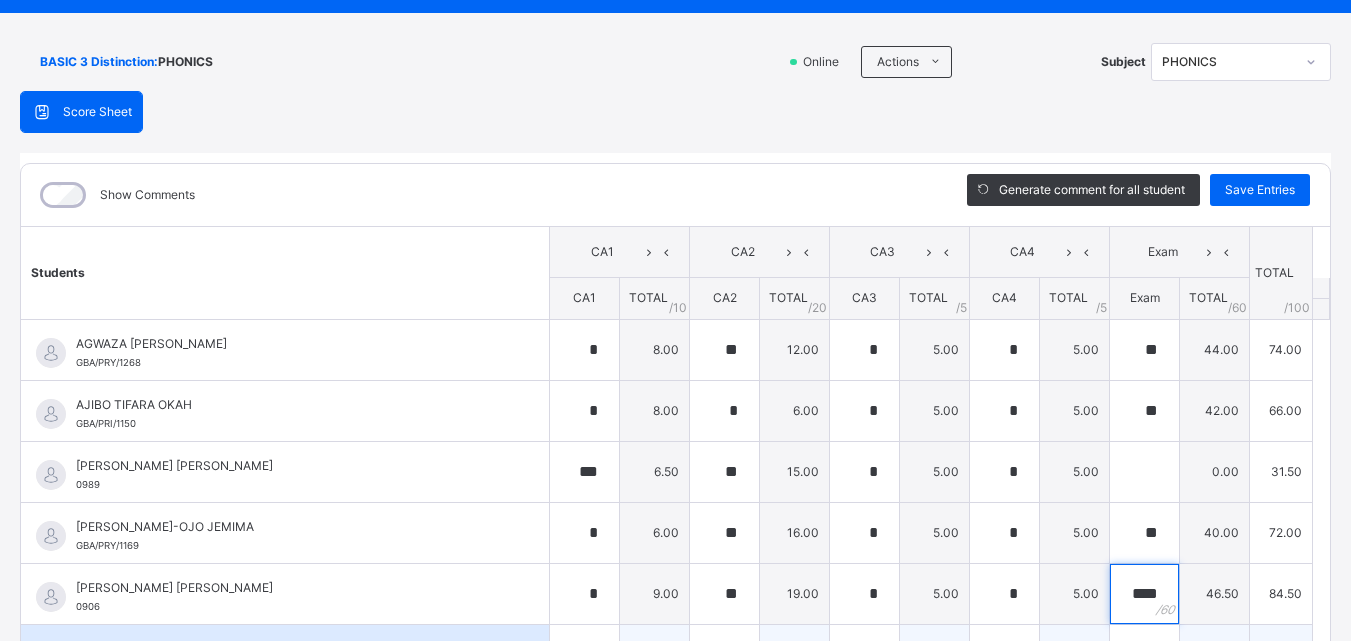 type on "****" 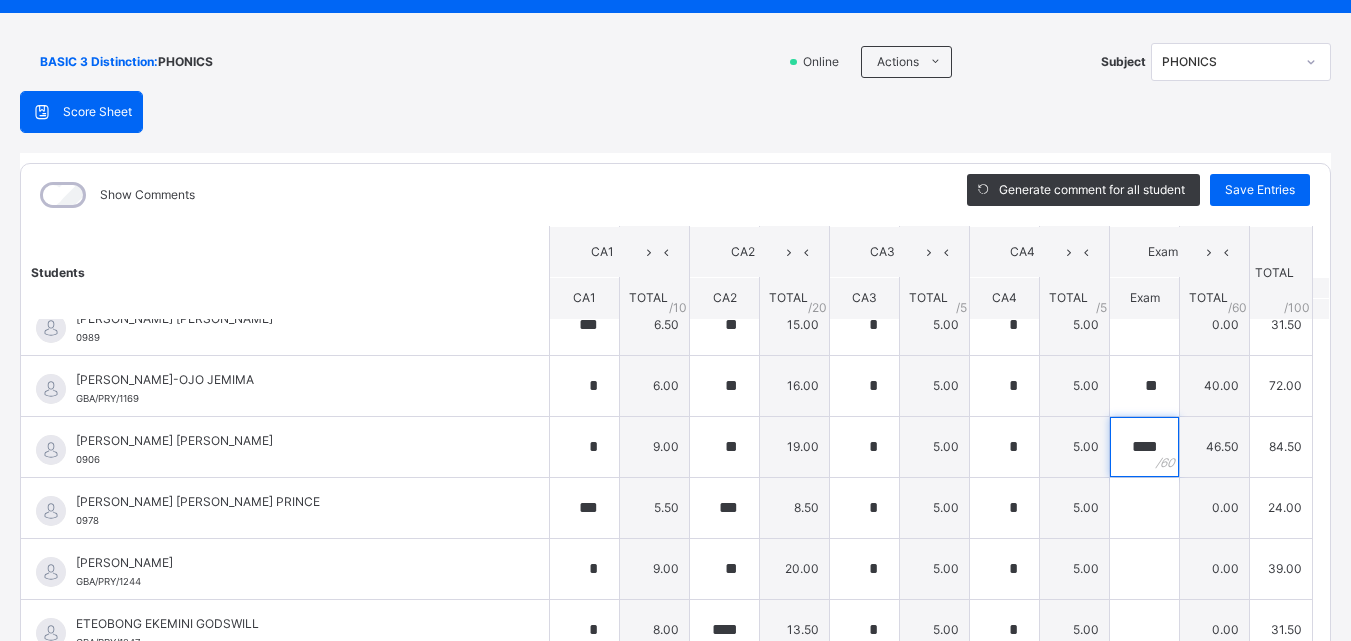 scroll, scrollTop: 235, scrollLeft: 0, axis: vertical 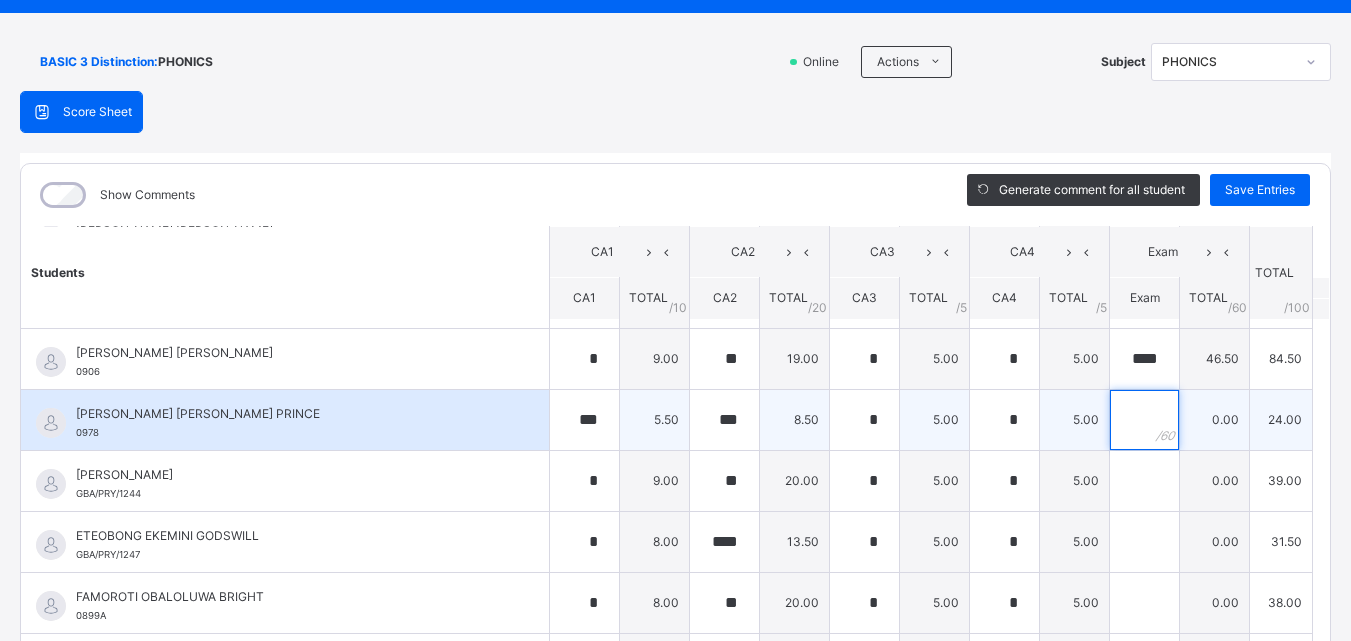 click at bounding box center (1144, 420) 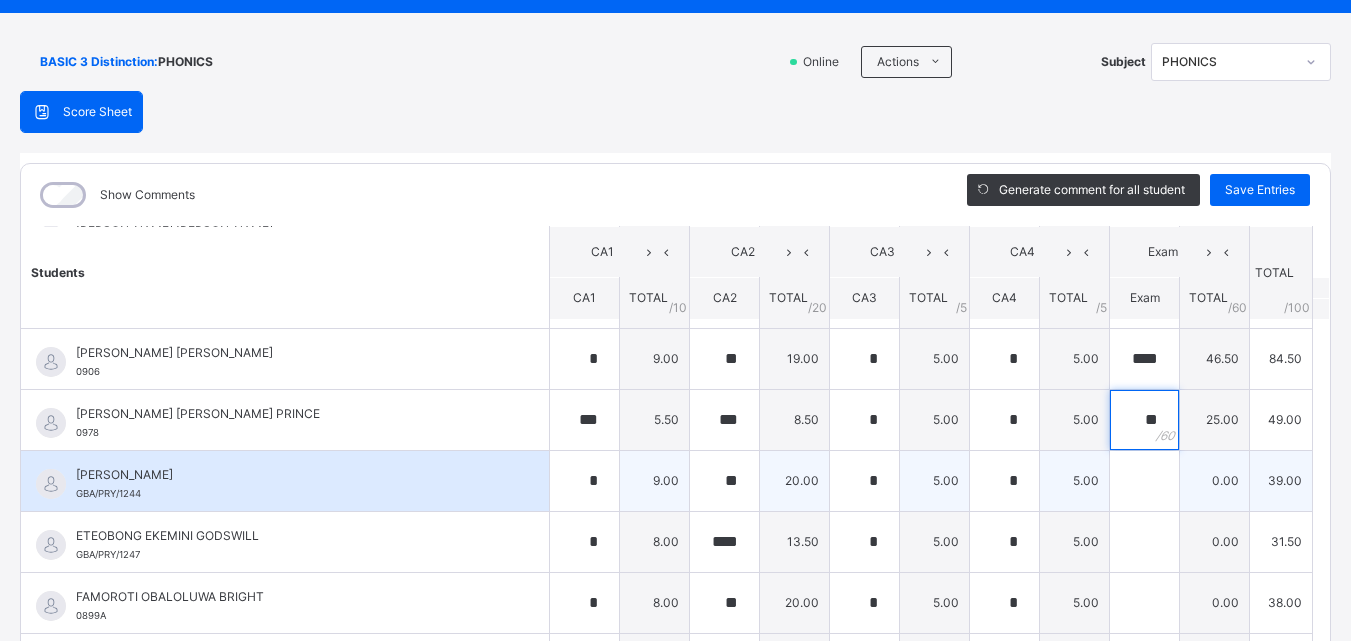 type on "**" 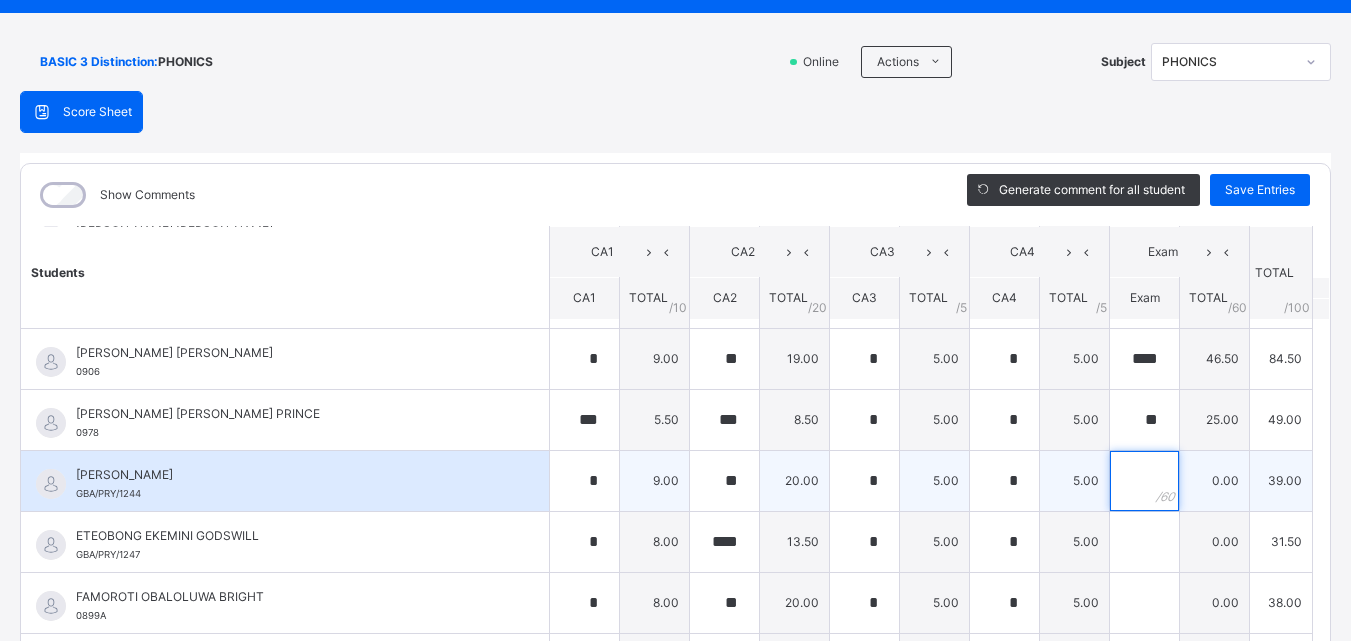 click at bounding box center [1144, 481] 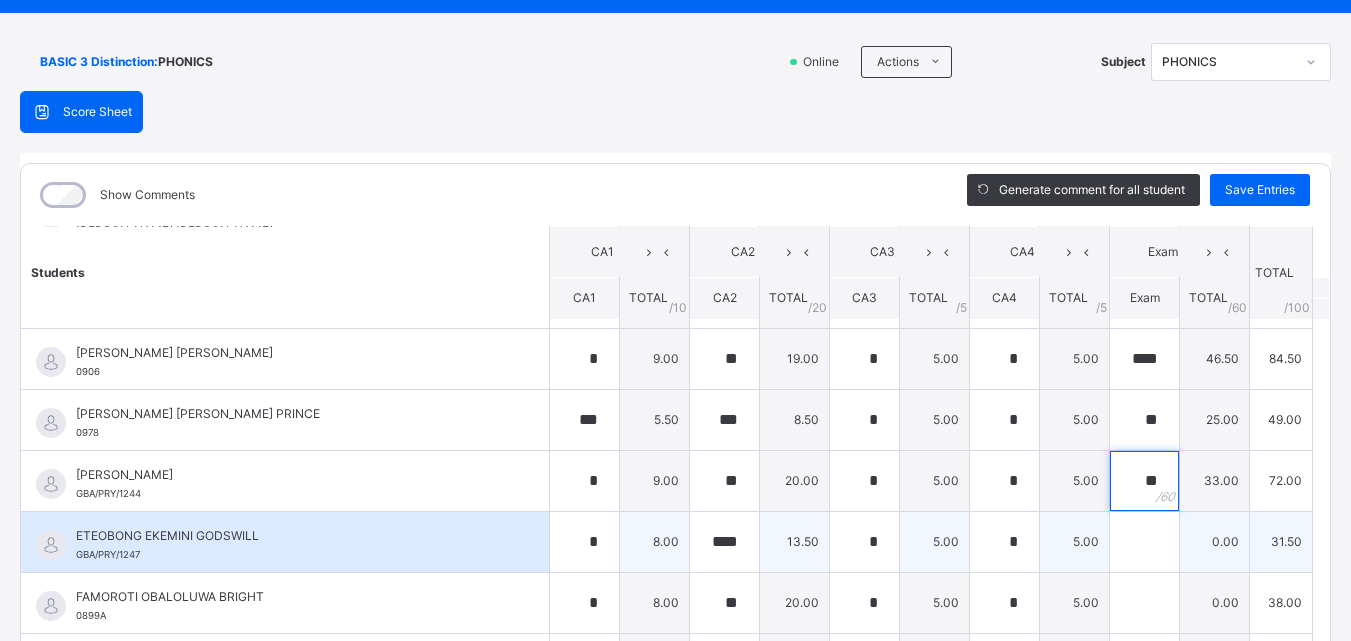 type on "**" 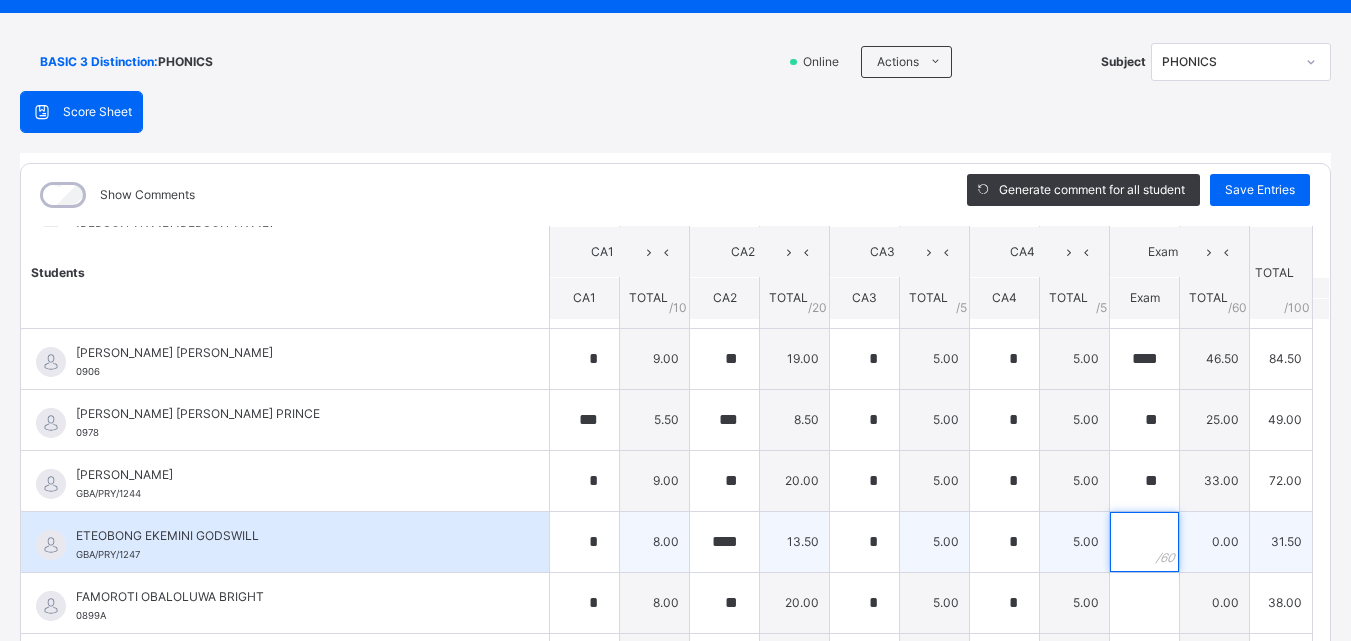 click at bounding box center [1144, 542] 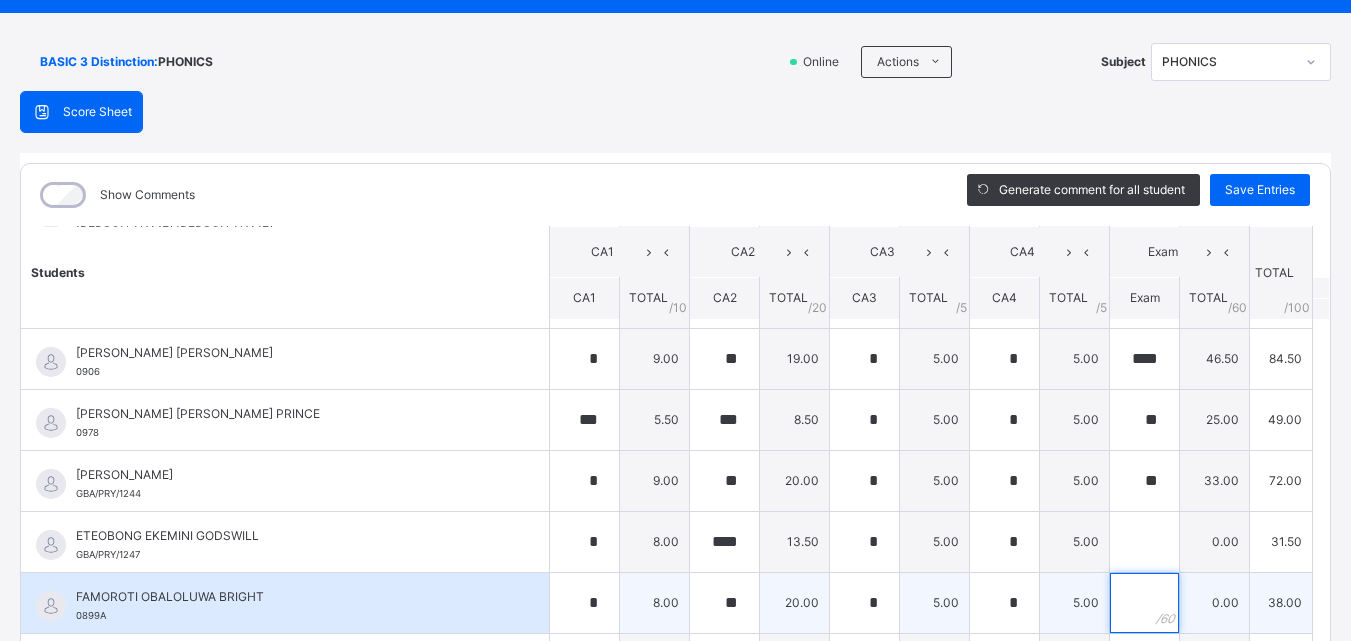 click at bounding box center [1144, 603] 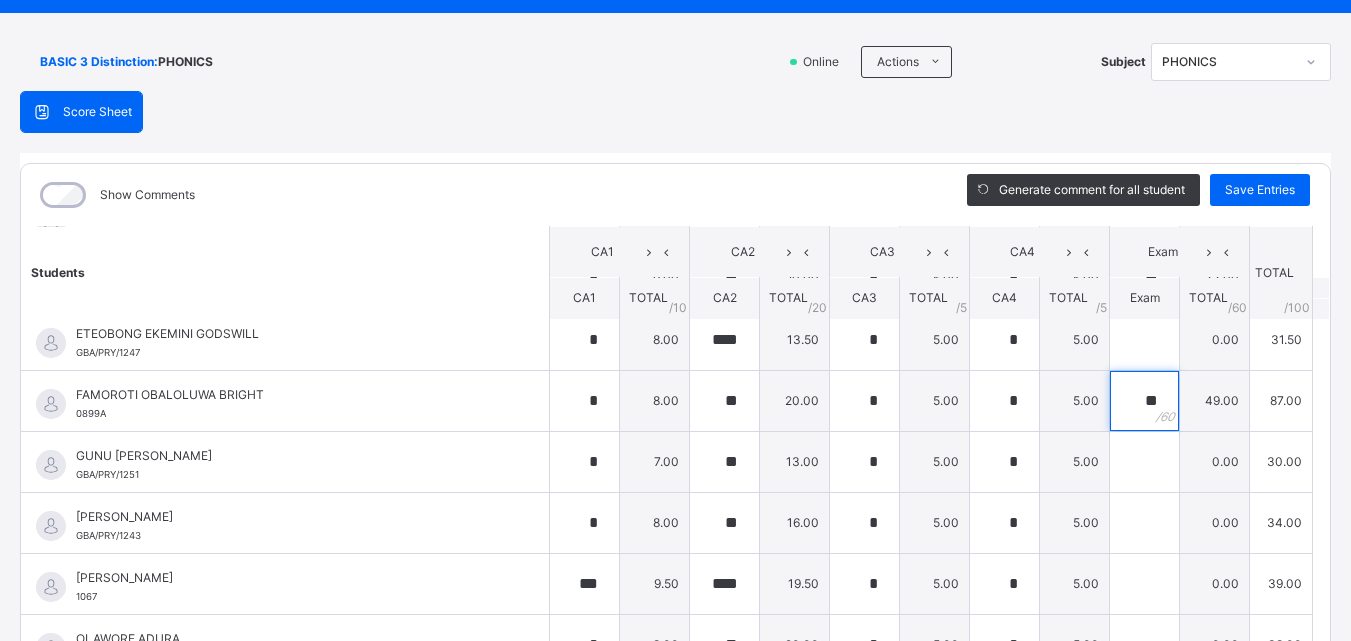 scroll, scrollTop: 440, scrollLeft: 0, axis: vertical 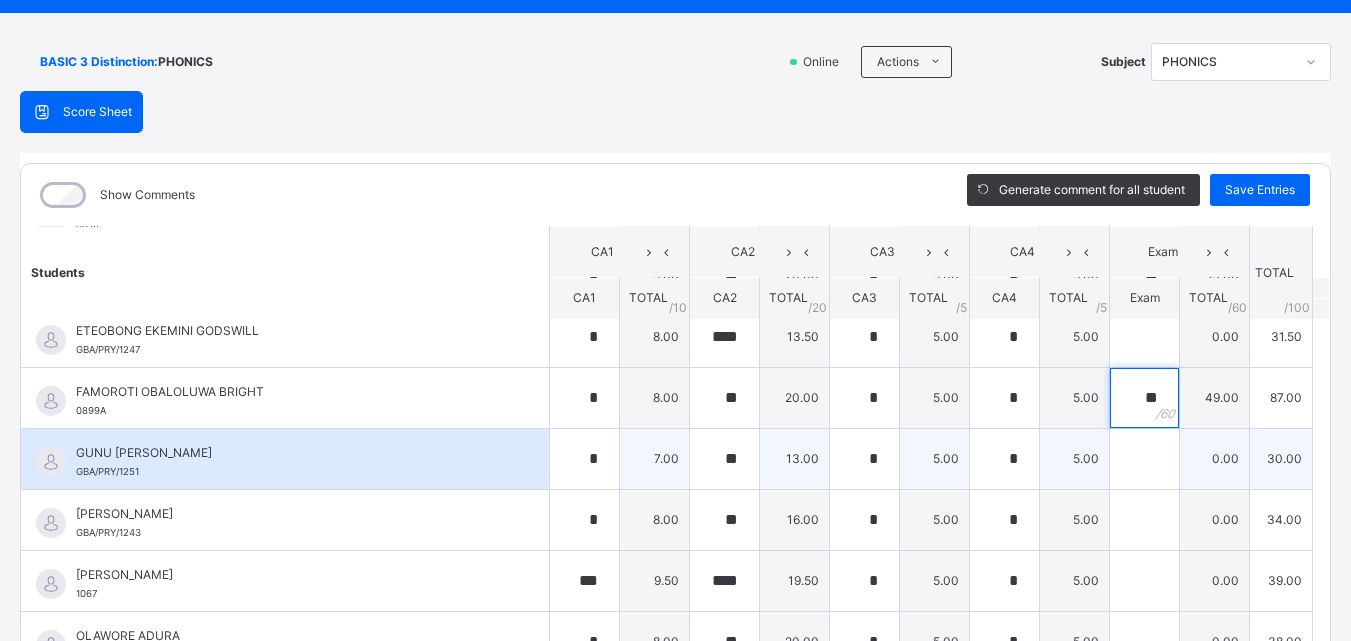 type on "**" 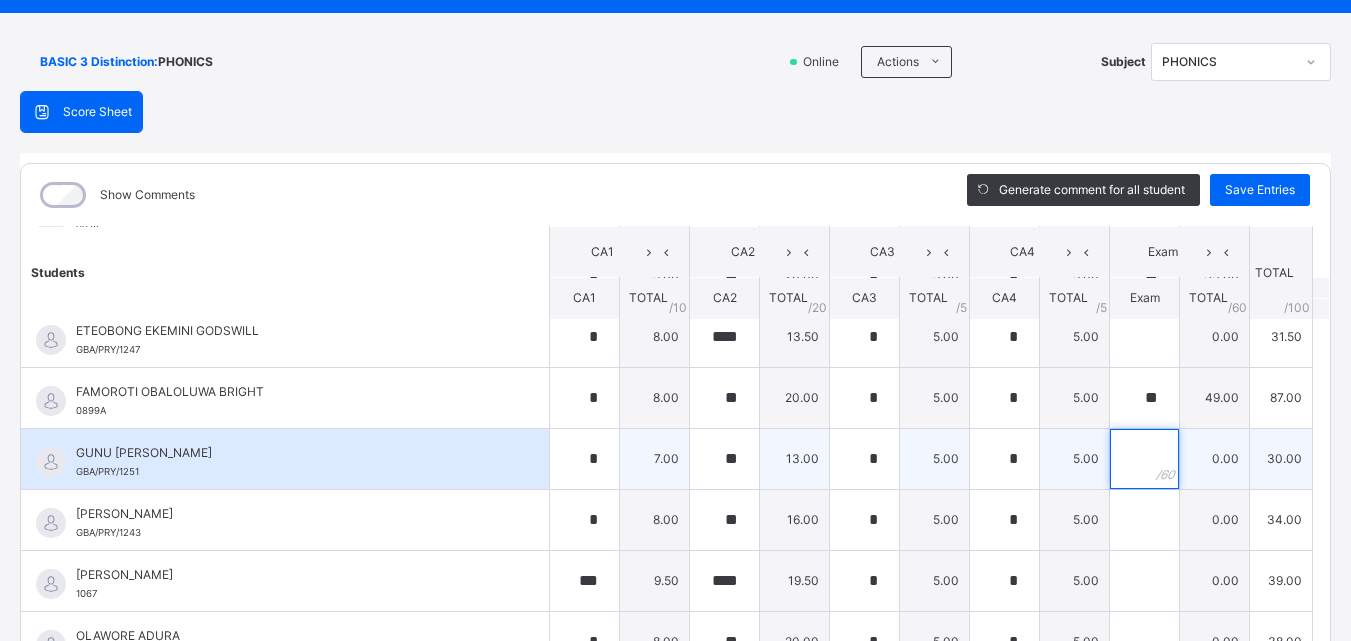click at bounding box center [1144, 459] 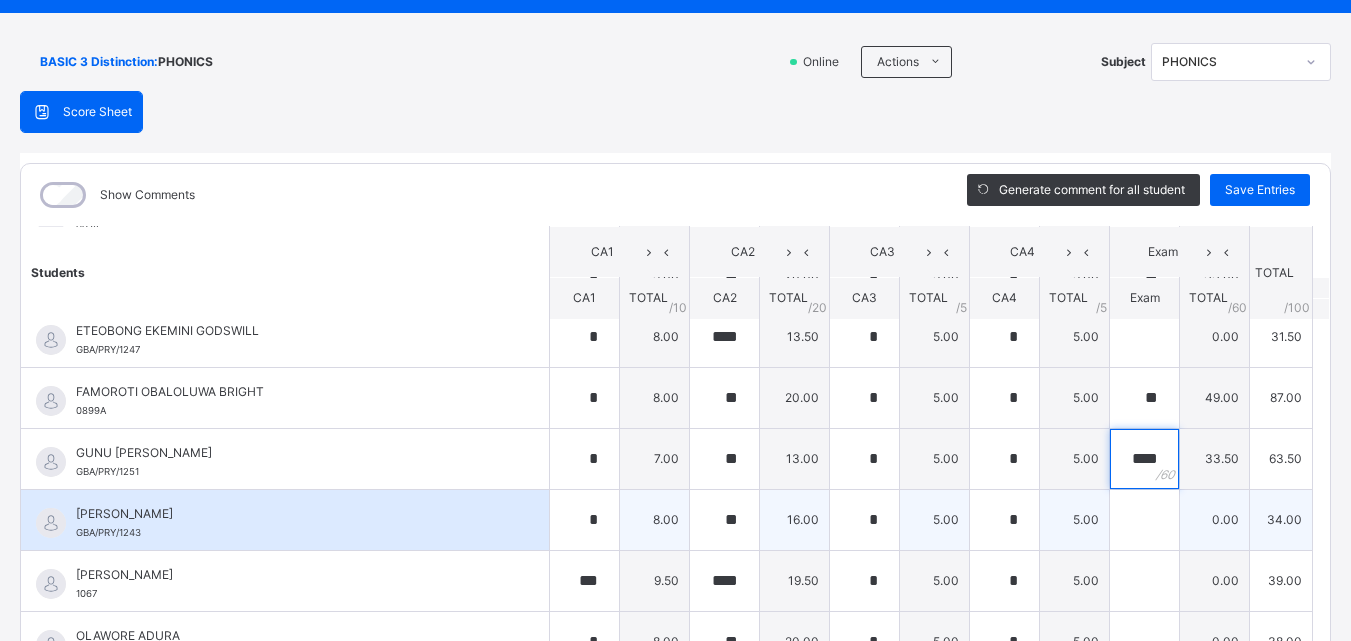 type on "****" 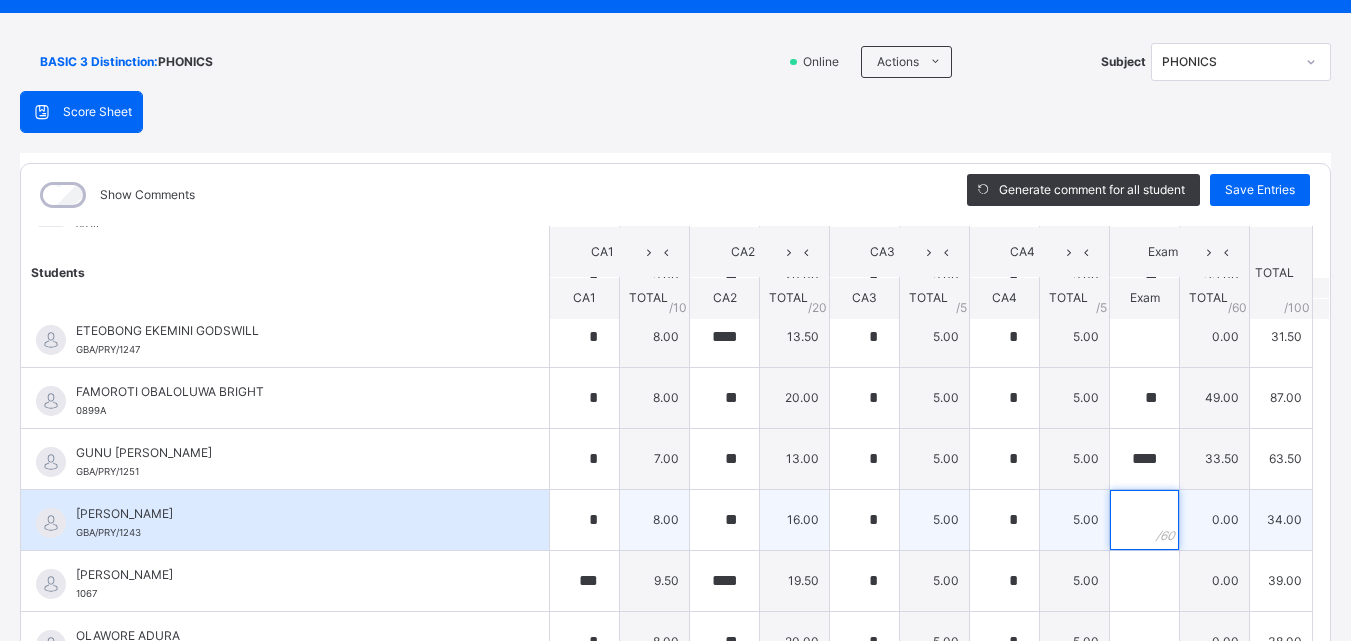 click at bounding box center [1144, 520] 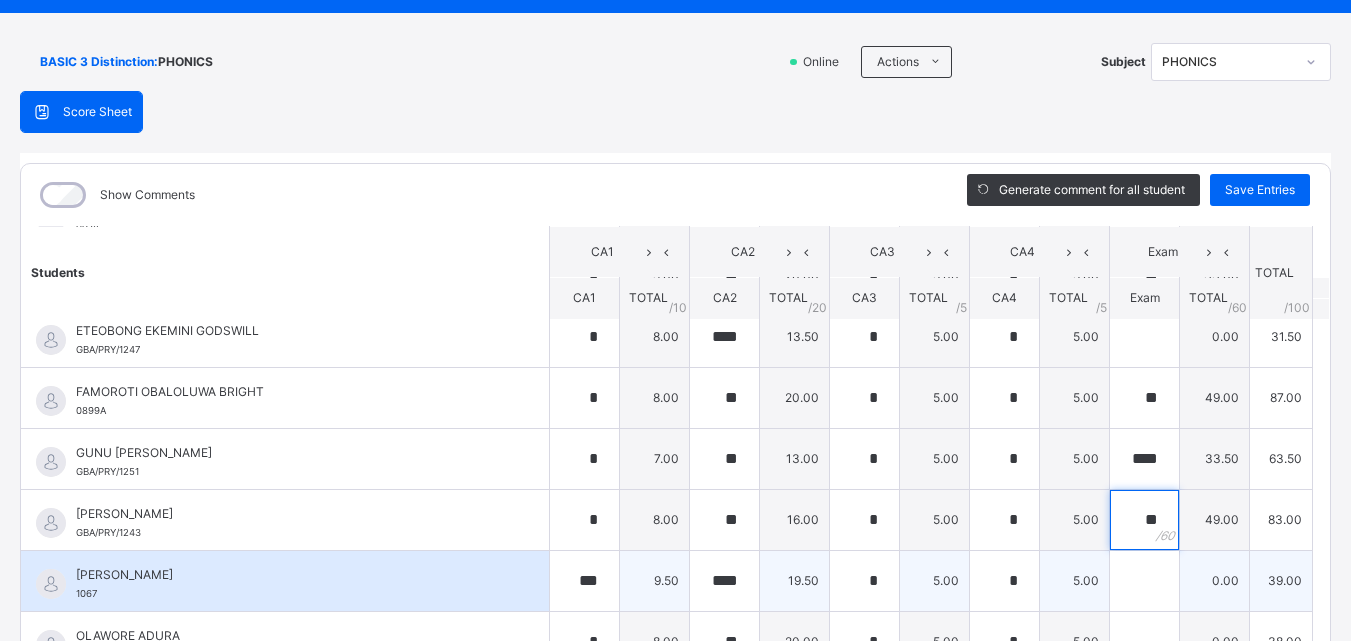 type on "**" 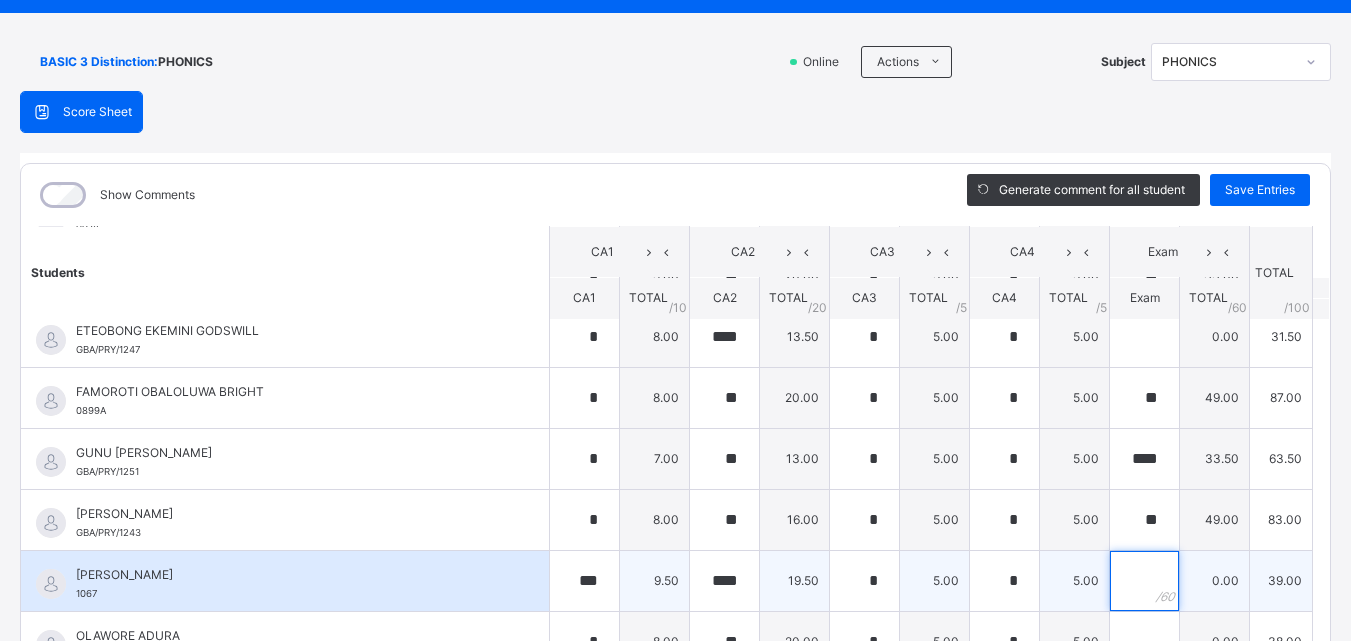 click at bounding box center [1144, 581] 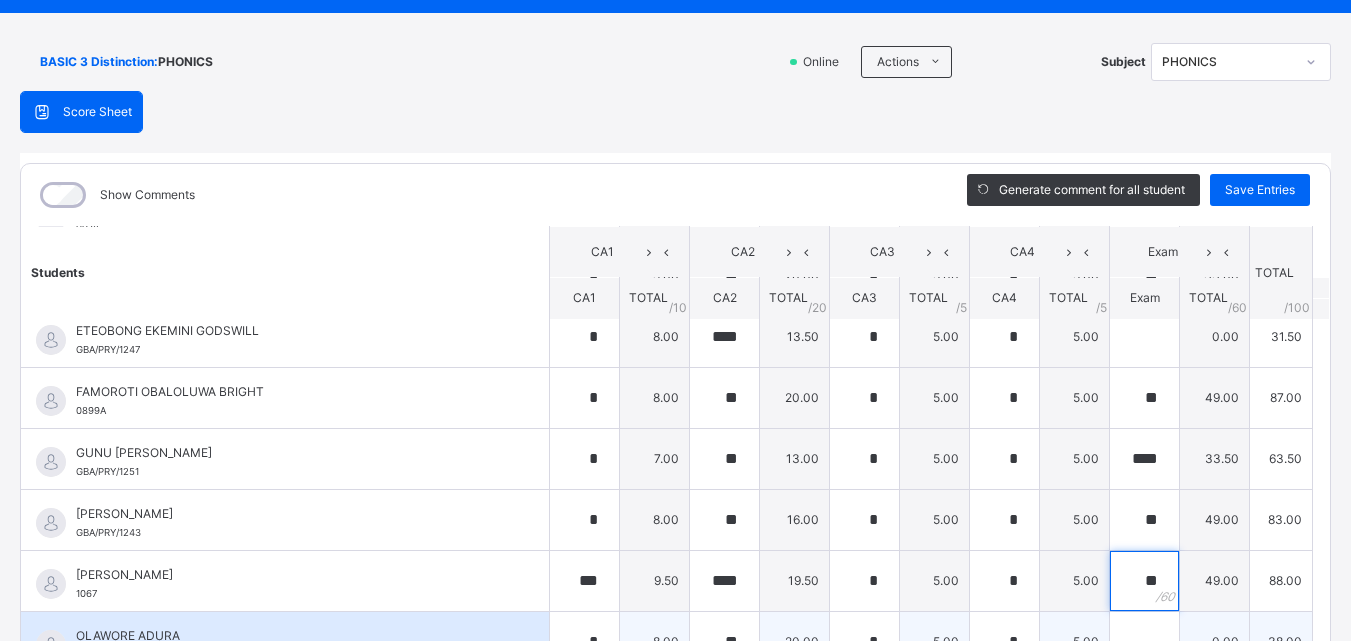 type on "**" 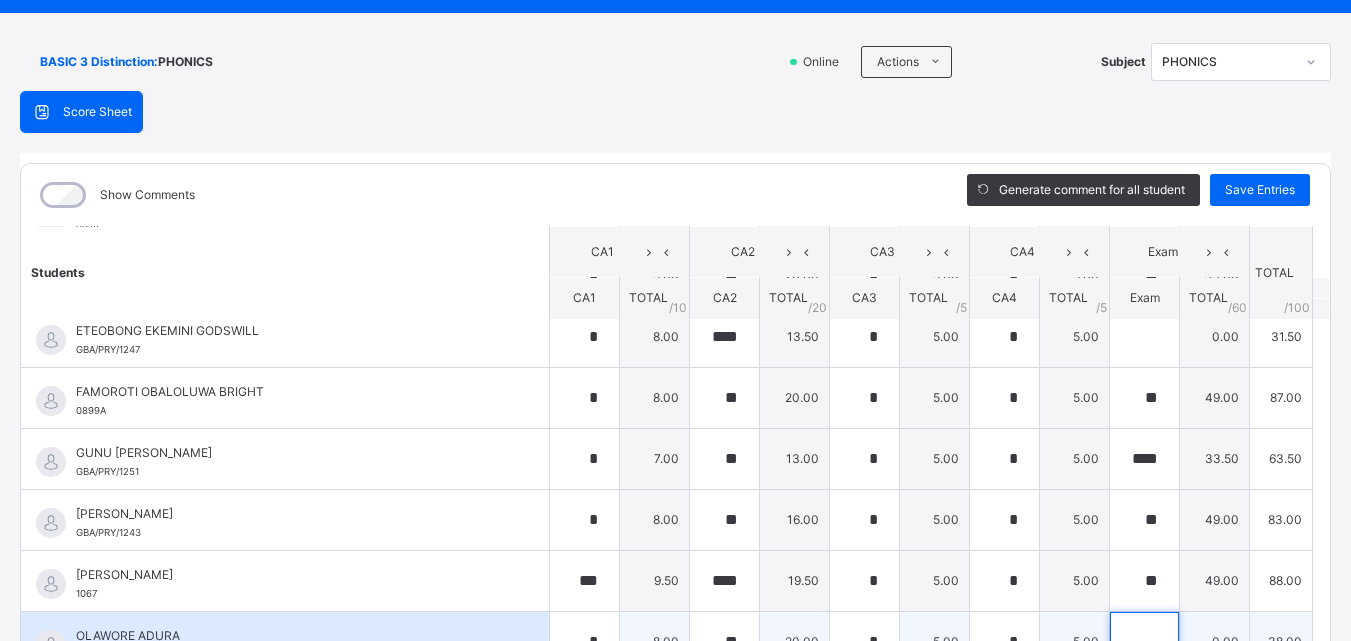 click at bounding box center (1144, 642) 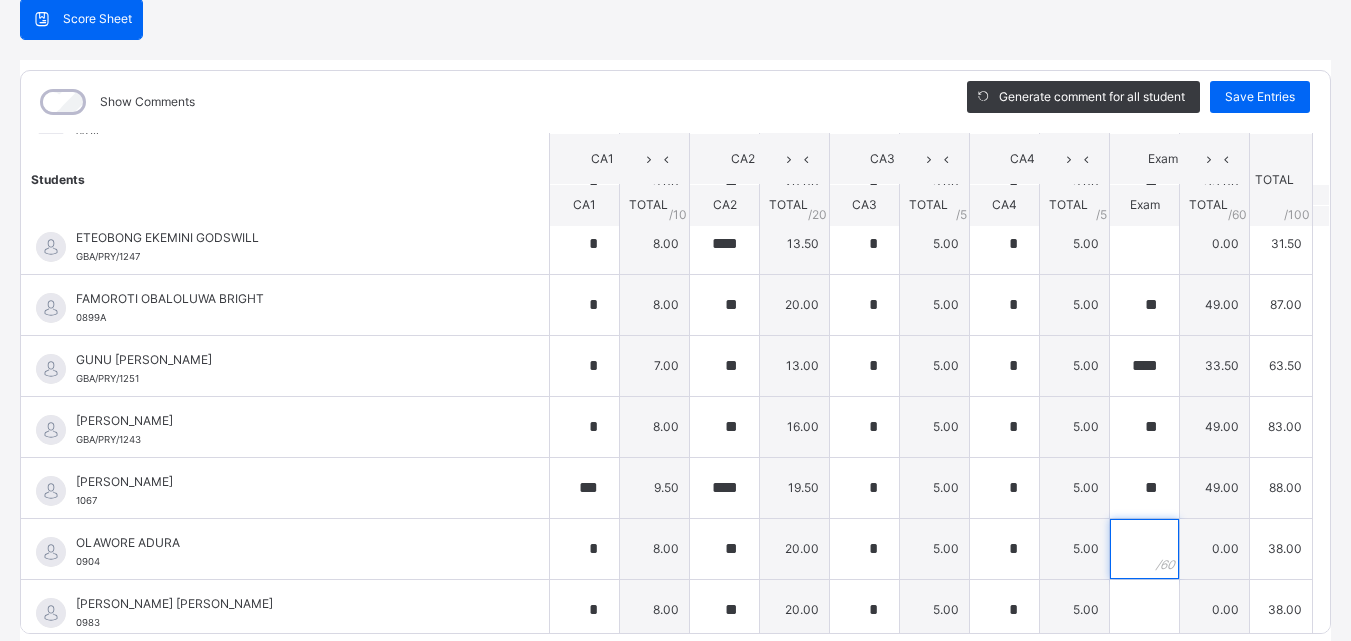 scroll, scrollTop: 201, scrollLeft: 0, axis: vertical 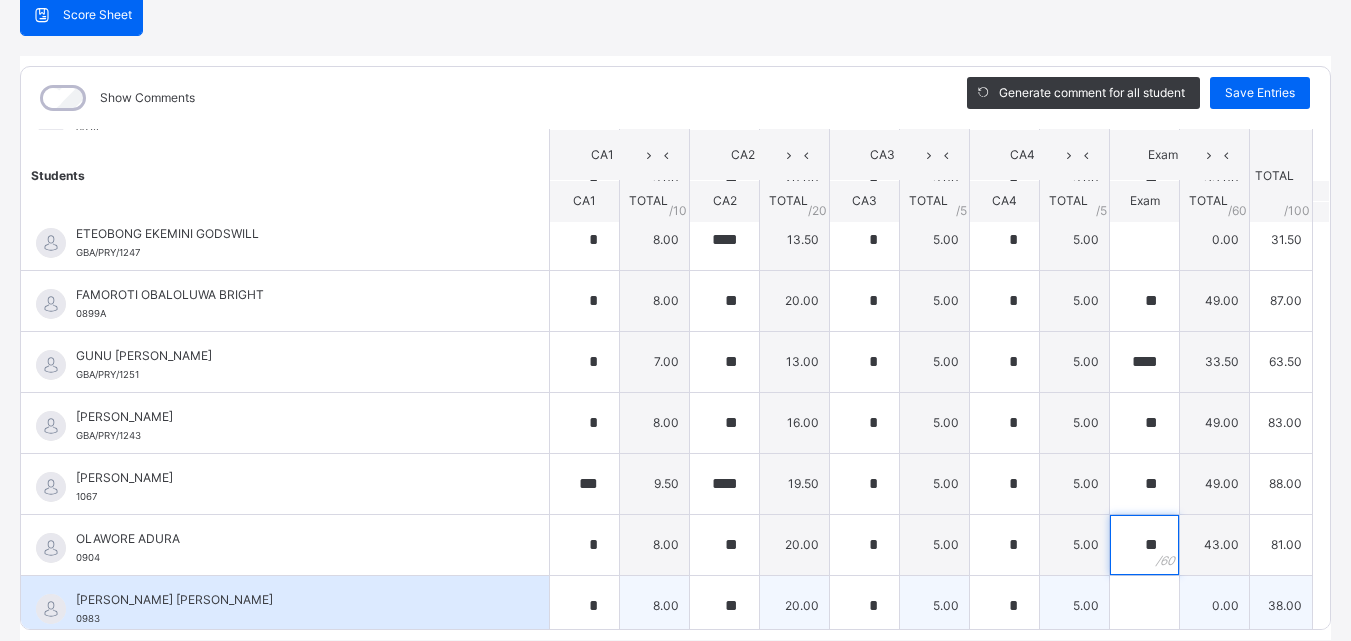 type on "**" 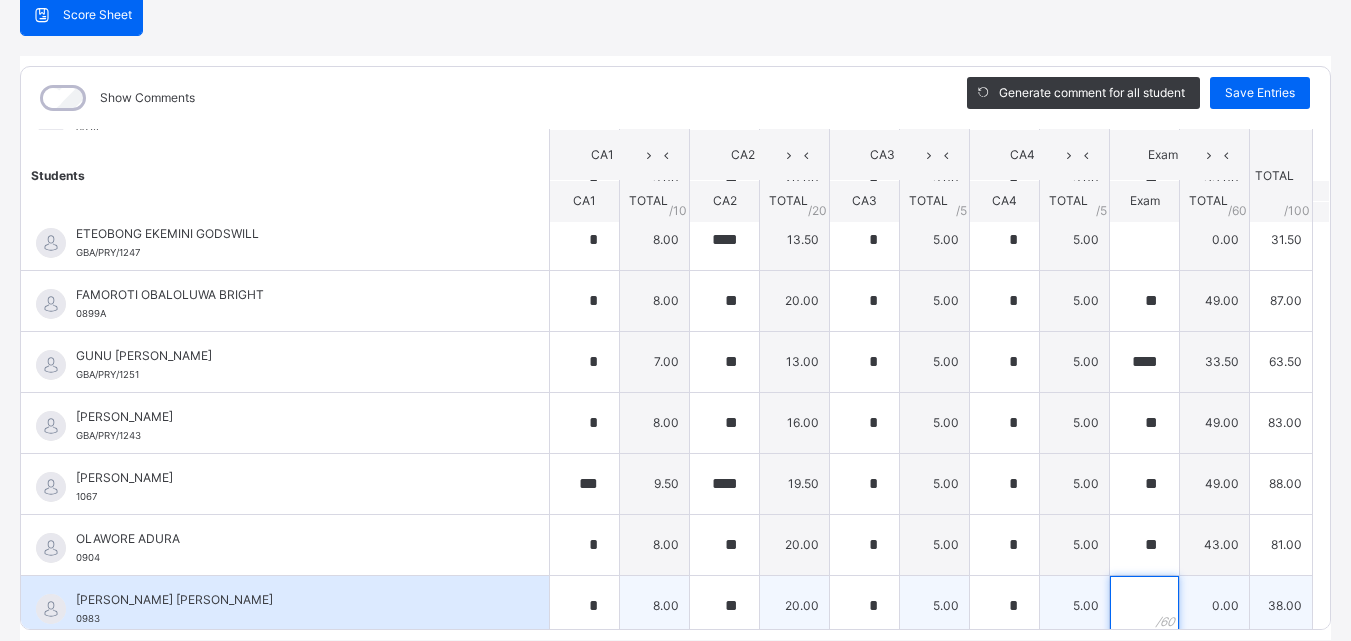 click at bounding box center [1144, 606] 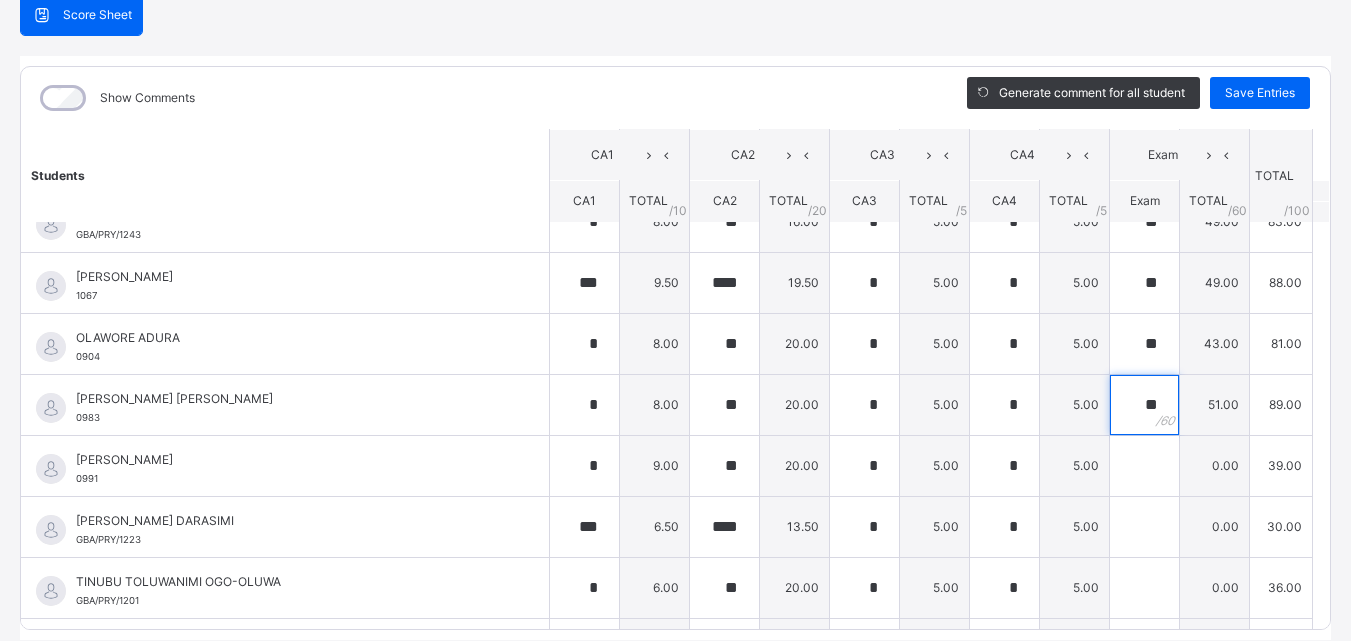 scroll, scrollTop: 740, scrollLeft: 0, axis: vertical 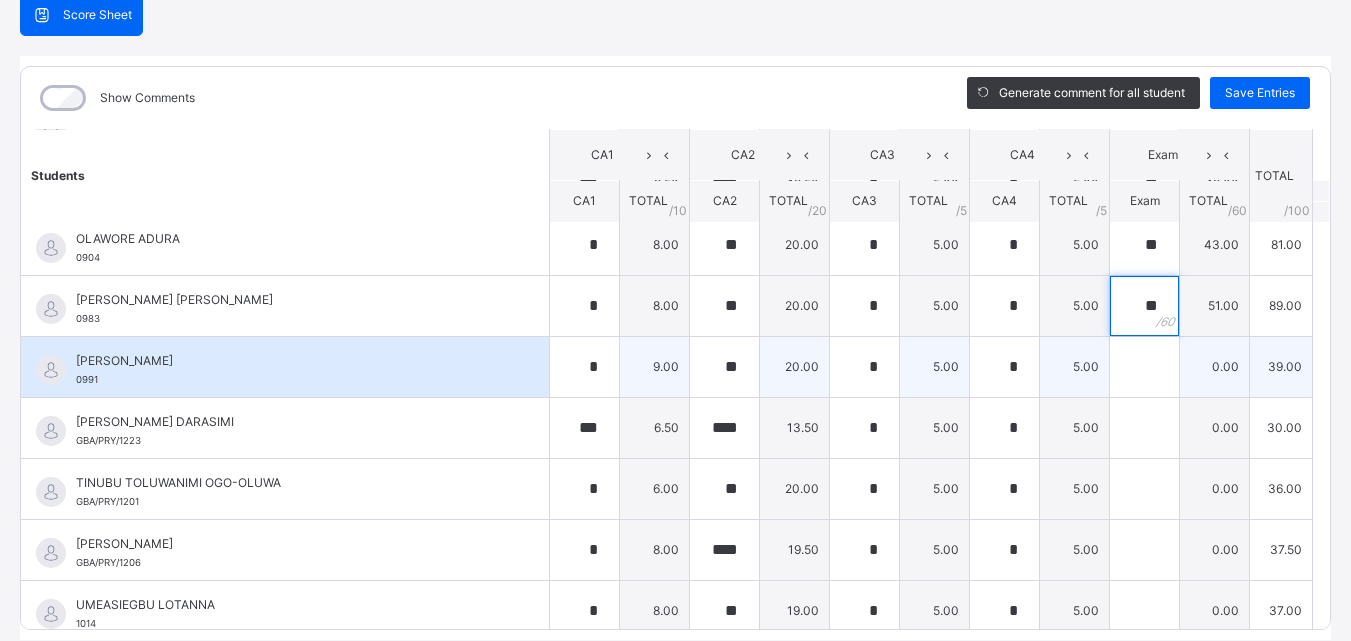 type on "**" 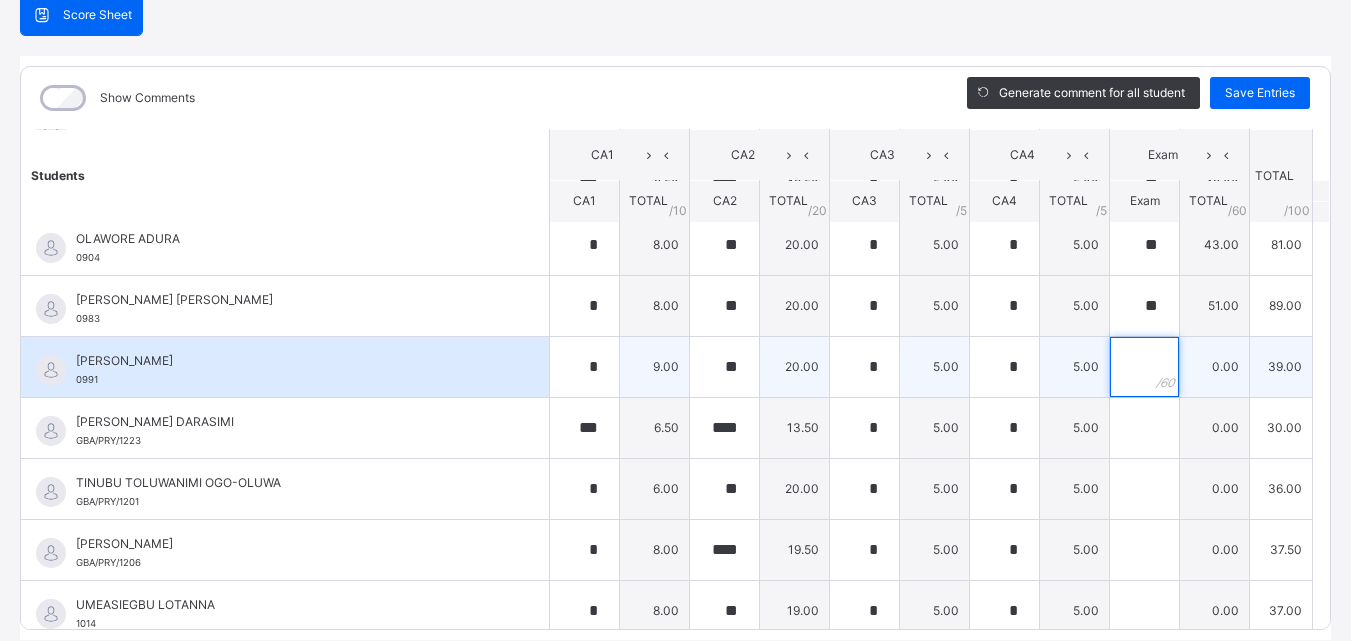 click at bounding box center [1144, 367] 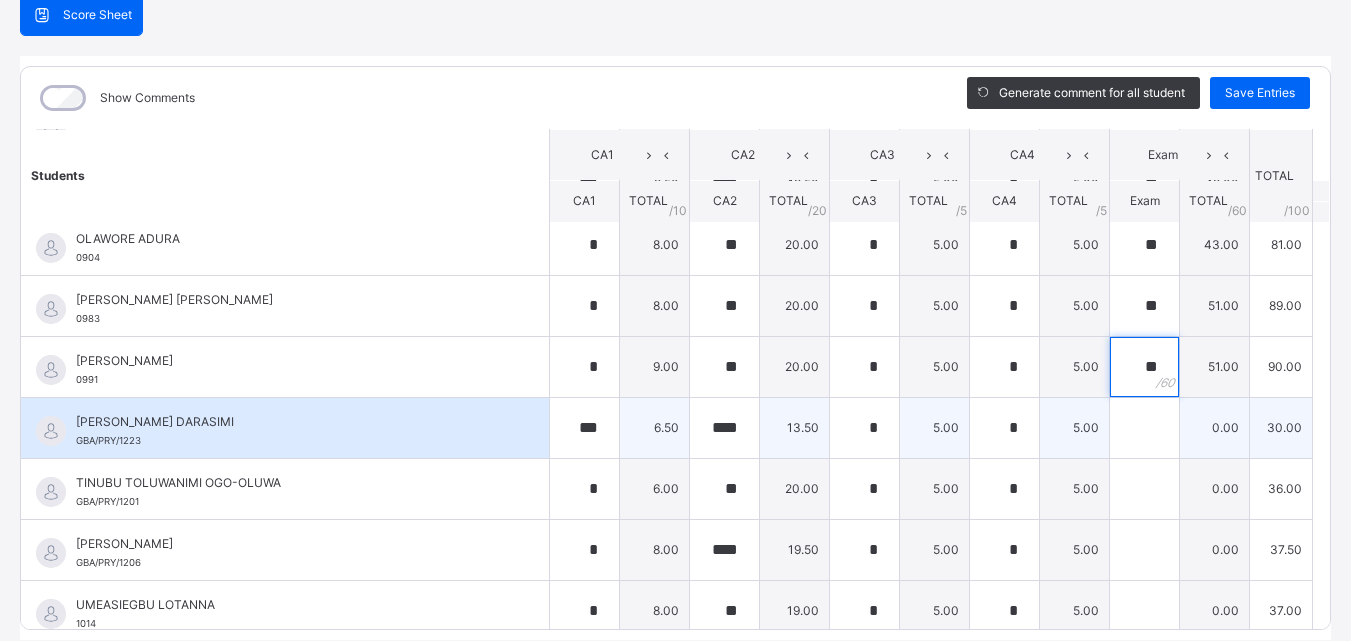 type on "**" 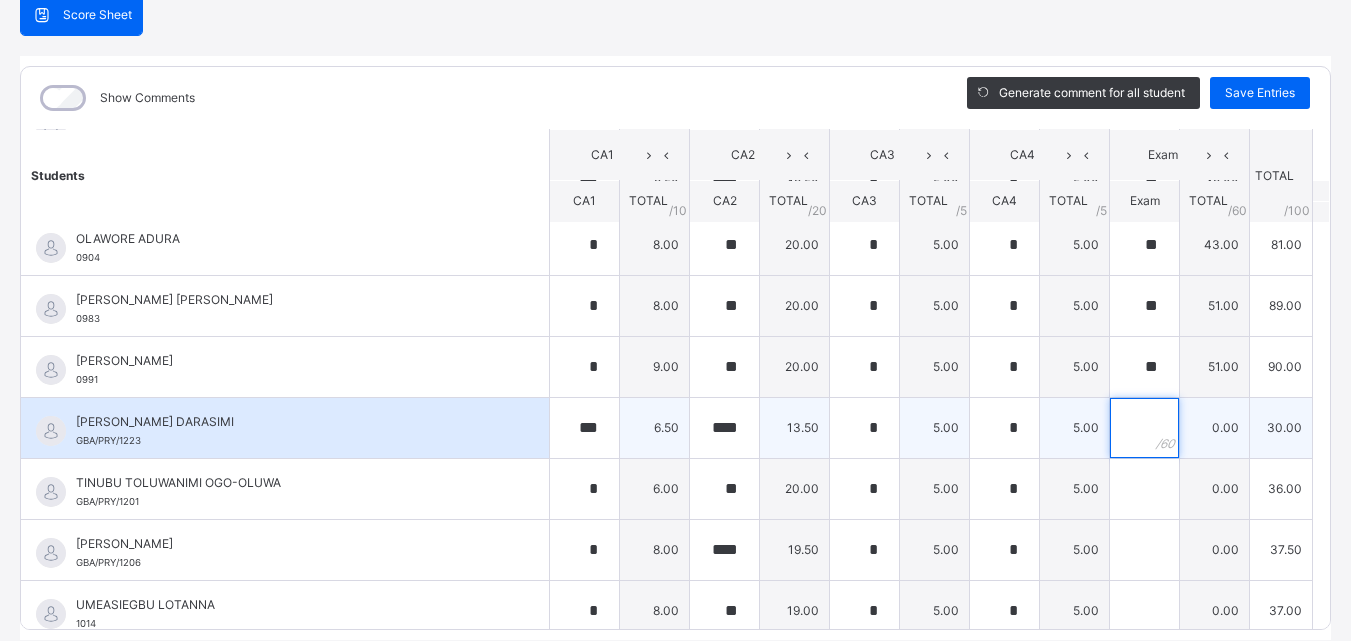 click at bounding box center (1144, 428) 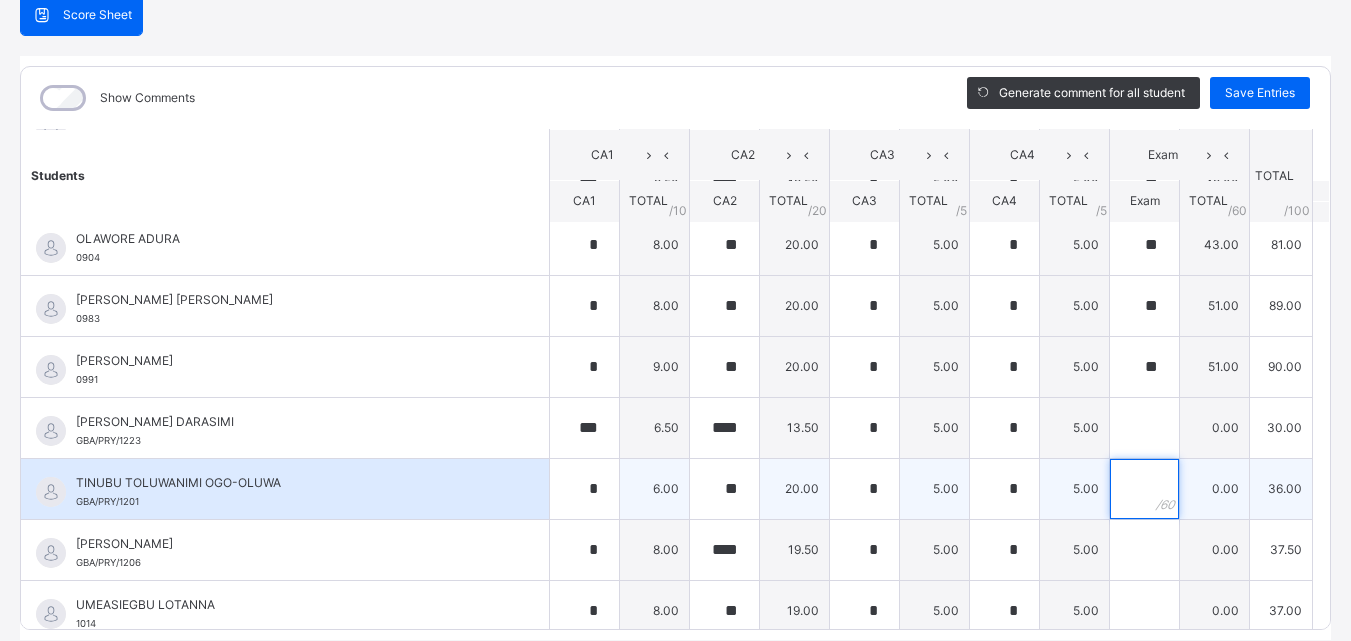 click at bounding box center (1144, 489) 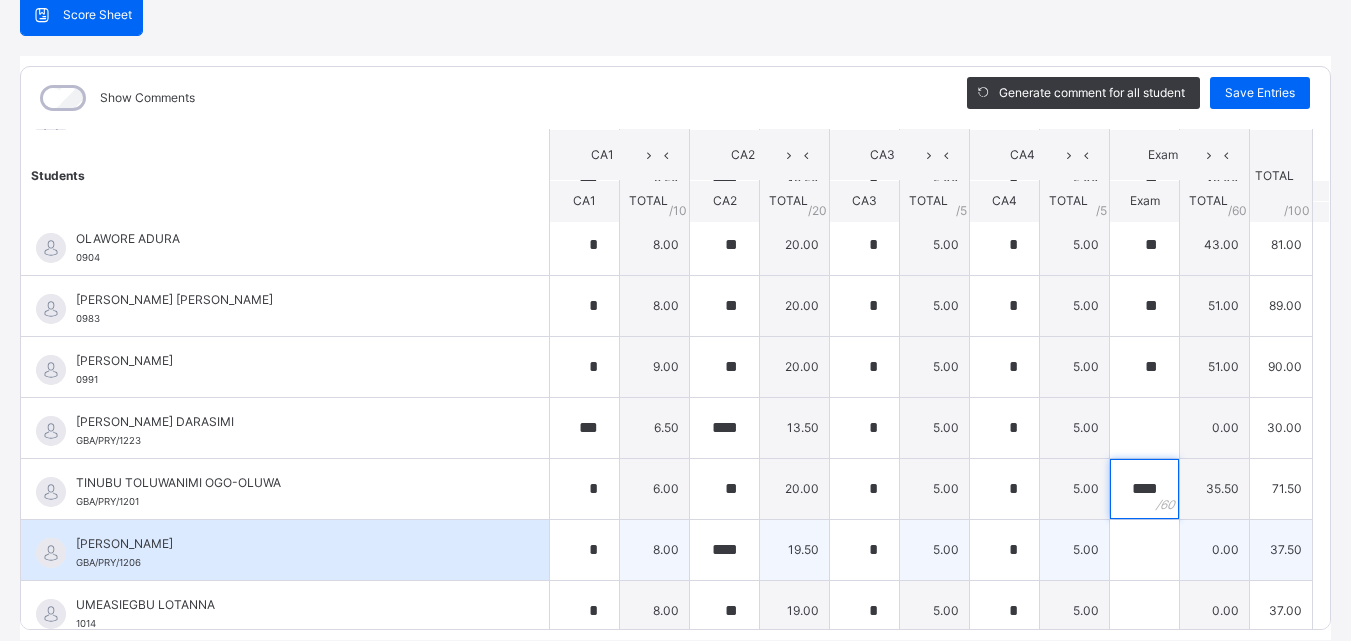 type on "****" 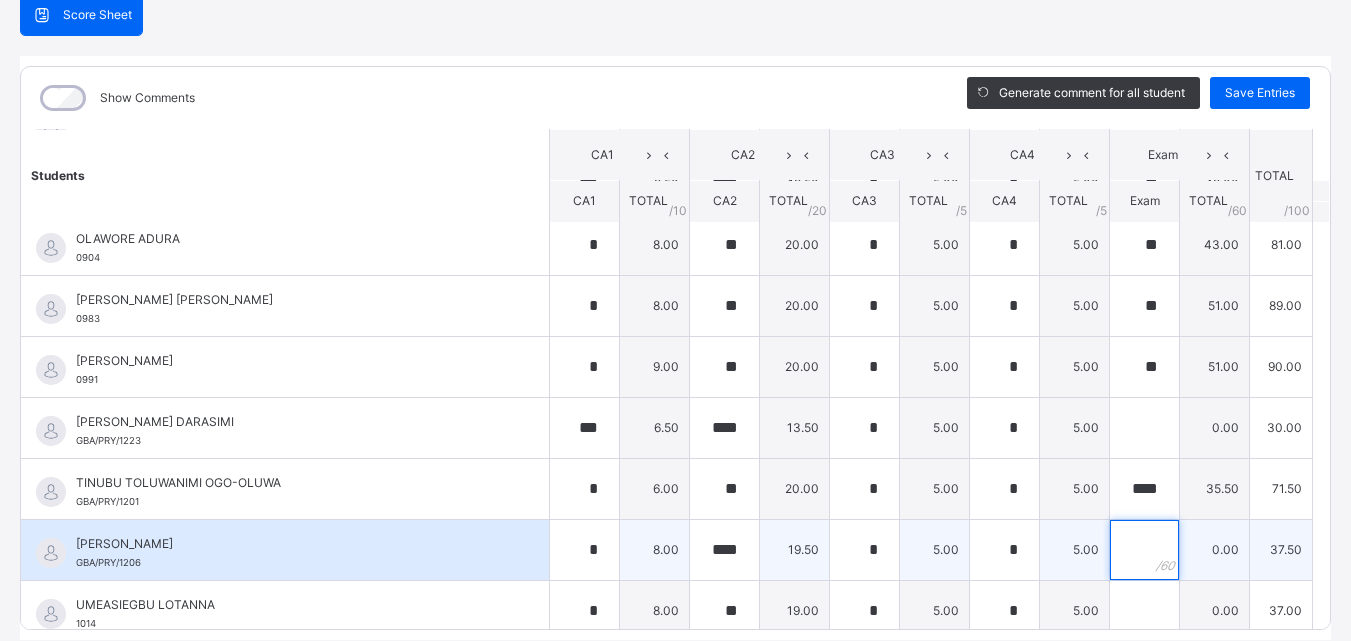 click at bounding box center [1144, 550] 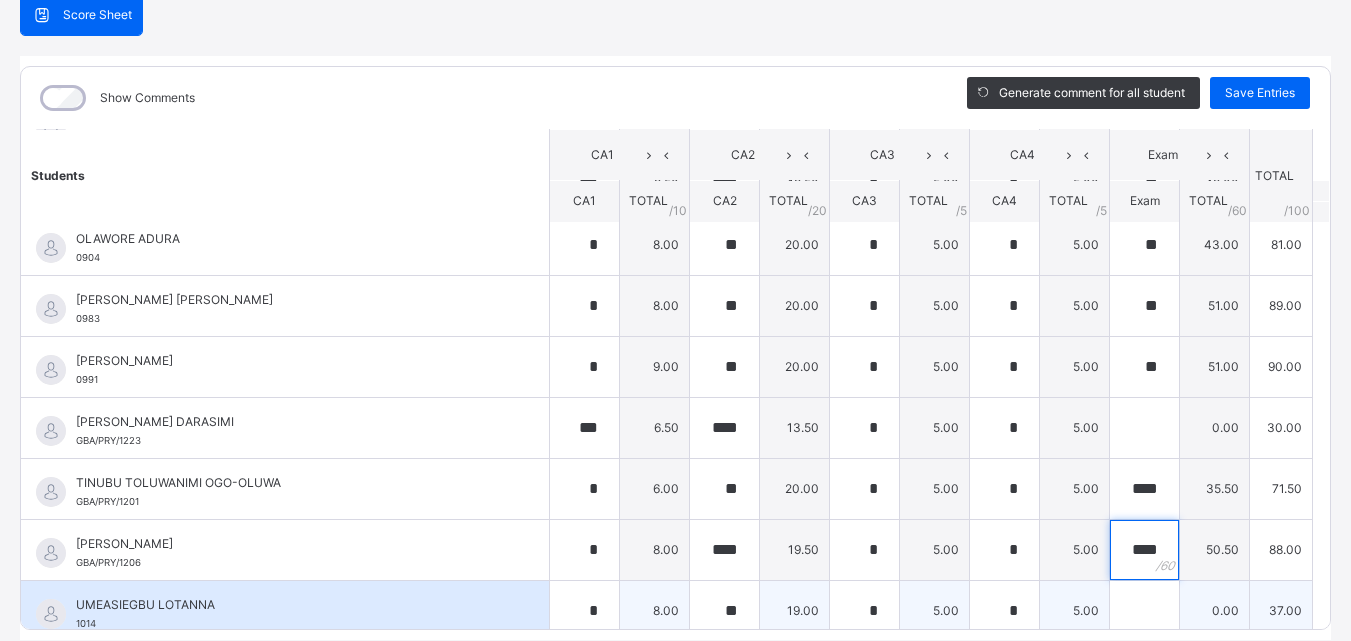 type on "****" 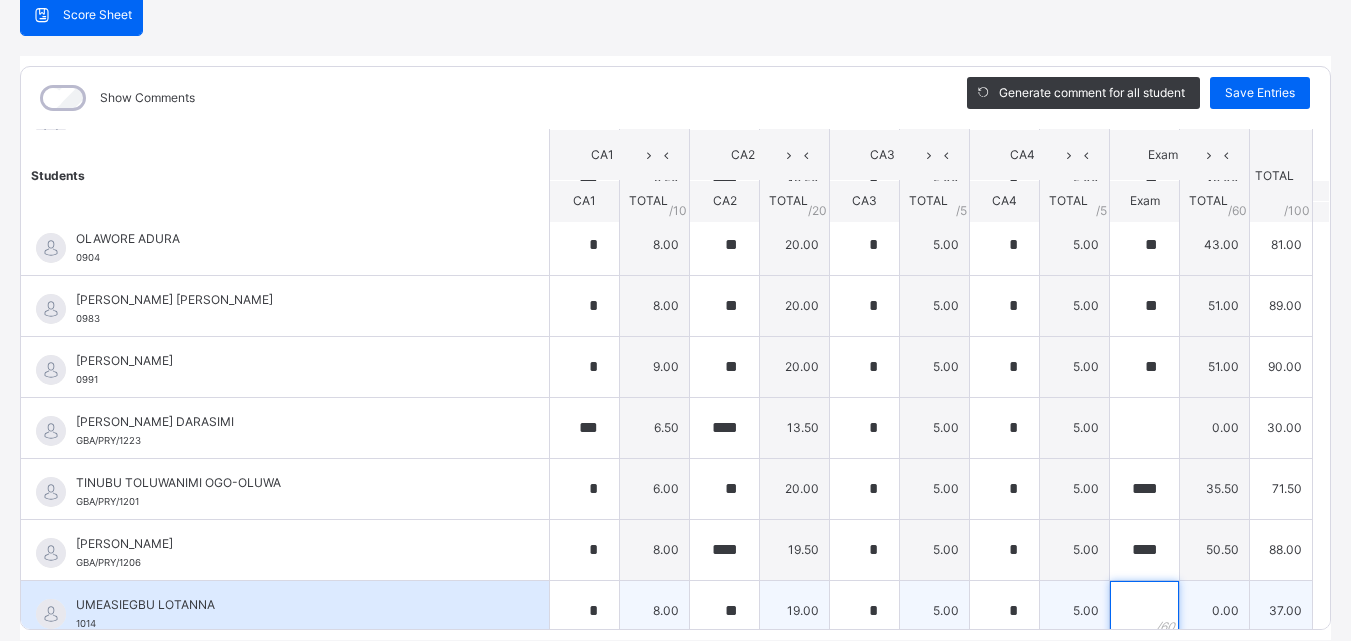 click at bounding box center [1144, 611] 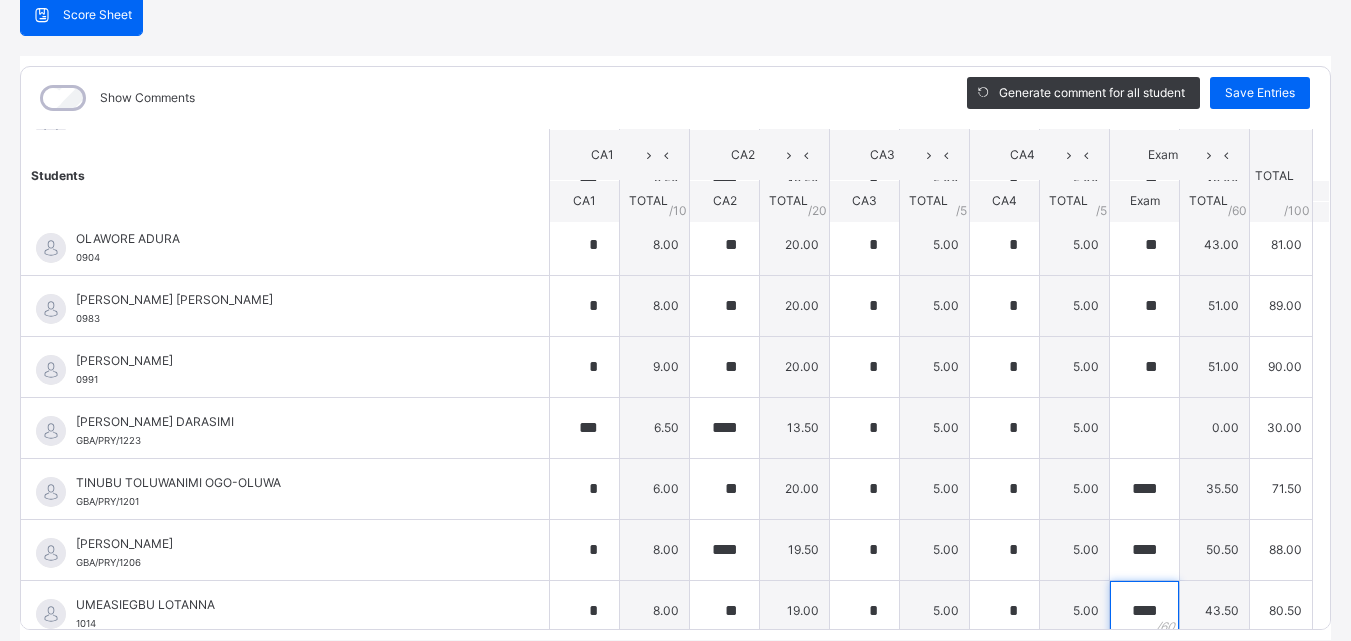 scroll, scrollTop: 270, scrollLeft: 0, axis: vertical 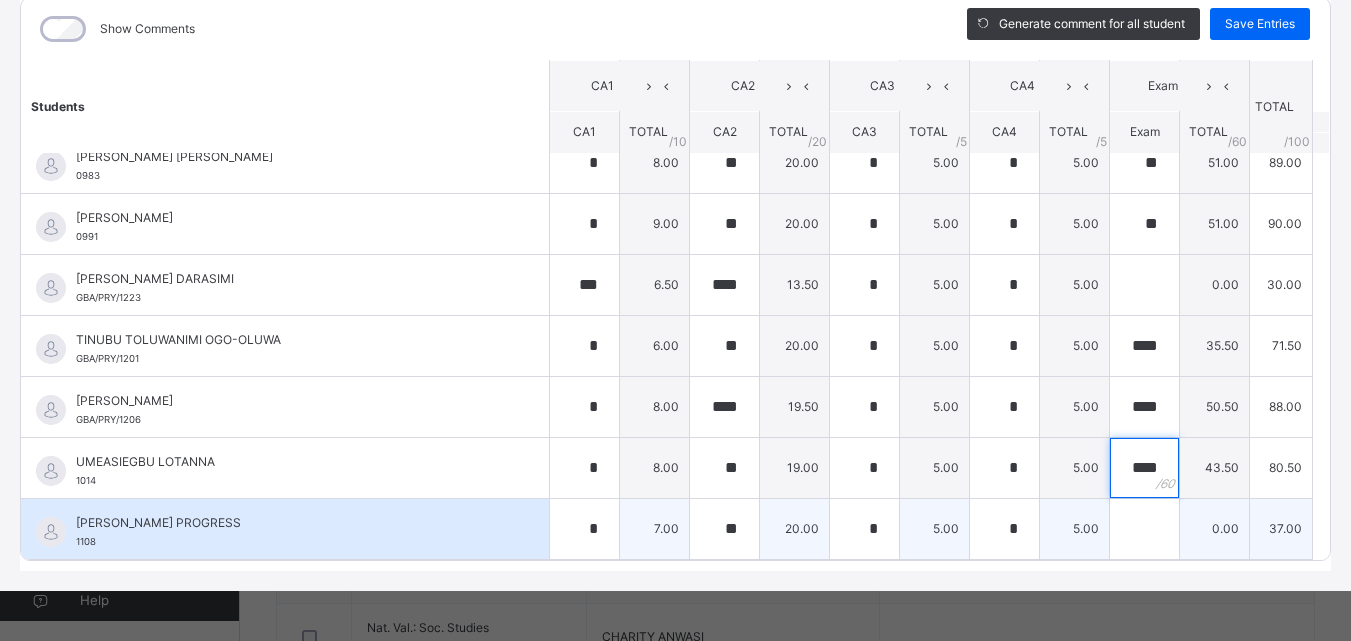 type on "****" 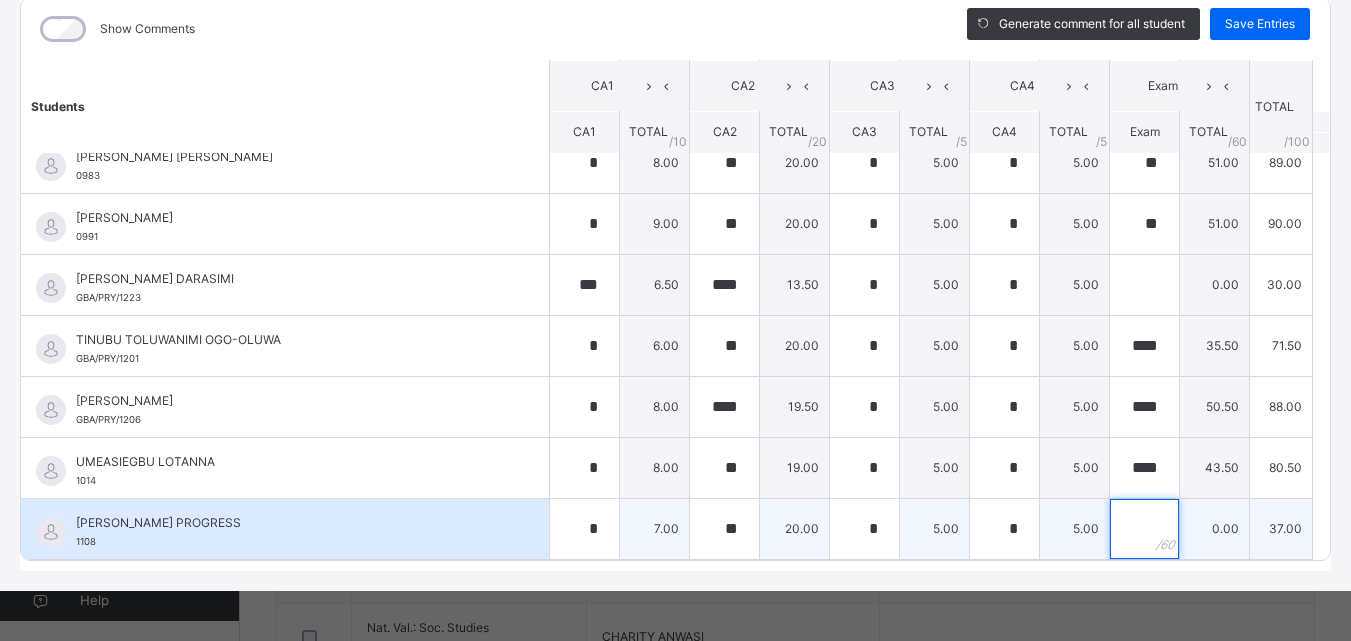click at bounding box center (1144, 529) 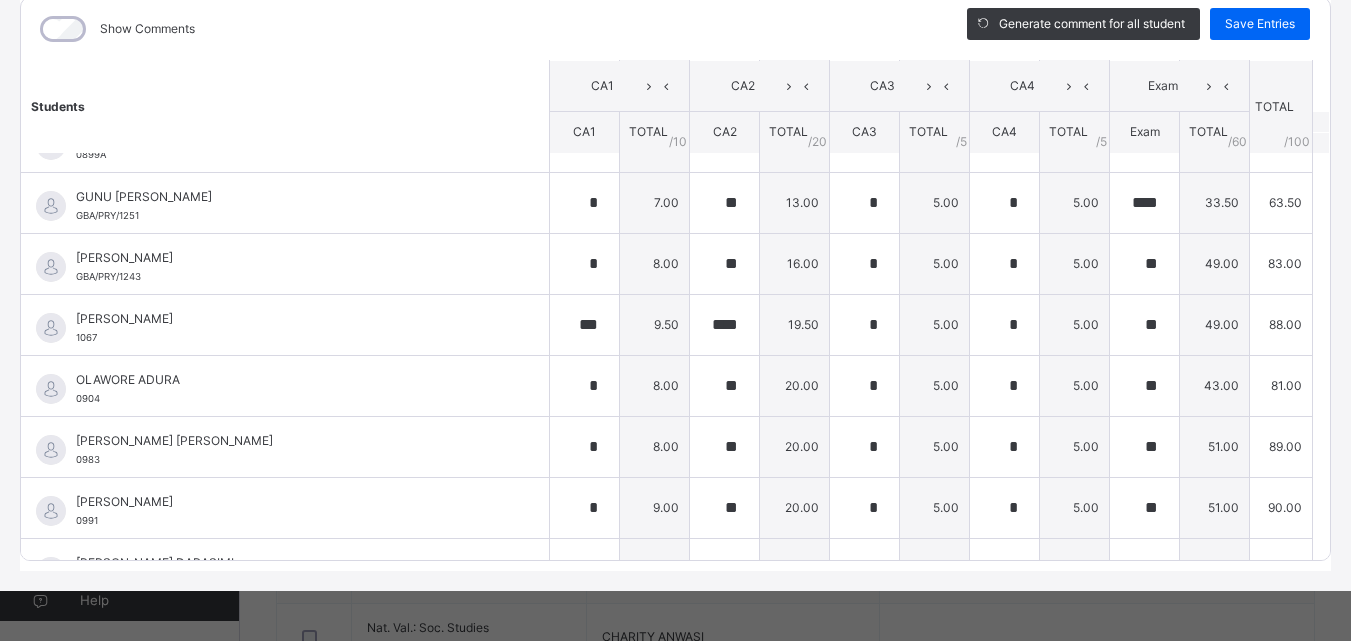 scroll, scrollTop: 522, scrollLeft: 0, axis: vertical 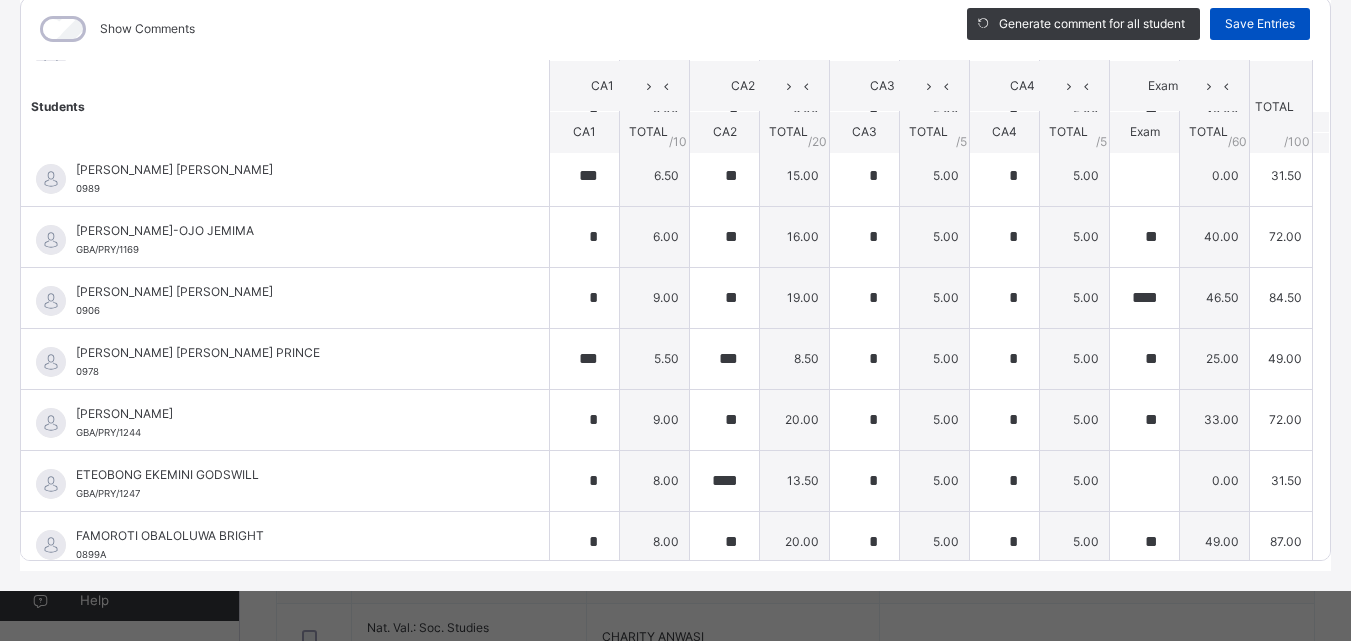 type on "**" 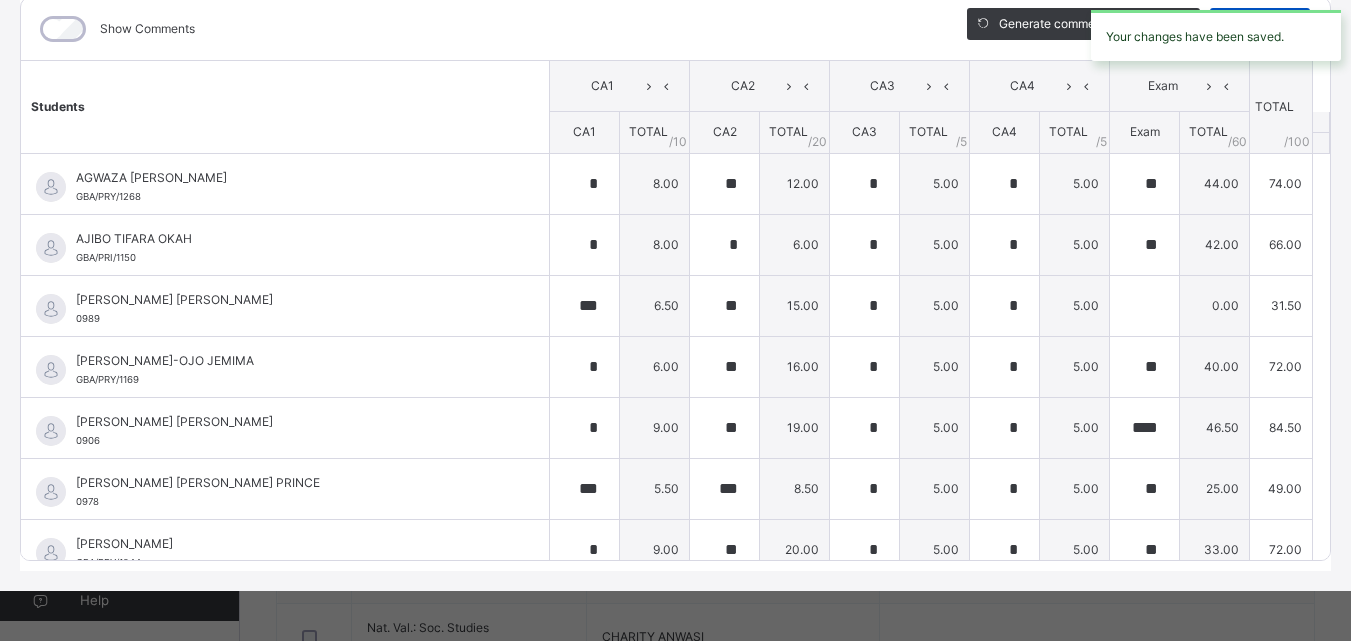 type on "*" 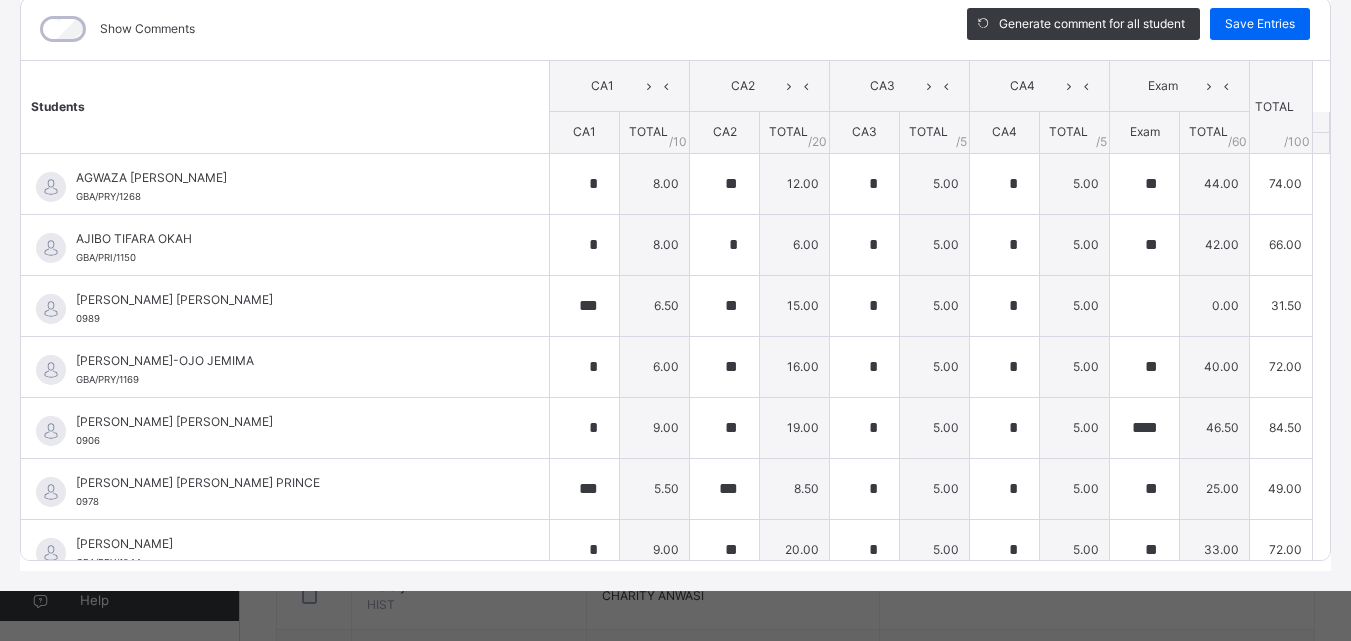 scroll, scrollTop: 171, scrollLeft: 0, axis: vertical 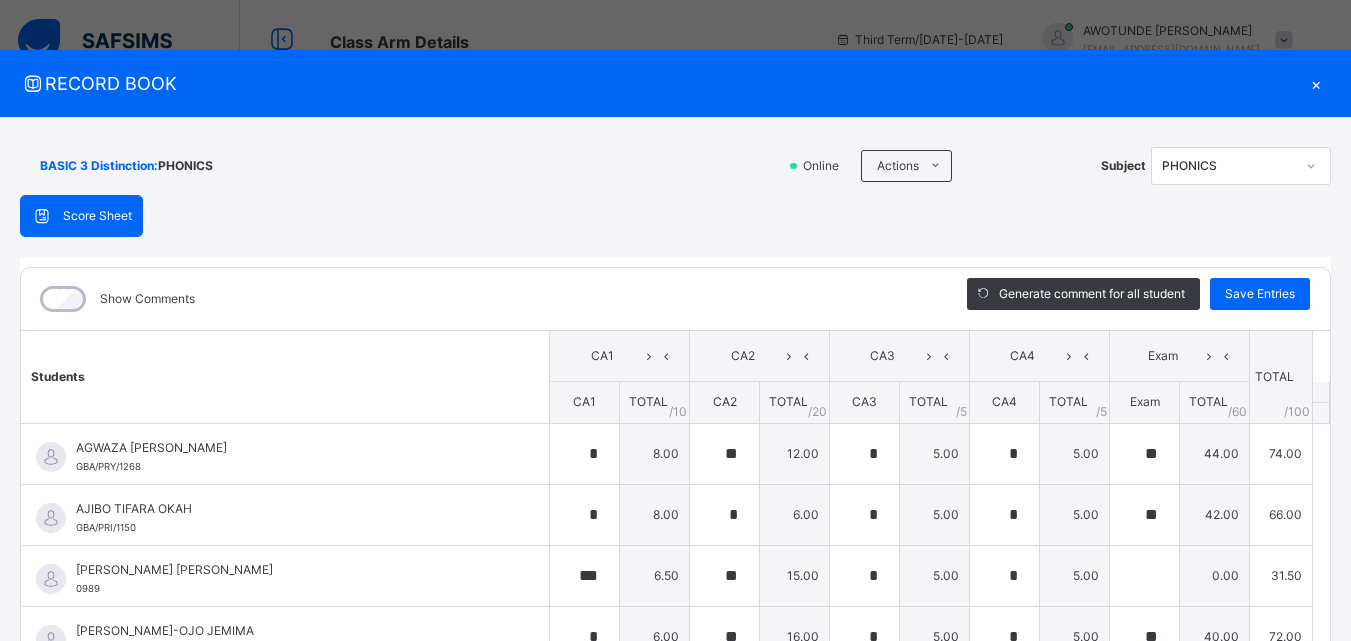 click on "×" at bounding box center (1316, 83) 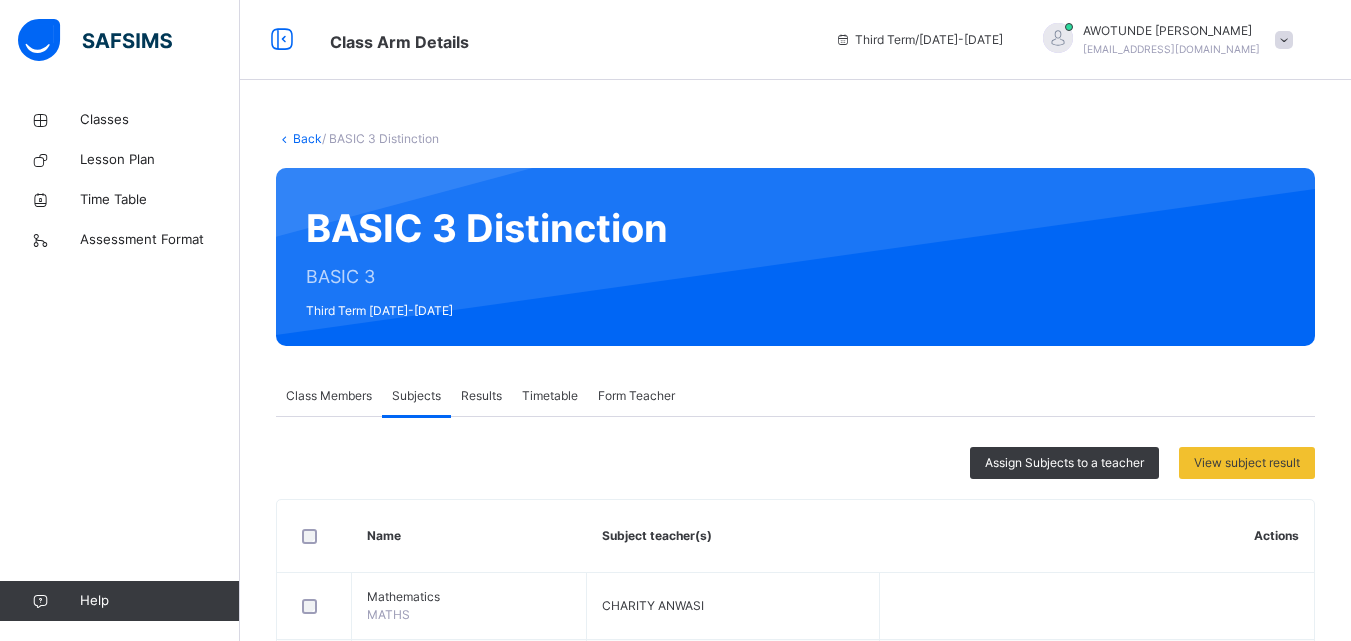 click at bounding box center [1284, 40] 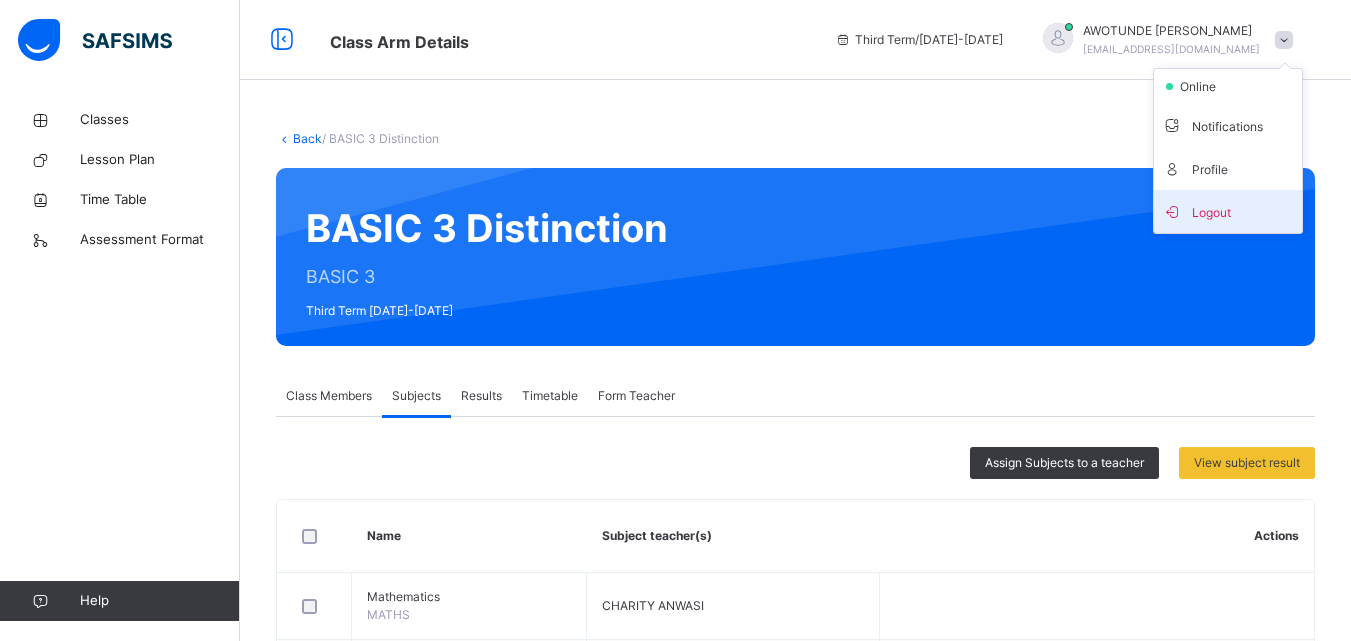 click on "Logout" at bounding box center (1228, 211) 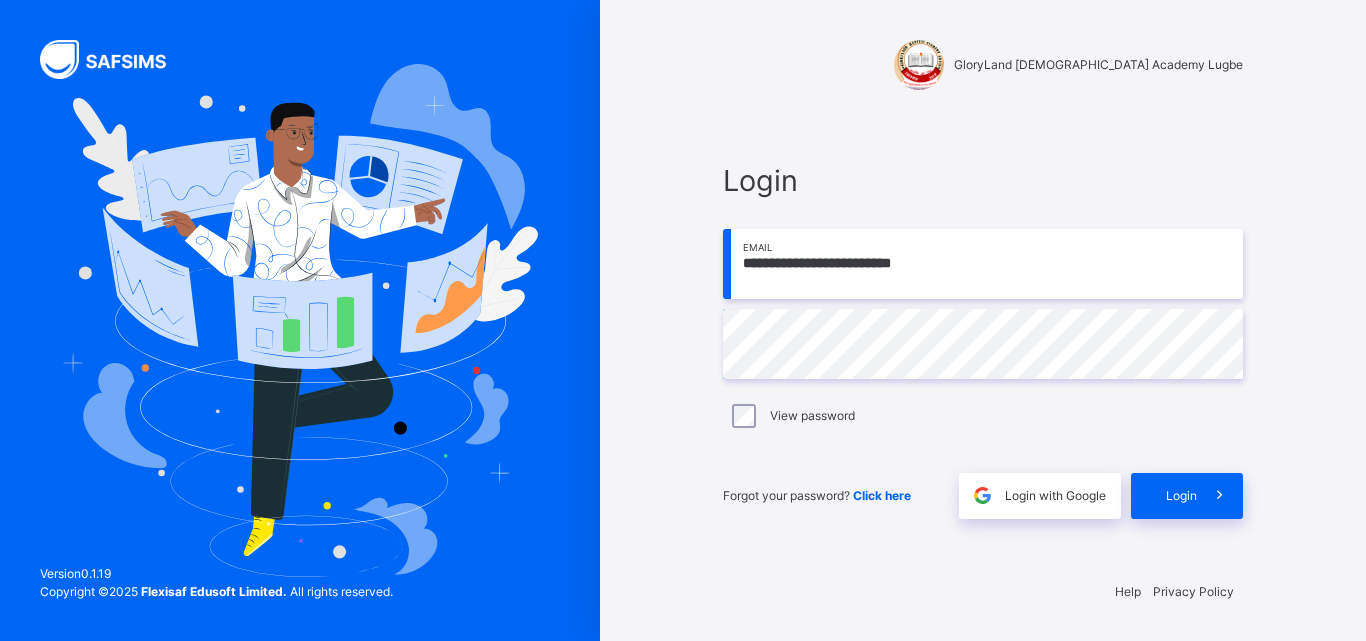 click on "**********" at bounding box center [983, 264] 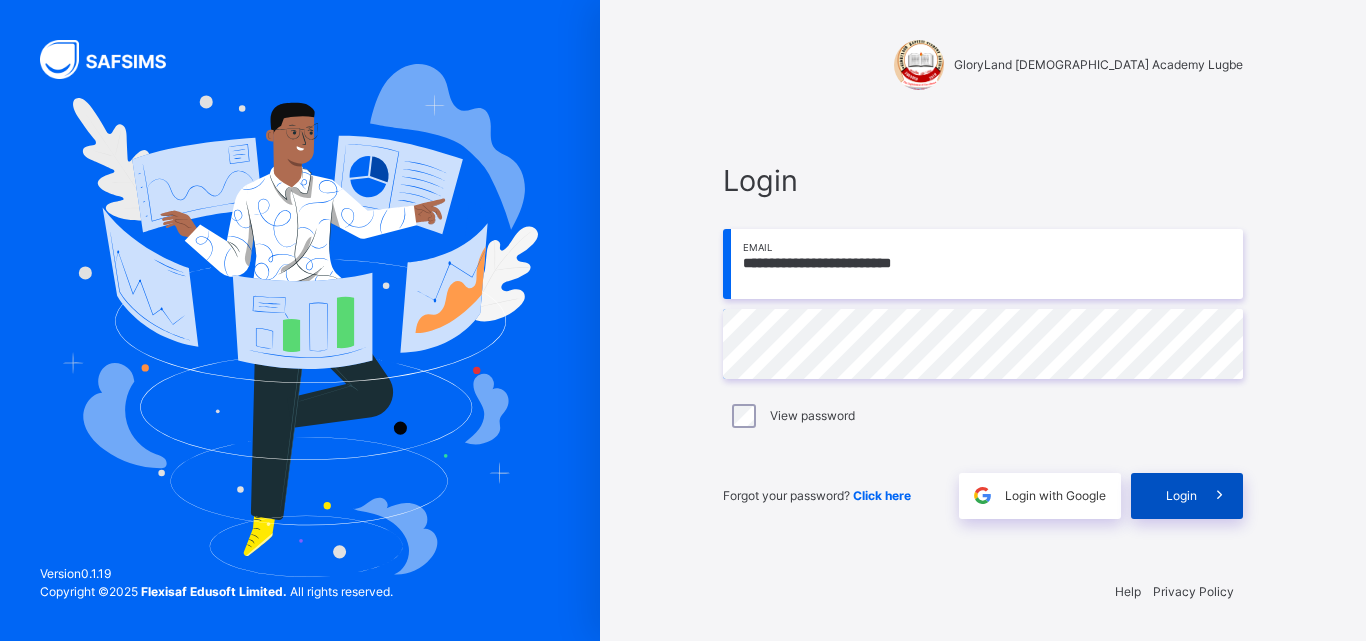 click on "Login" at bounding box center (1187, 496) 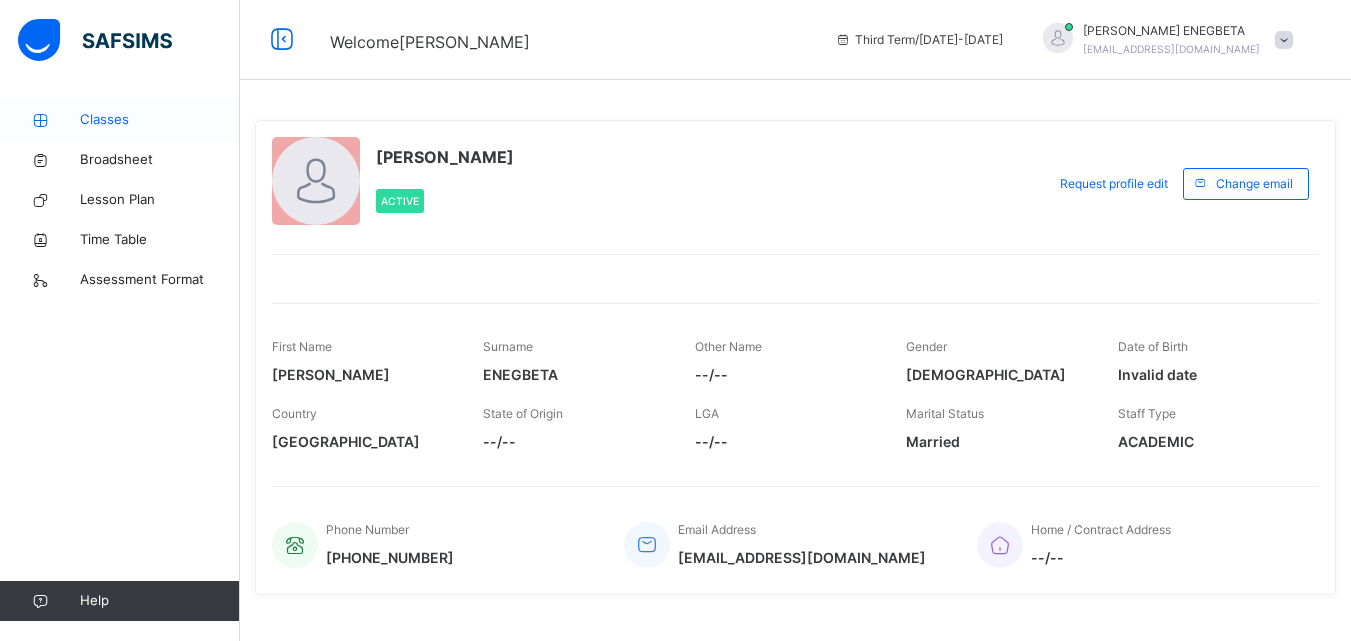click on "Classes" at bounding box center (160, 120) 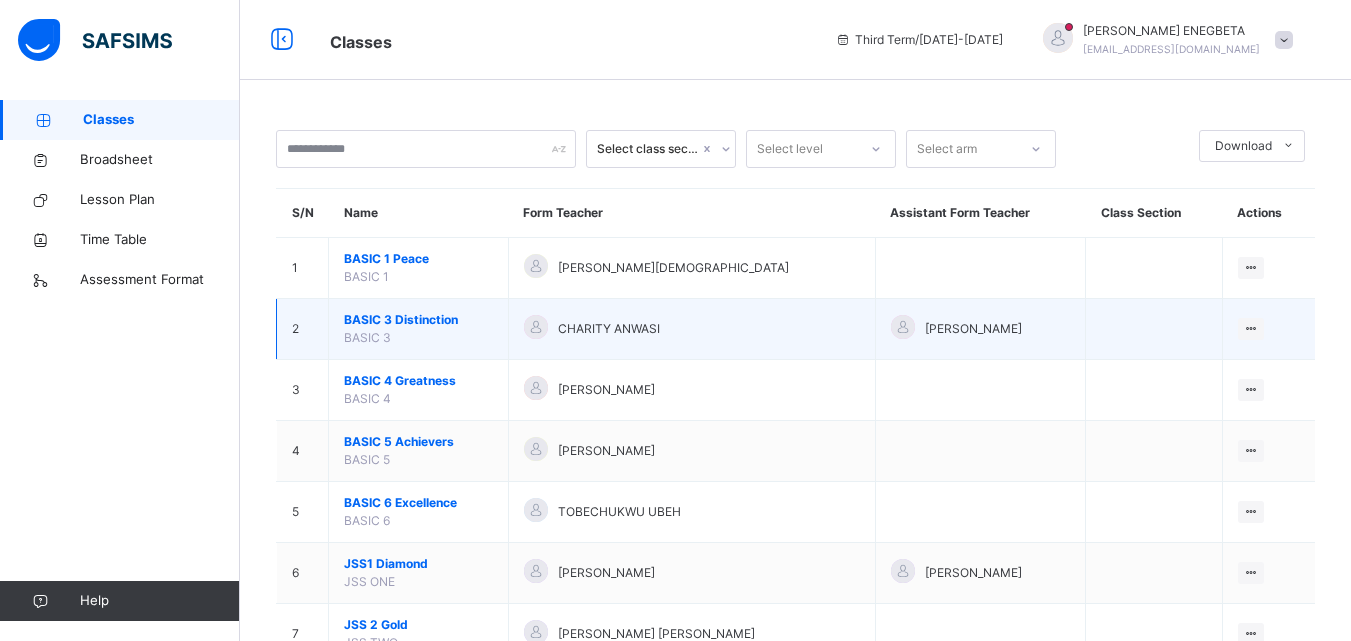 click on "BASIC 3   Distinction   BASIC 3" at bounding box center (419, 329) 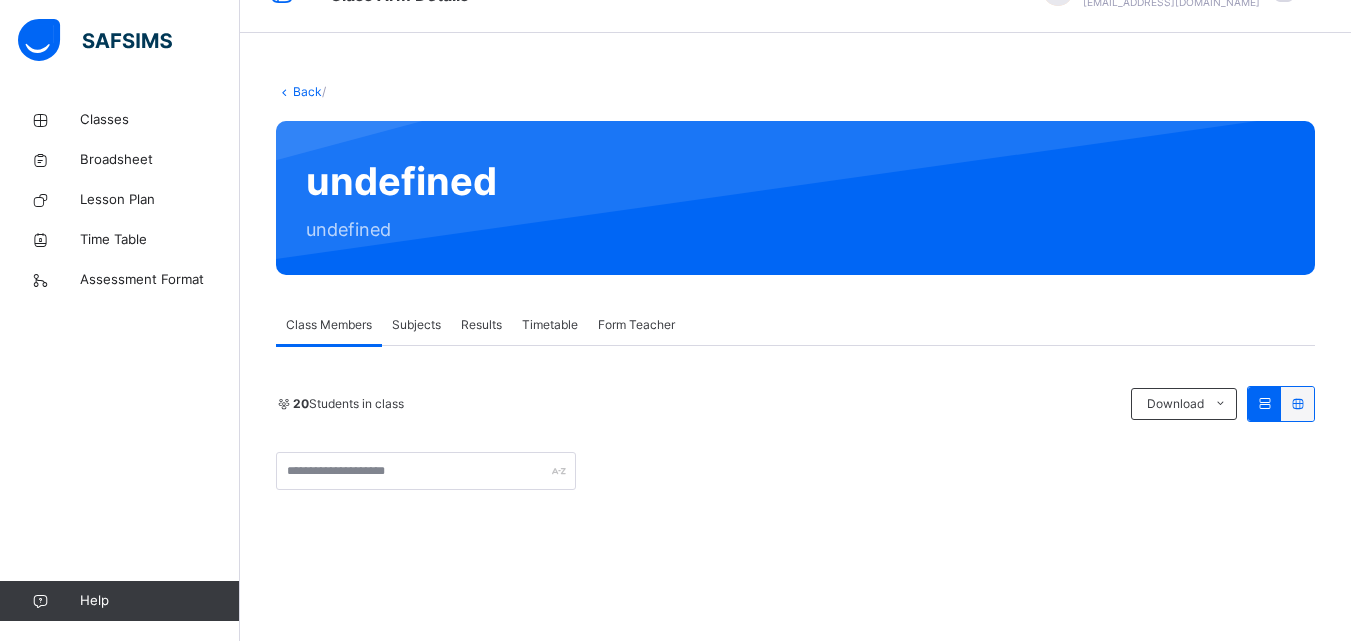 scroll, scrollTop: 40, scrollLeft: 0, axis: vertical 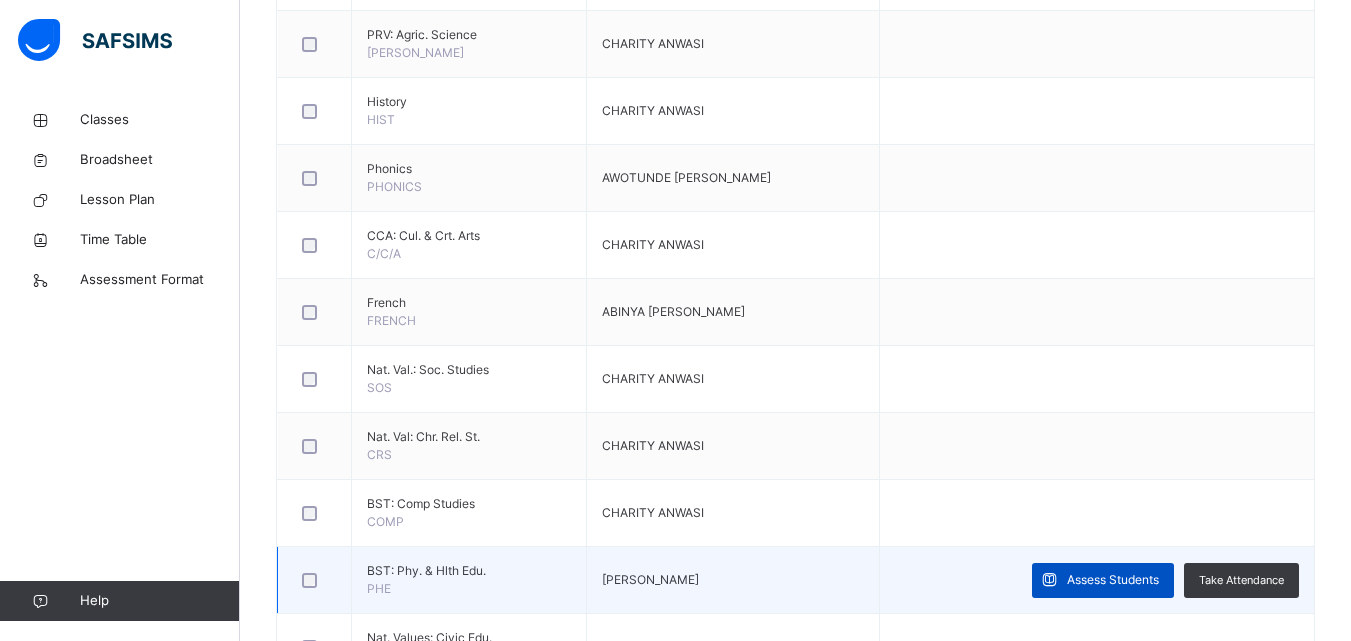 click on "Assess Students" at bounding box center (1113, 580) 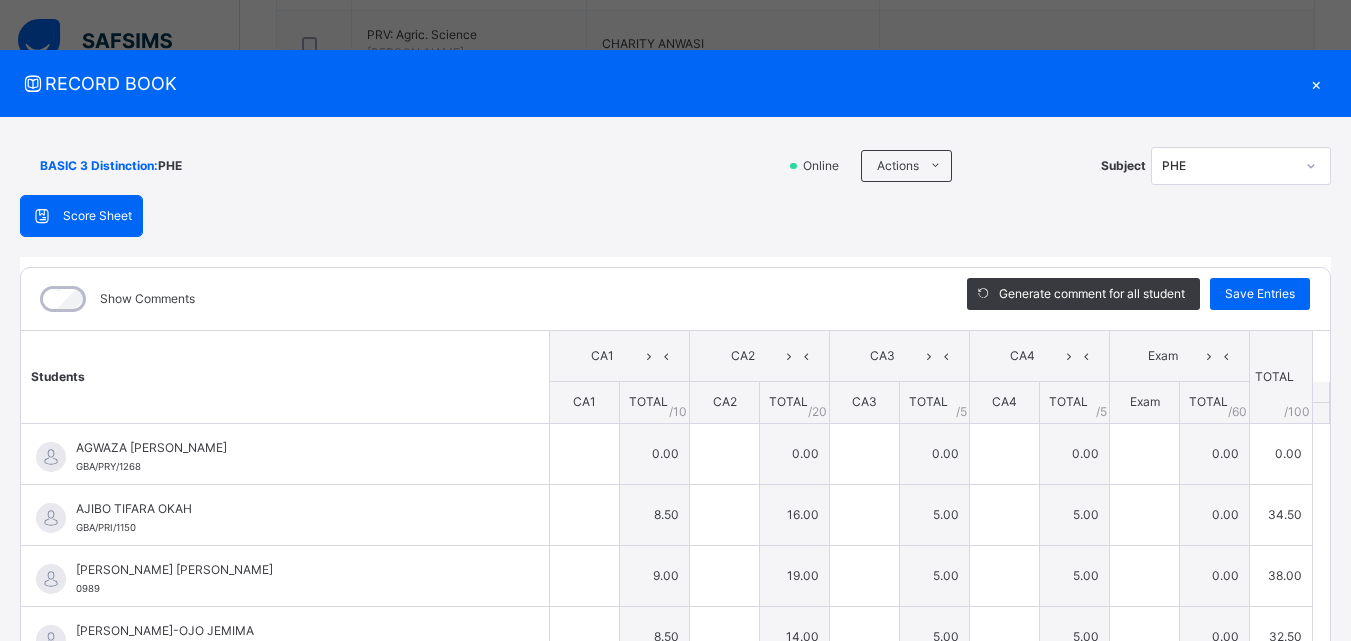 type on "***" 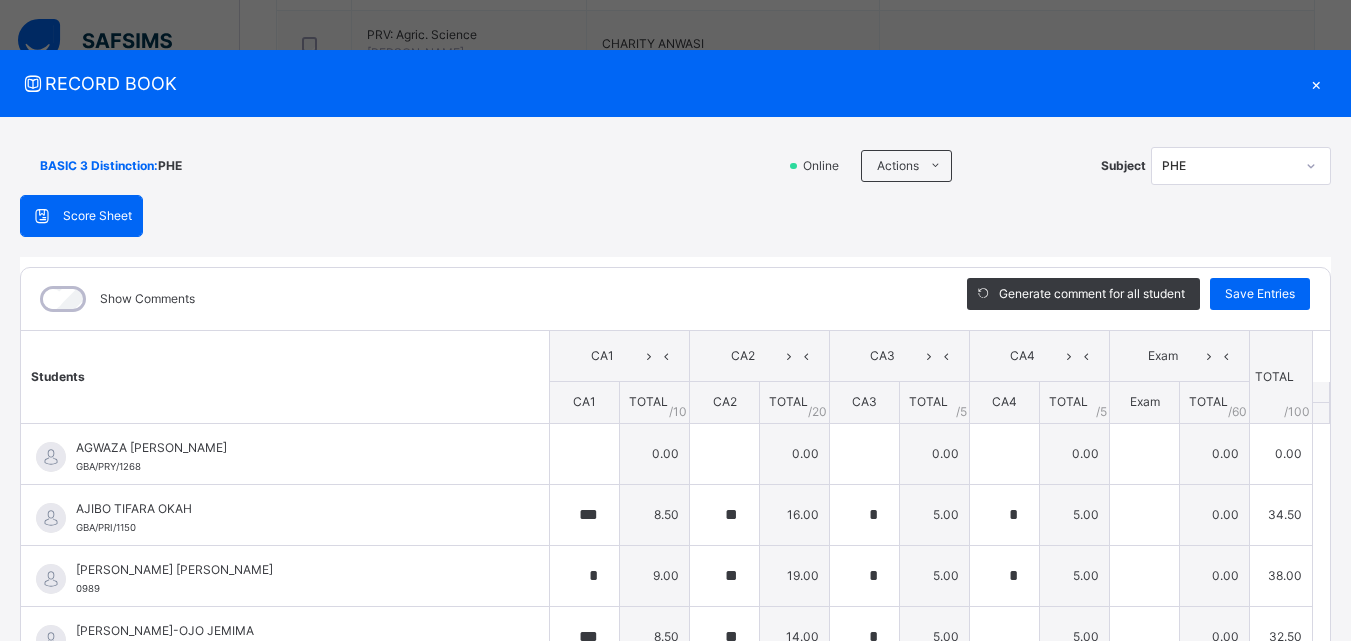 type on "*" 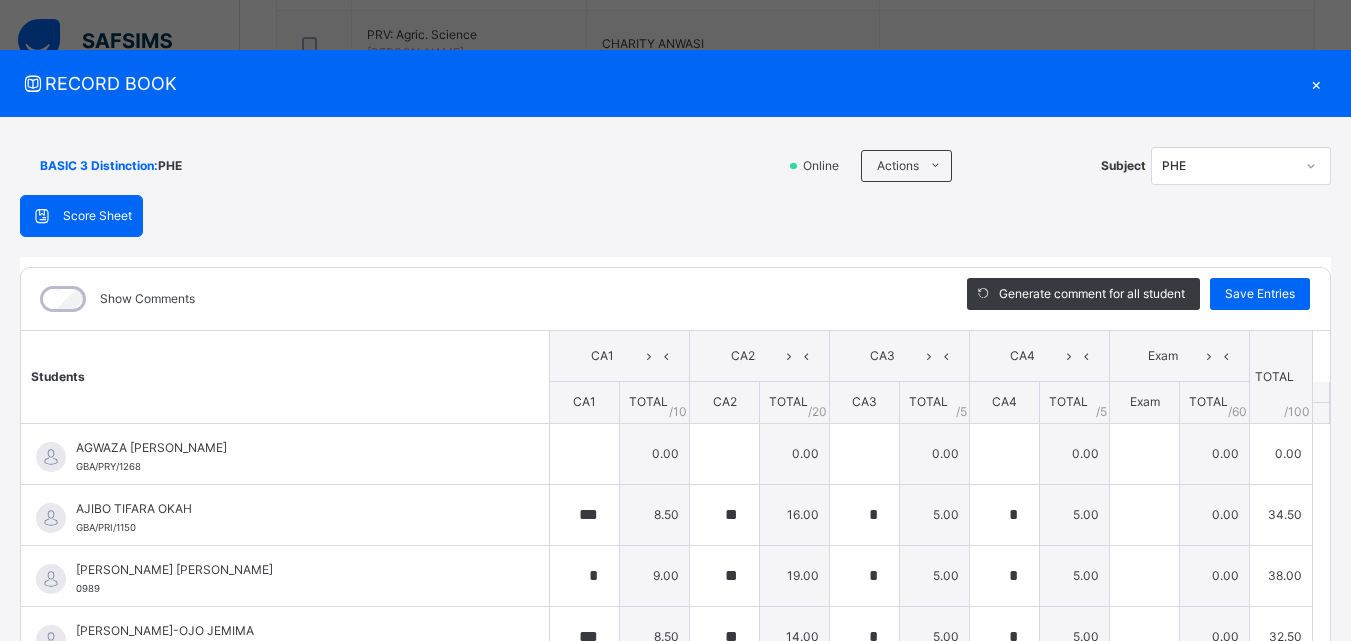 type on "*" 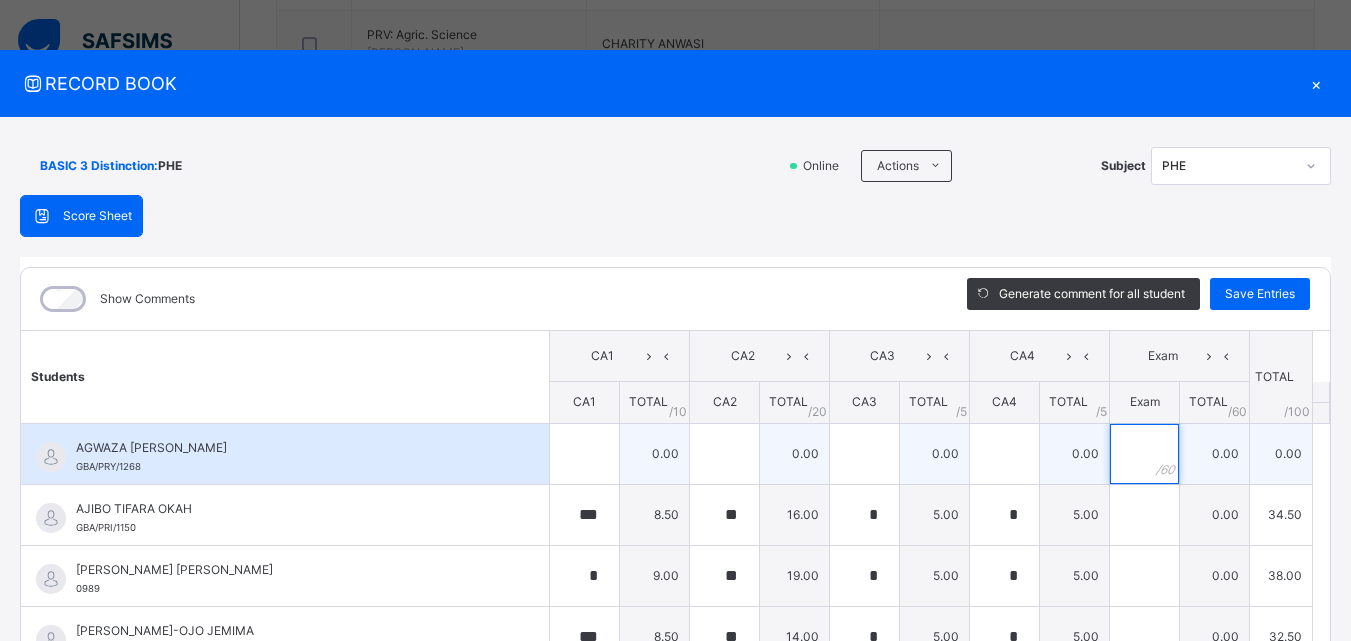 click at bounding box center [1144, 454] 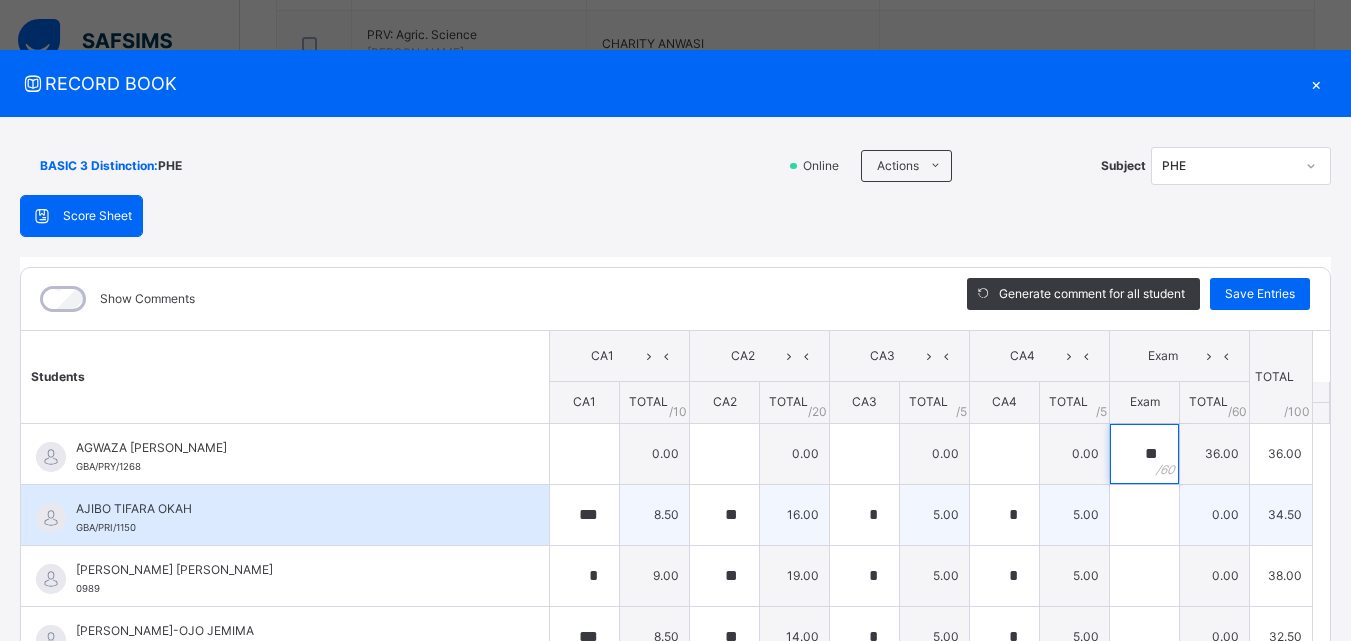 type on "**" 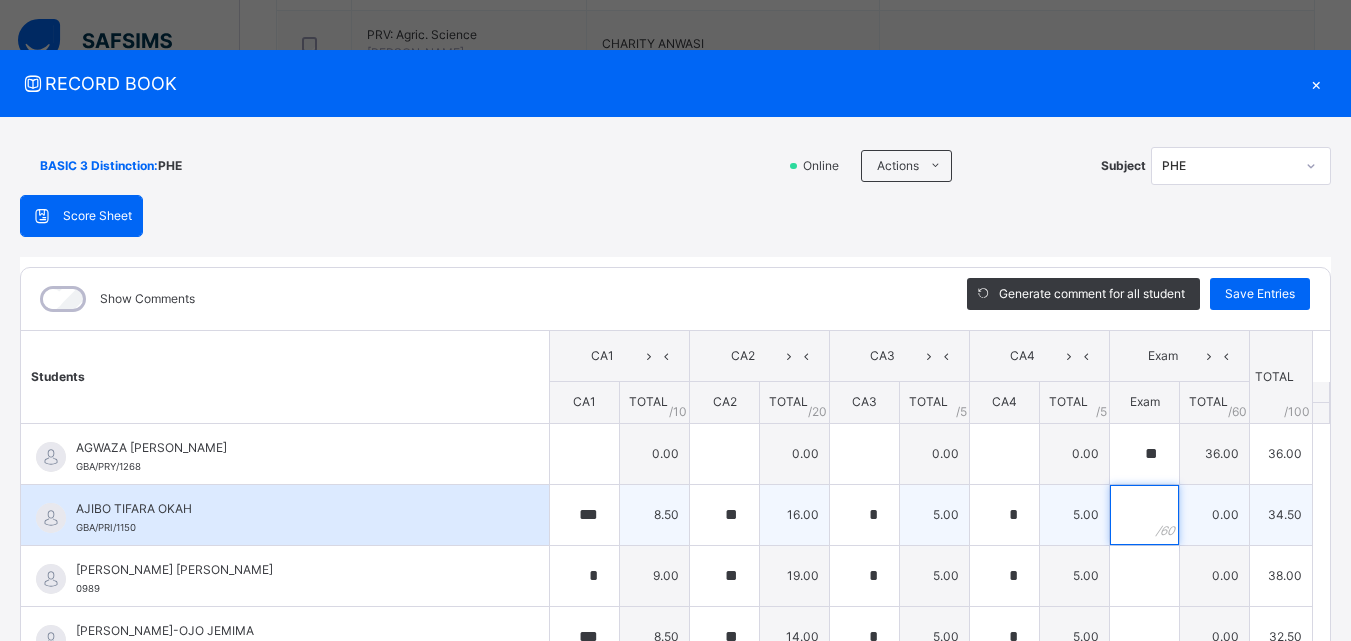 click at bounding box center (1144, 515) 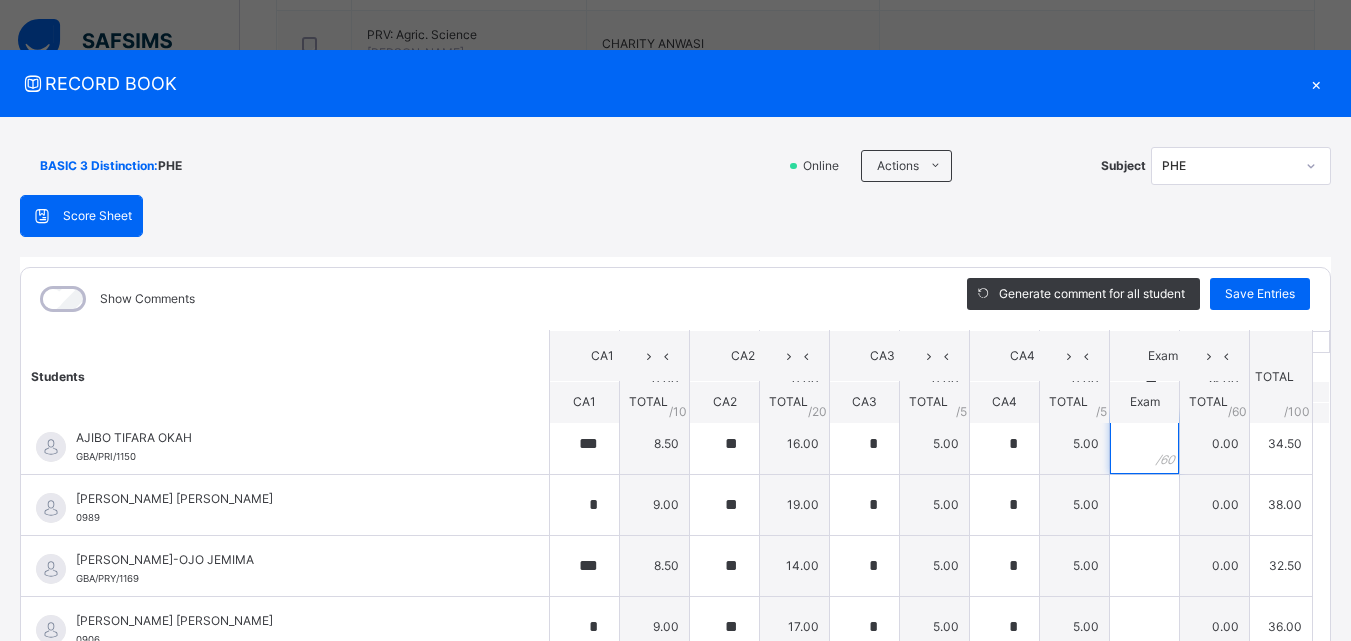 scroll, scrollTop: 23, scrollLeft: 0, axis: vertical 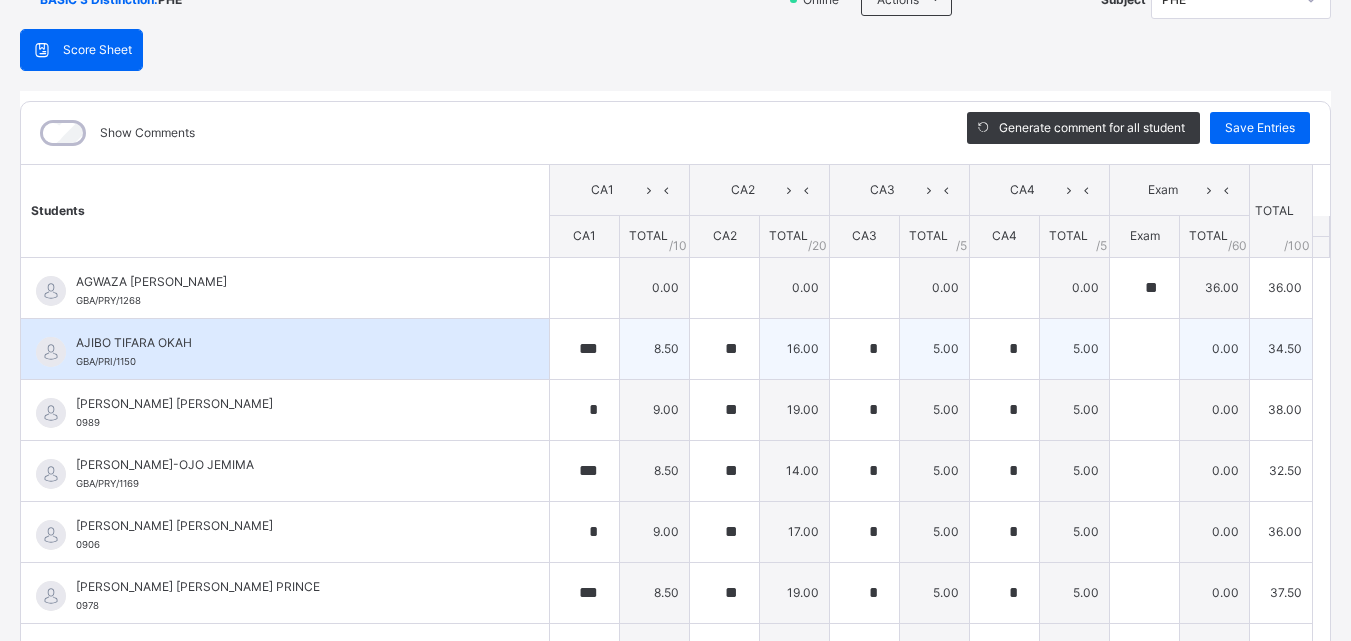 click at bounding box center (1144, 349) 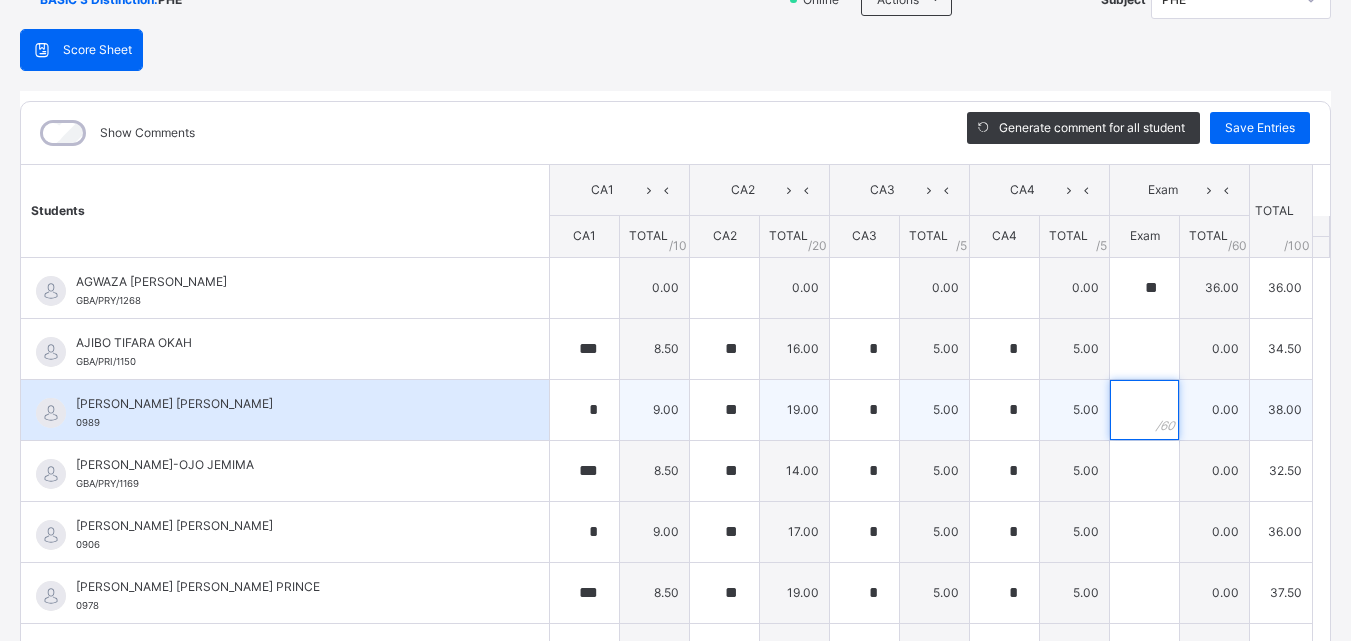 click at bounding box center [1144, 410] 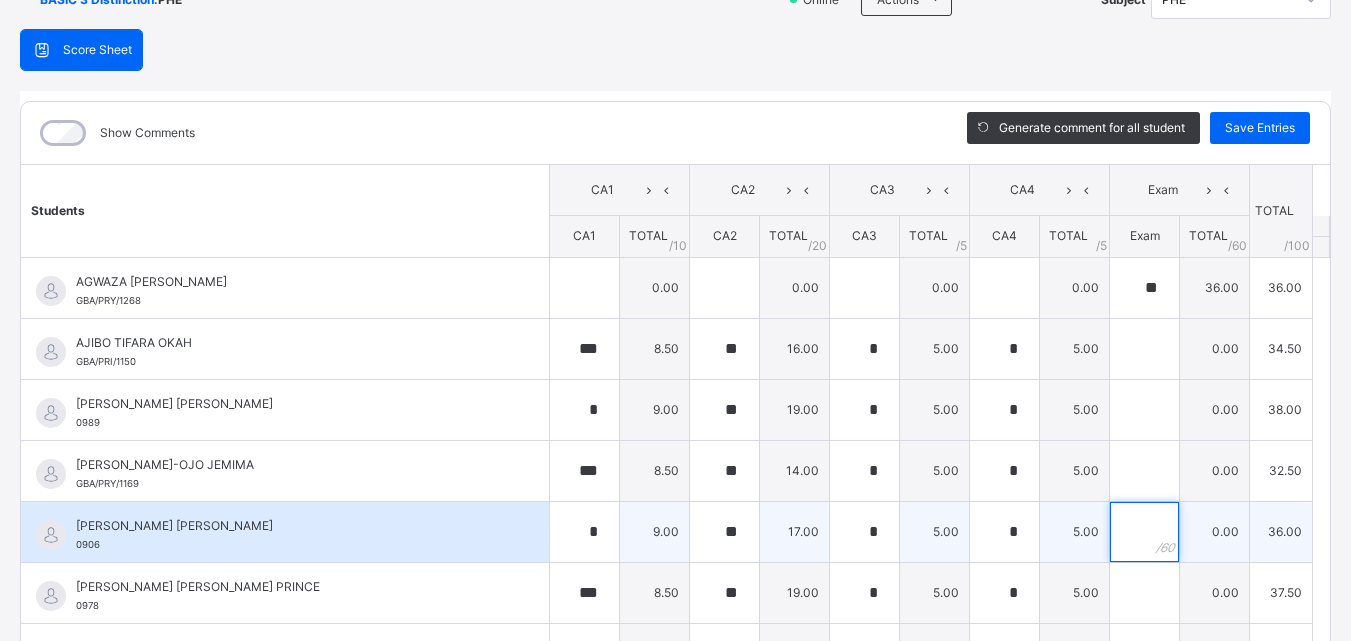 click at bounding box center [1144, 532] 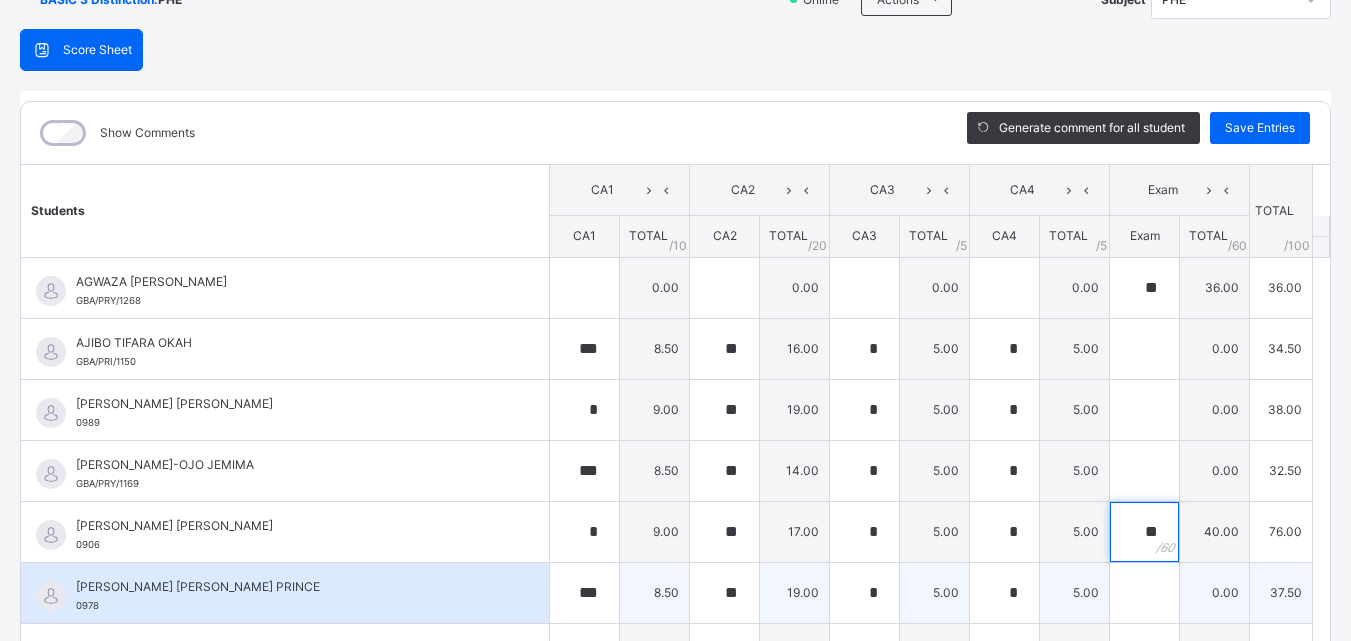type on "**" 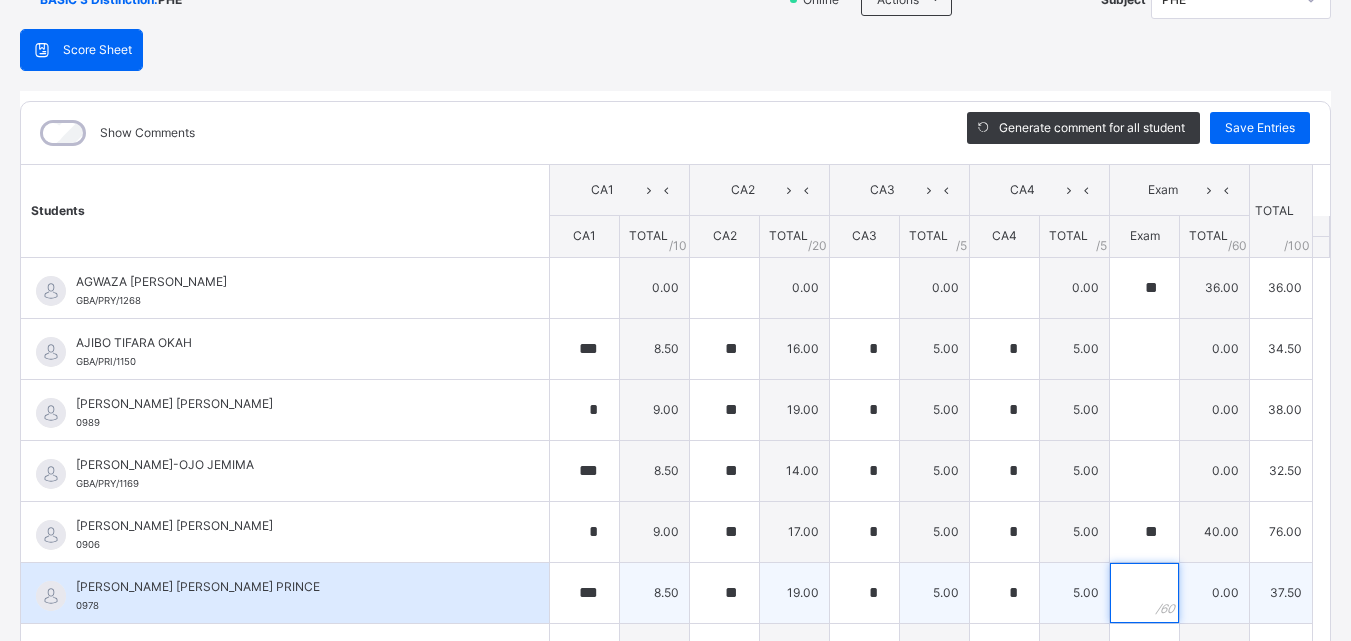 click at bounding box center [1144, 593] 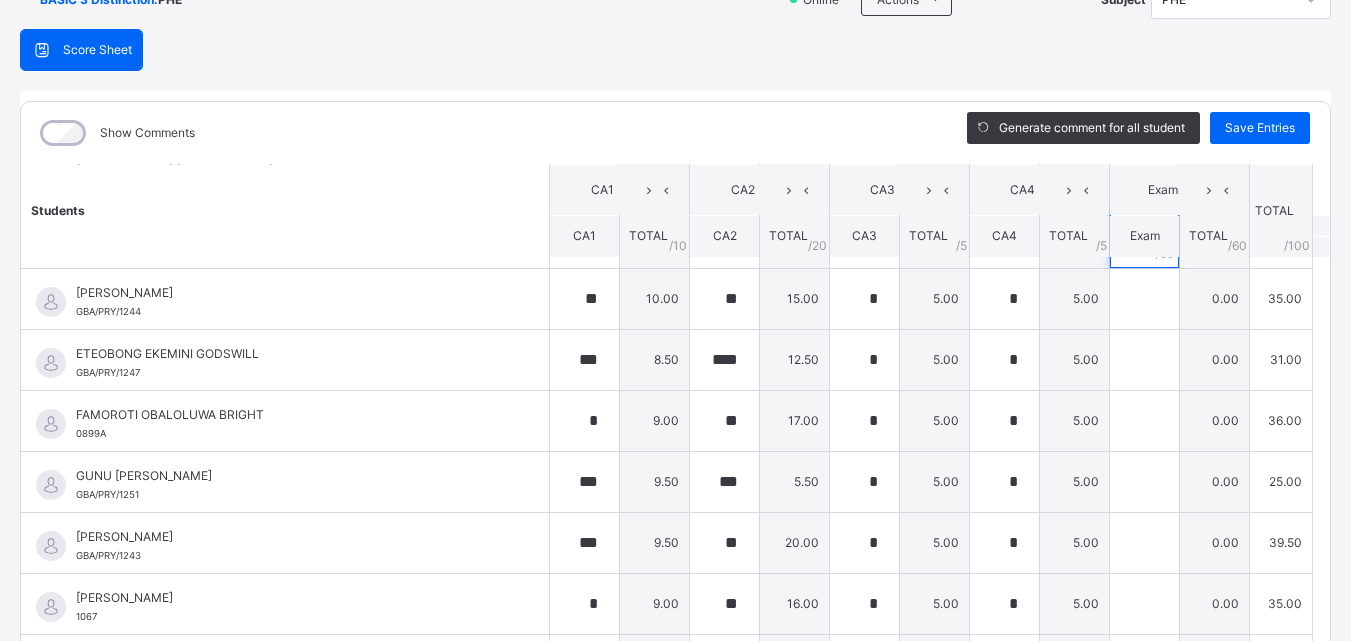 scroll, scrollTop: 357, scrollLeft: 0, axis: vertical 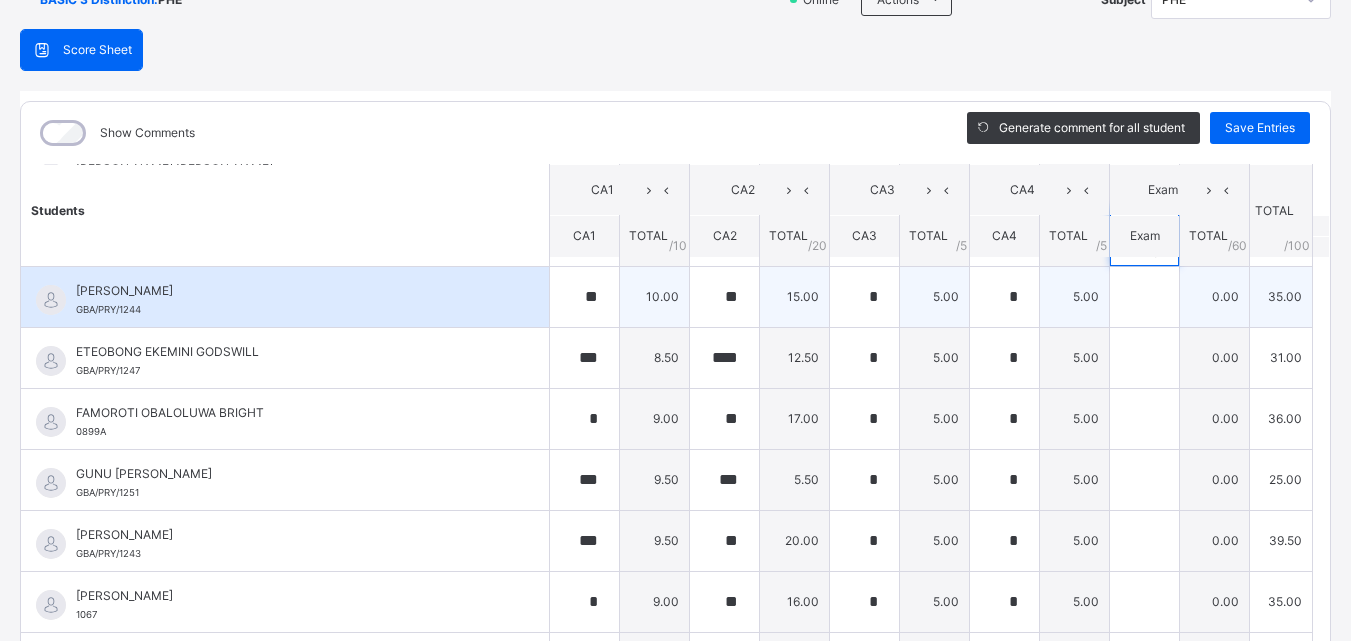 type on "**" 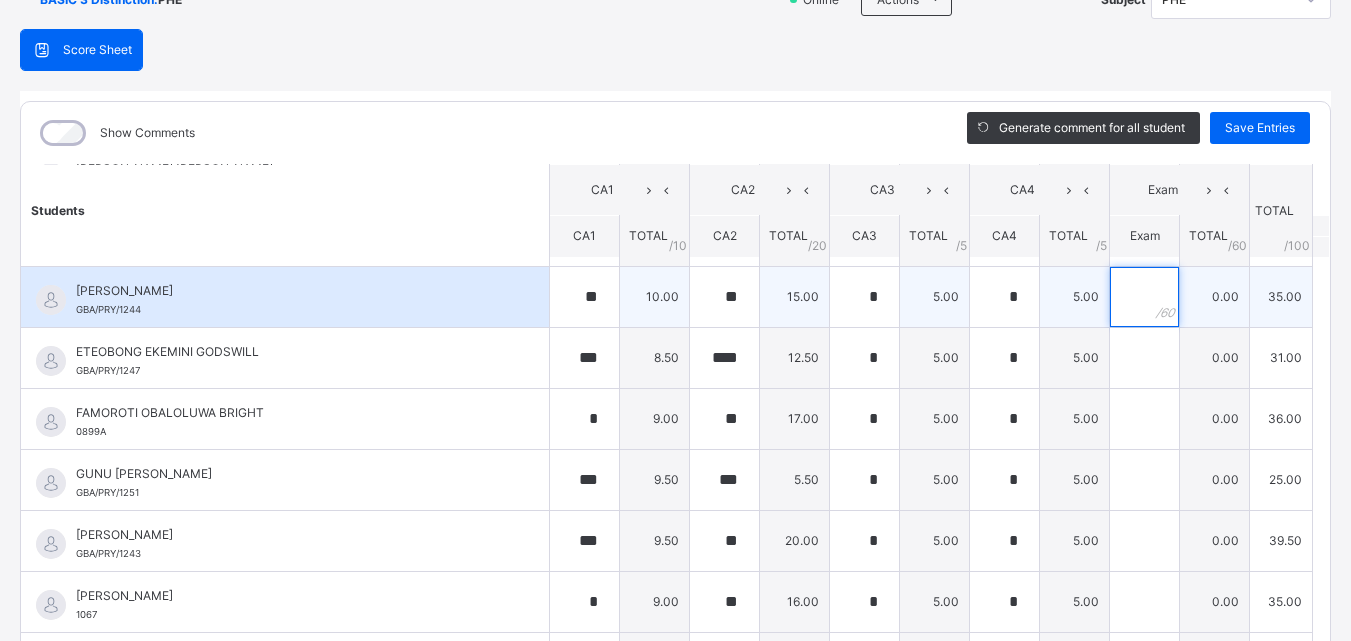 click at bounding box center [1144, 297] 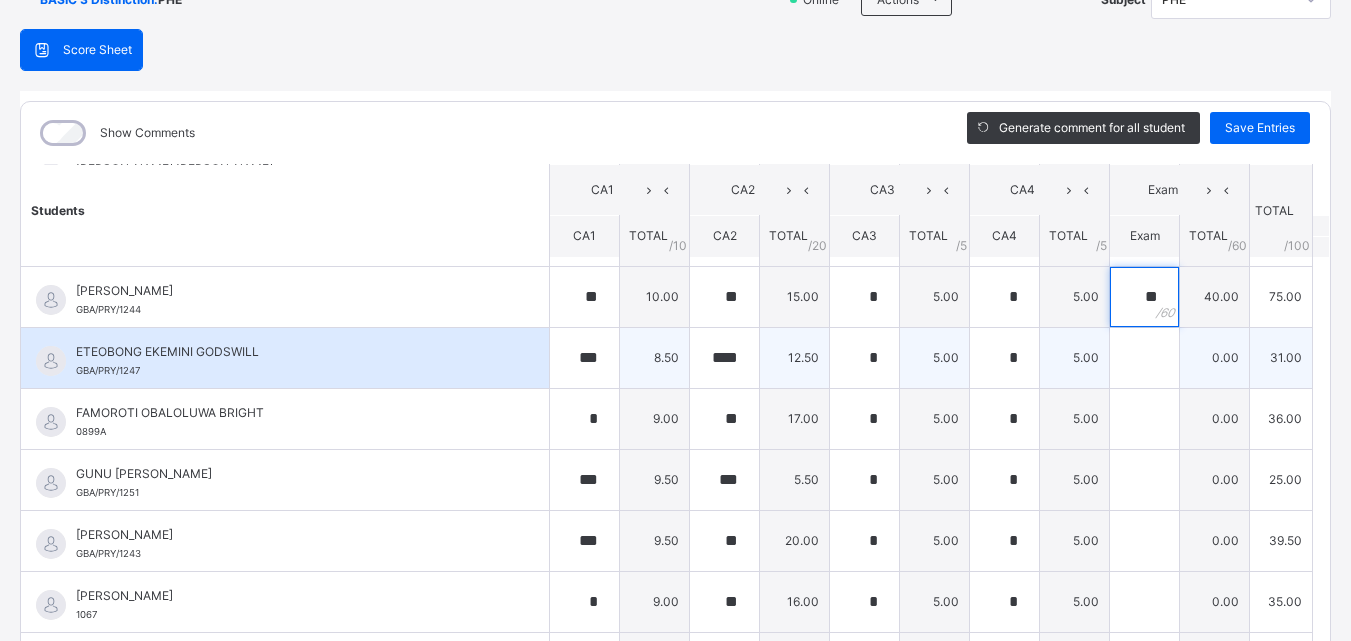 type on "**" 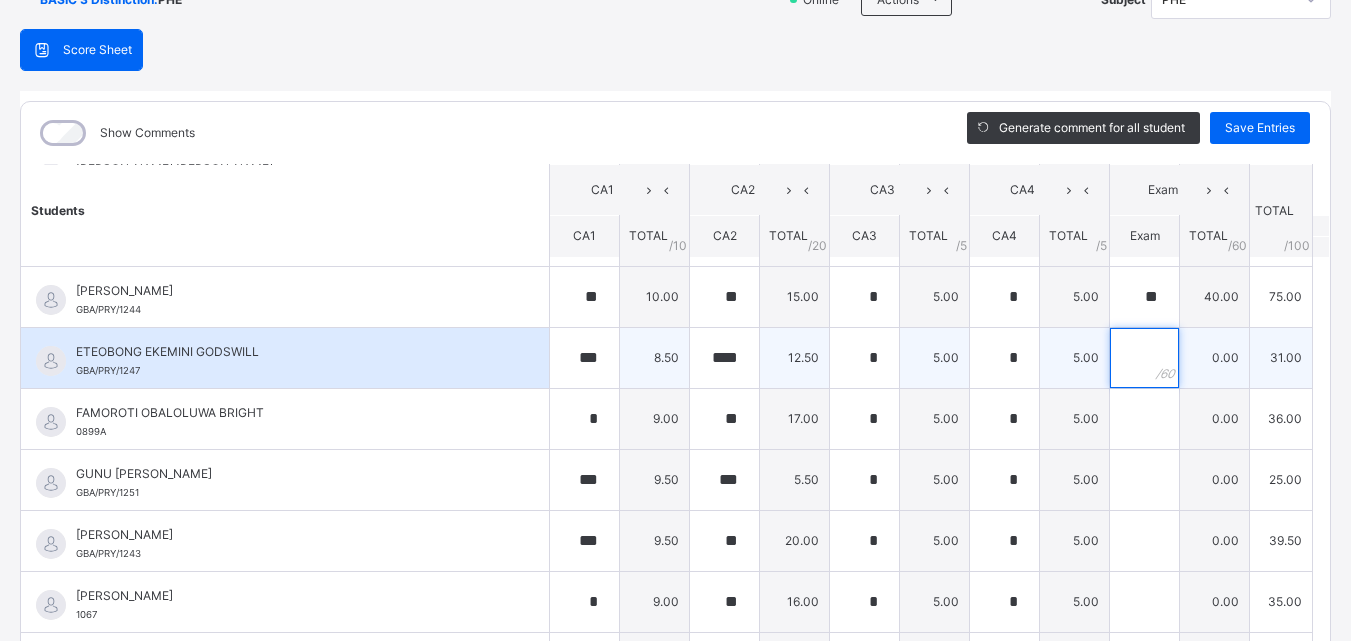click at bounding box center [1144, 358] 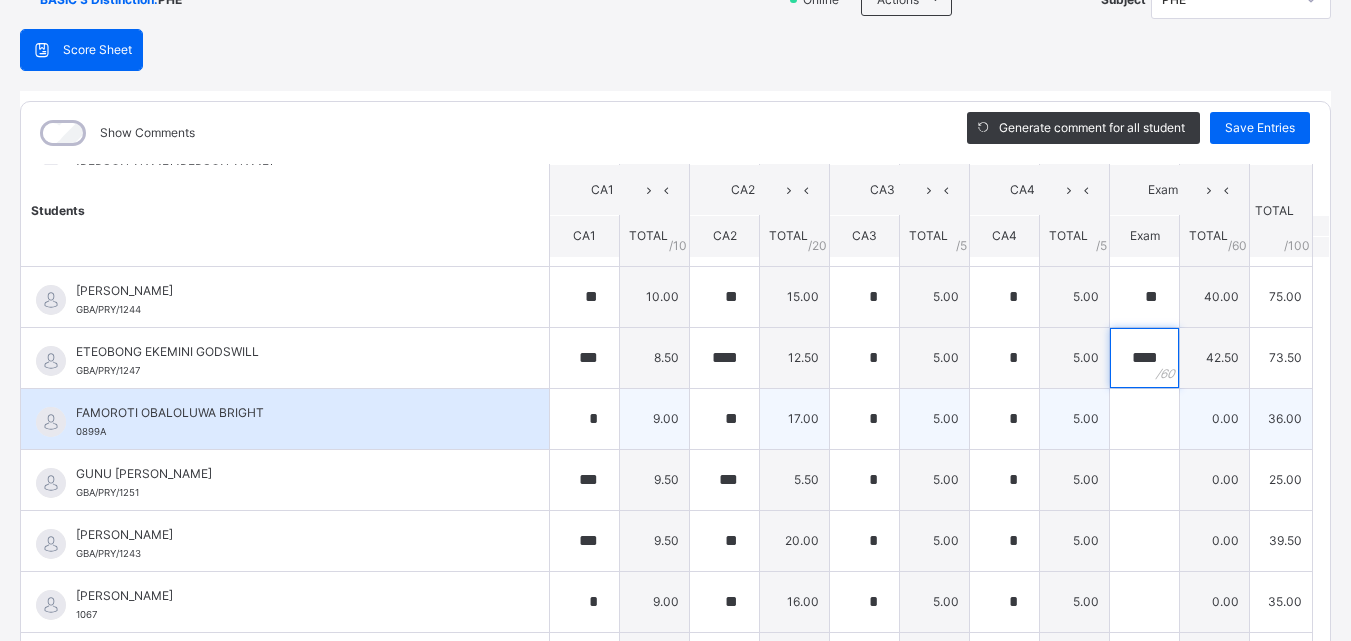 type on "****" 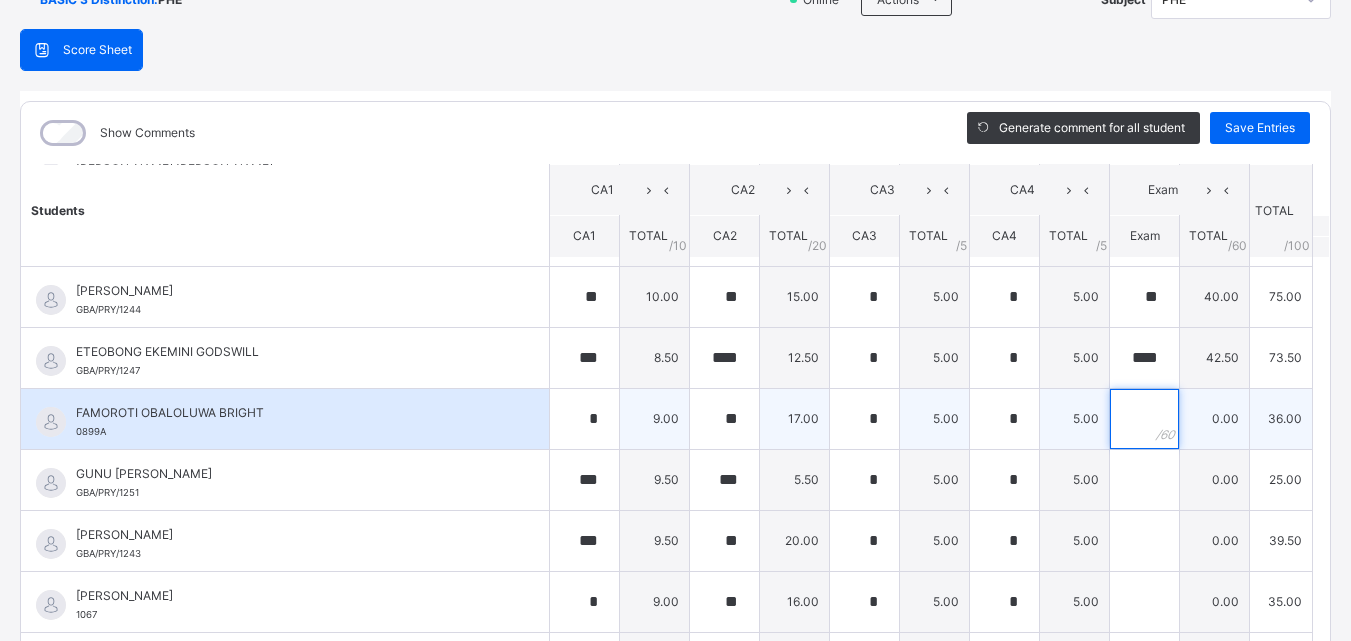 click at bounding box center (1144, 419) 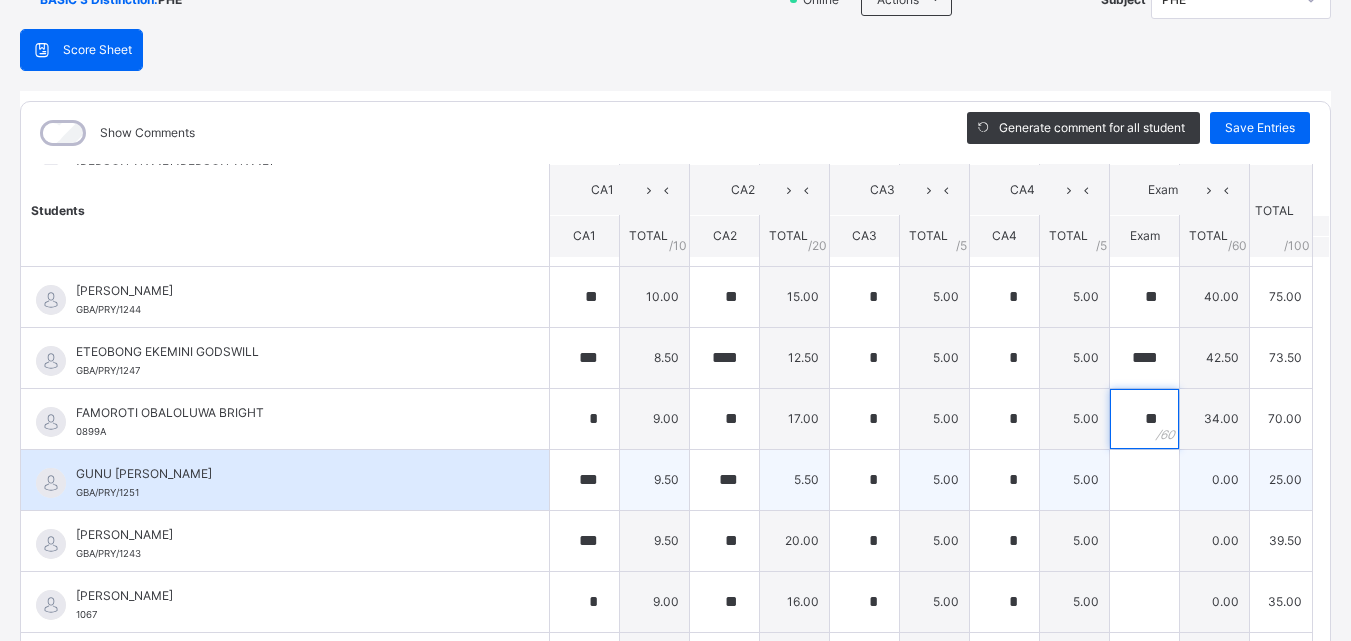 type on "**" 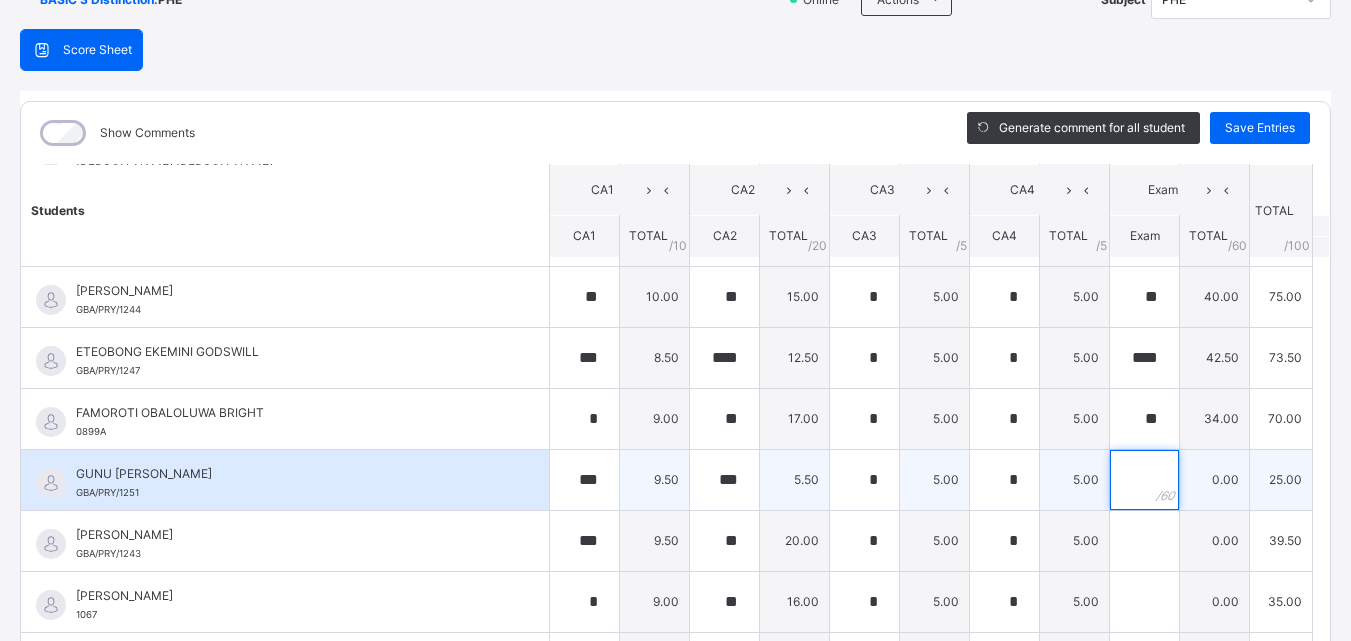 click at bounding box center (1144, 480) 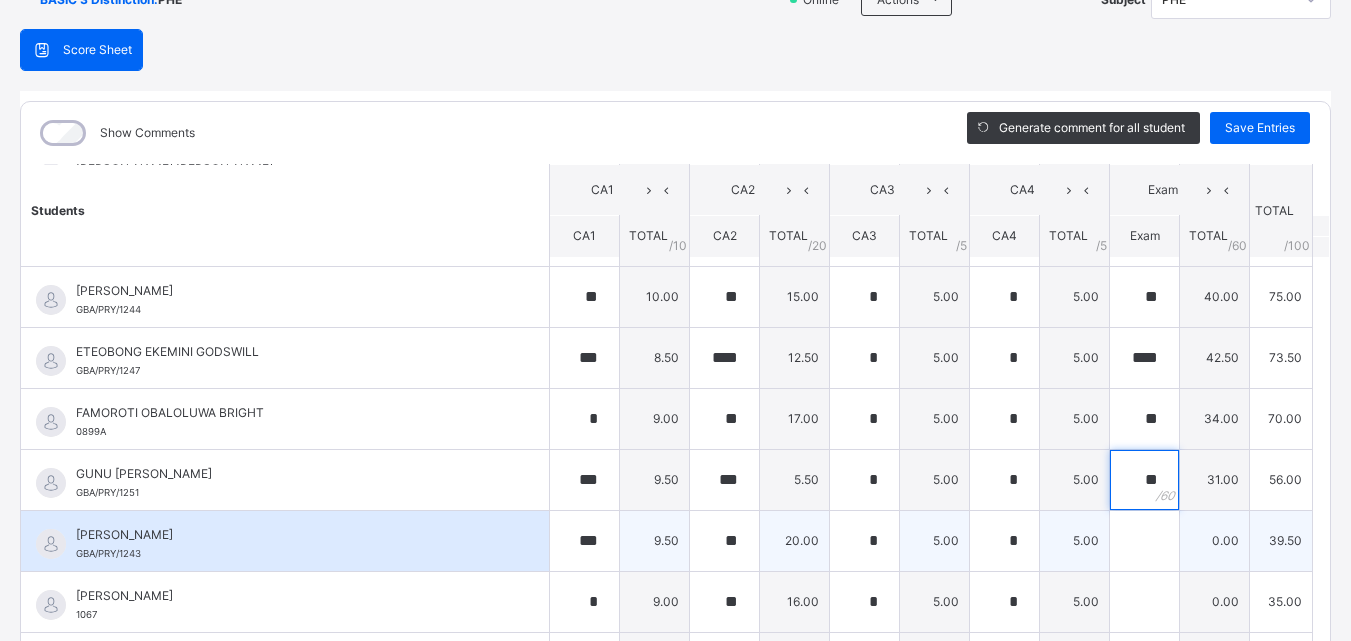 type on "**" 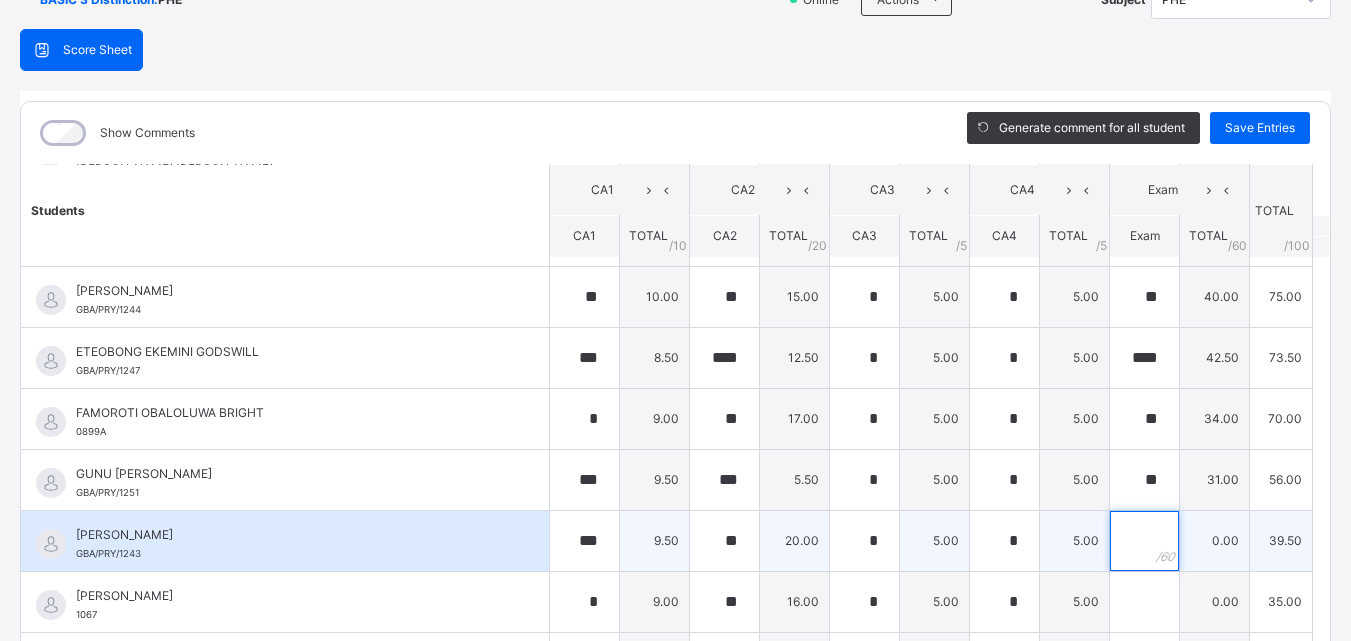 click at bounding box center (1144, 541) 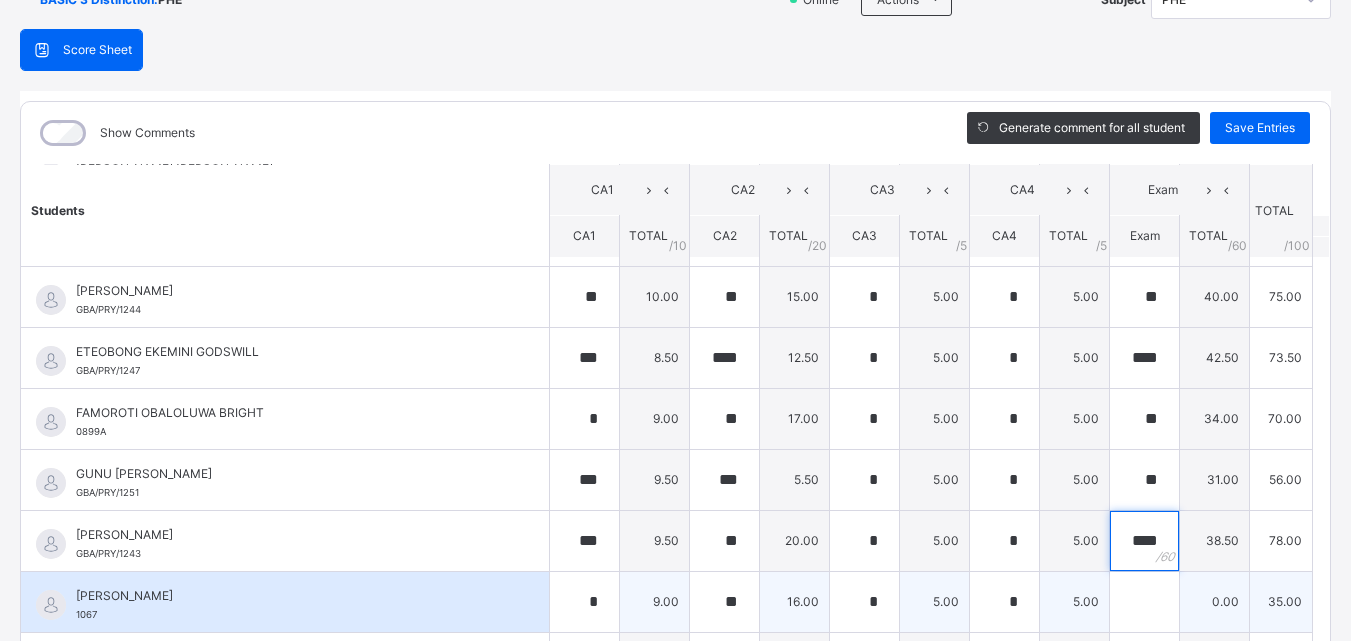 type on "****" 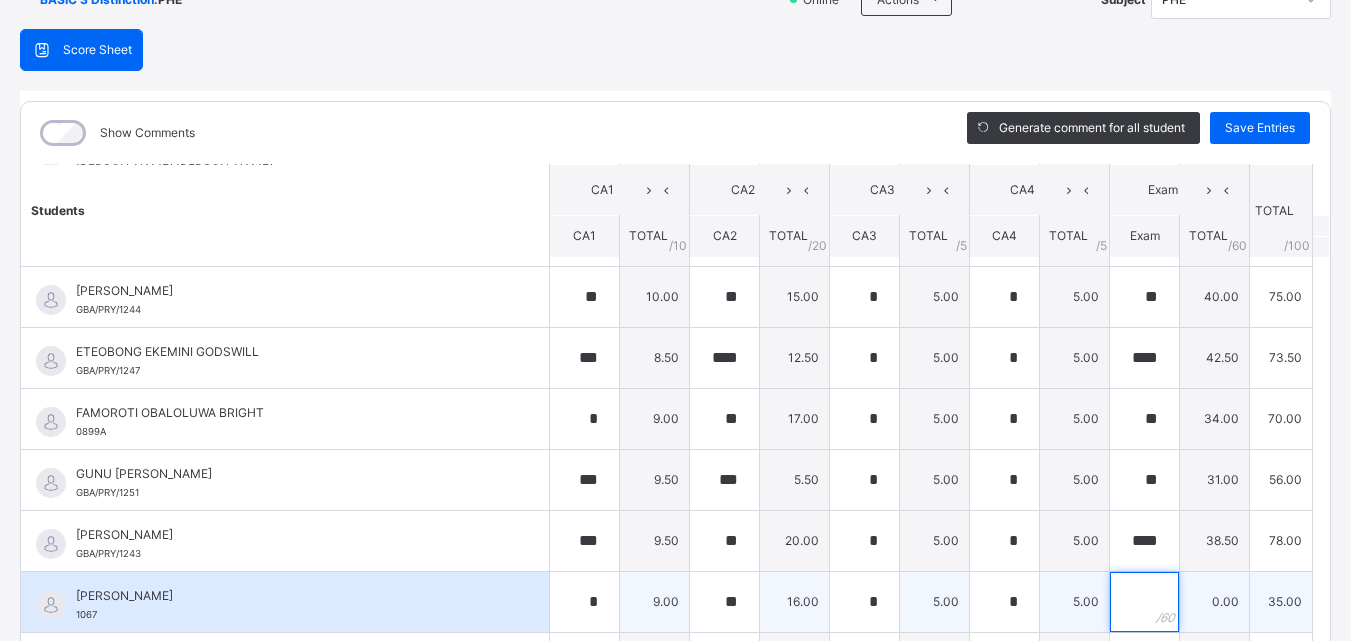 click at bounding box center (1144, 602) 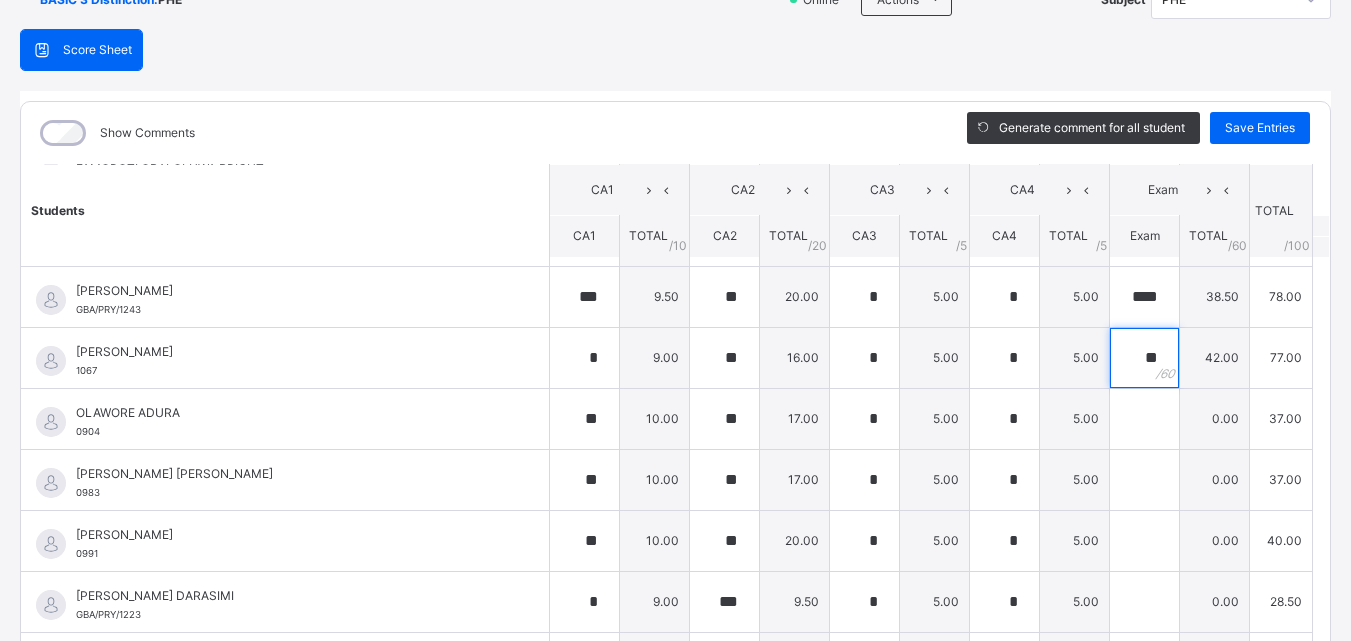 scroll, scrollTop: 621, scrollLeft: 0, axis: vertical 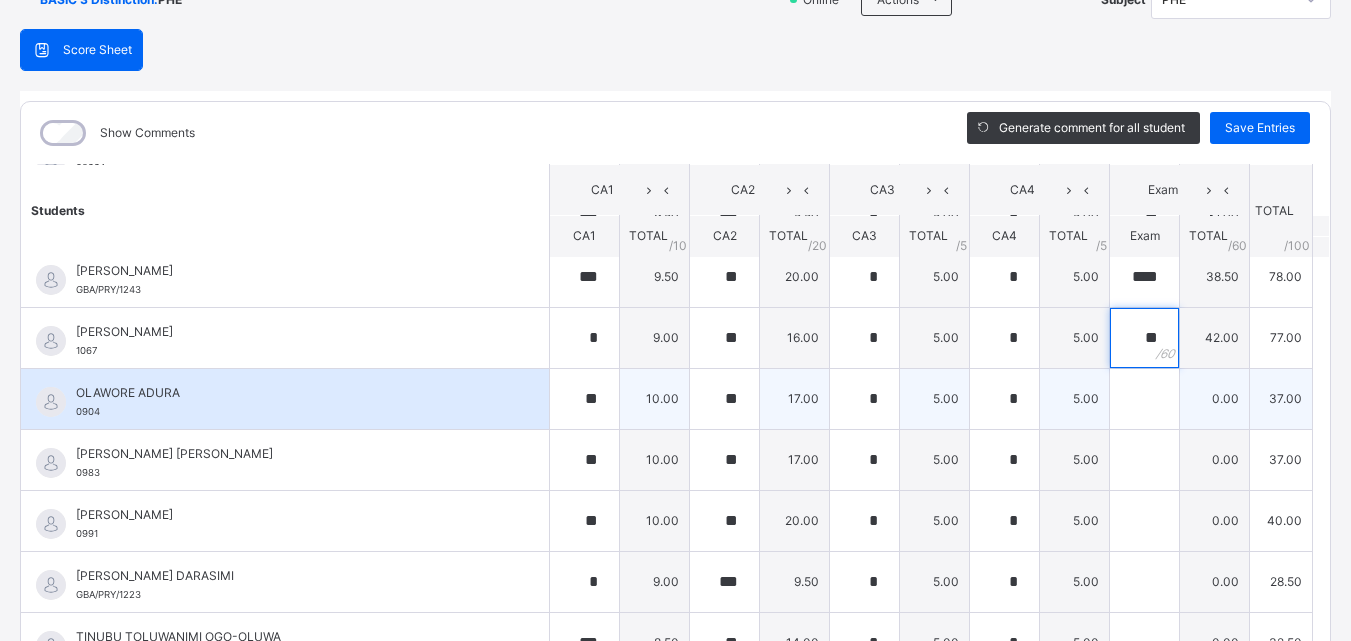 type on "**" 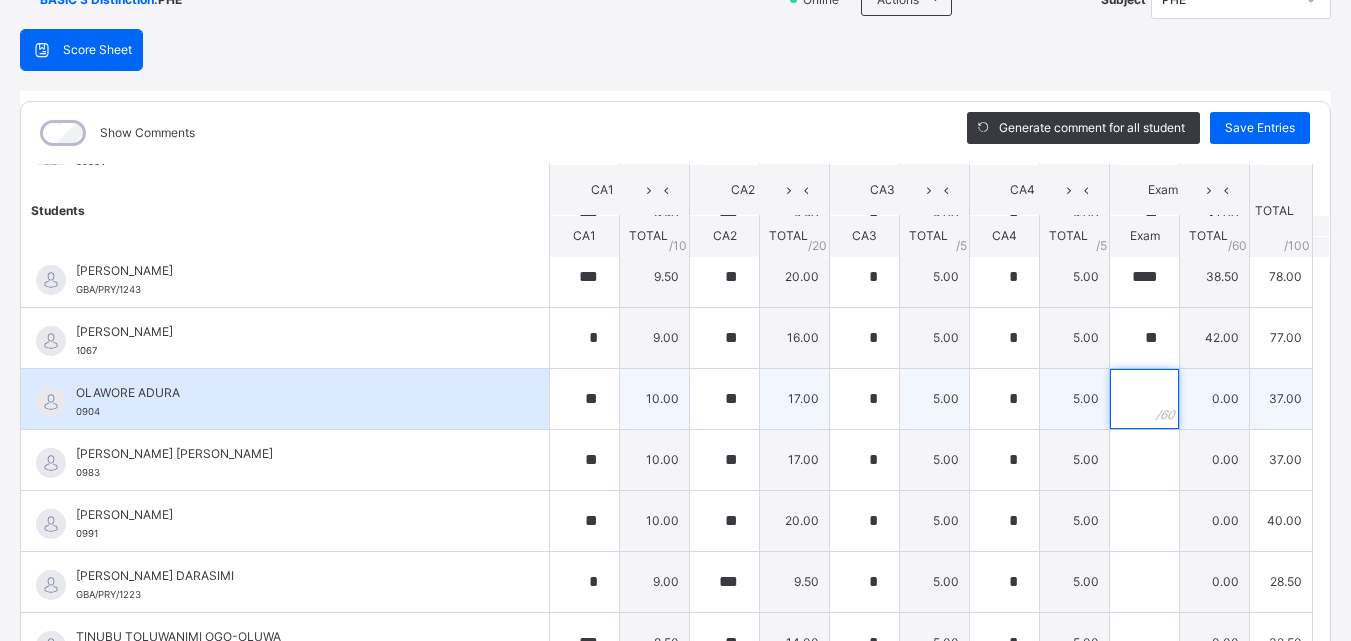 click at bounding box center [1144, 399] 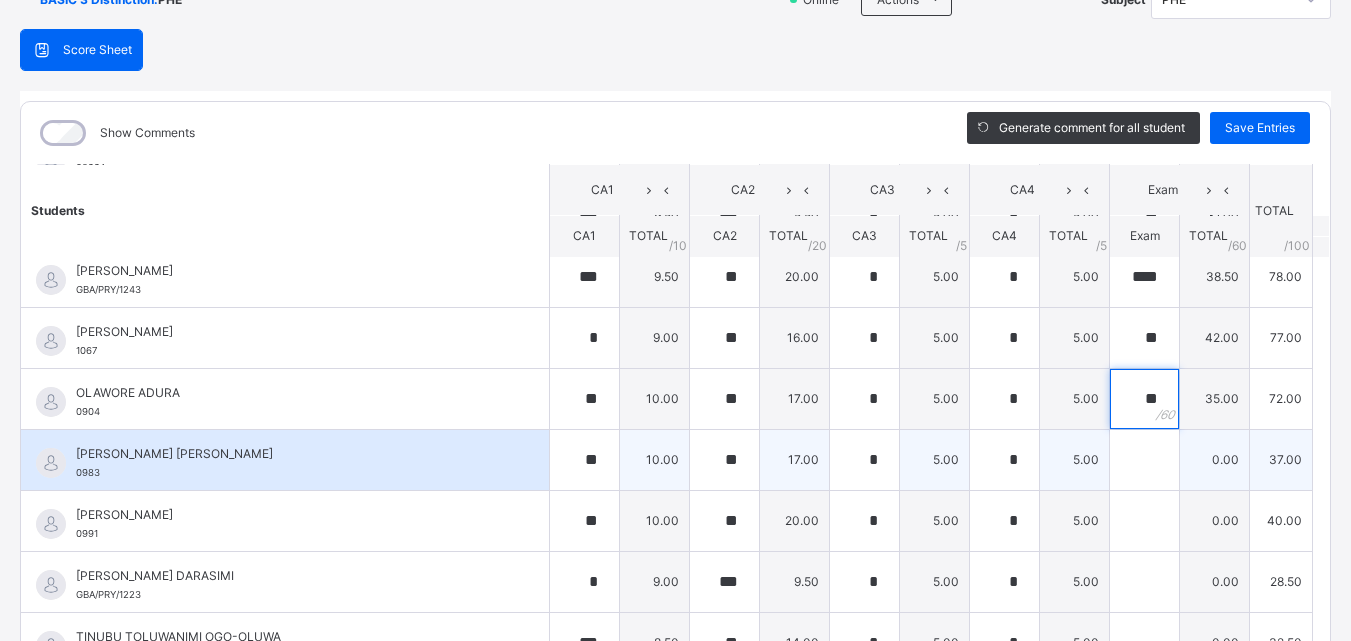 type on "**" 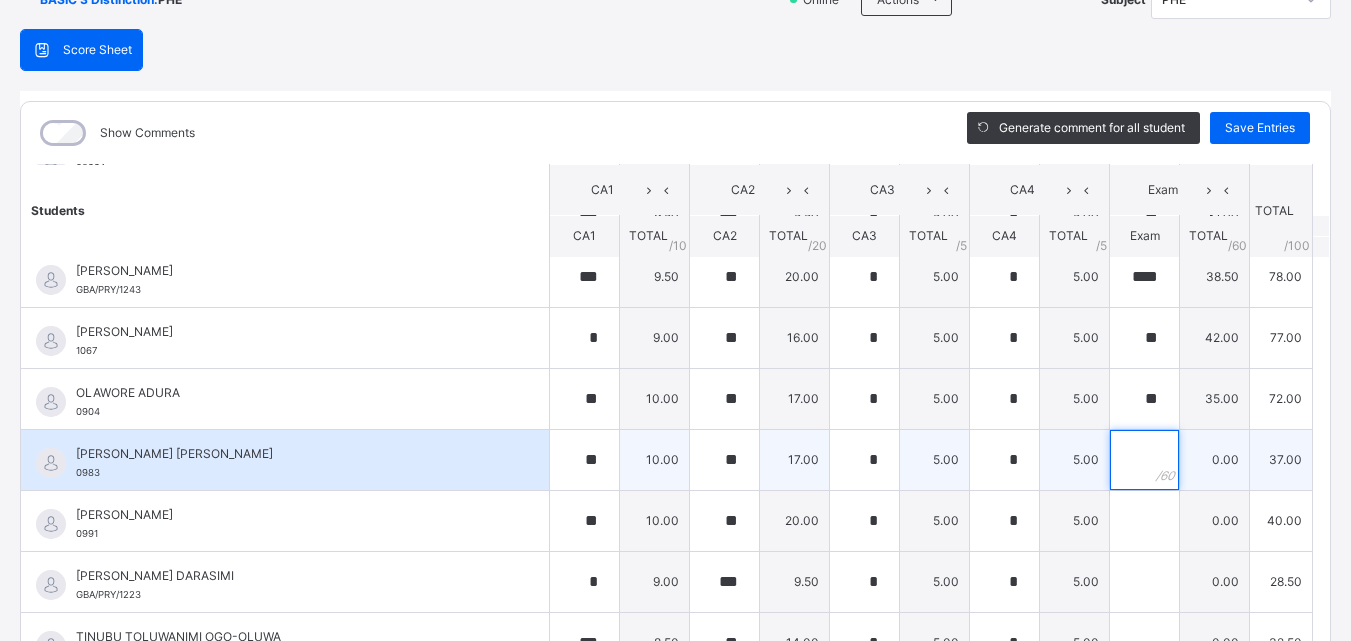 click at bounding box center (1144, 460) 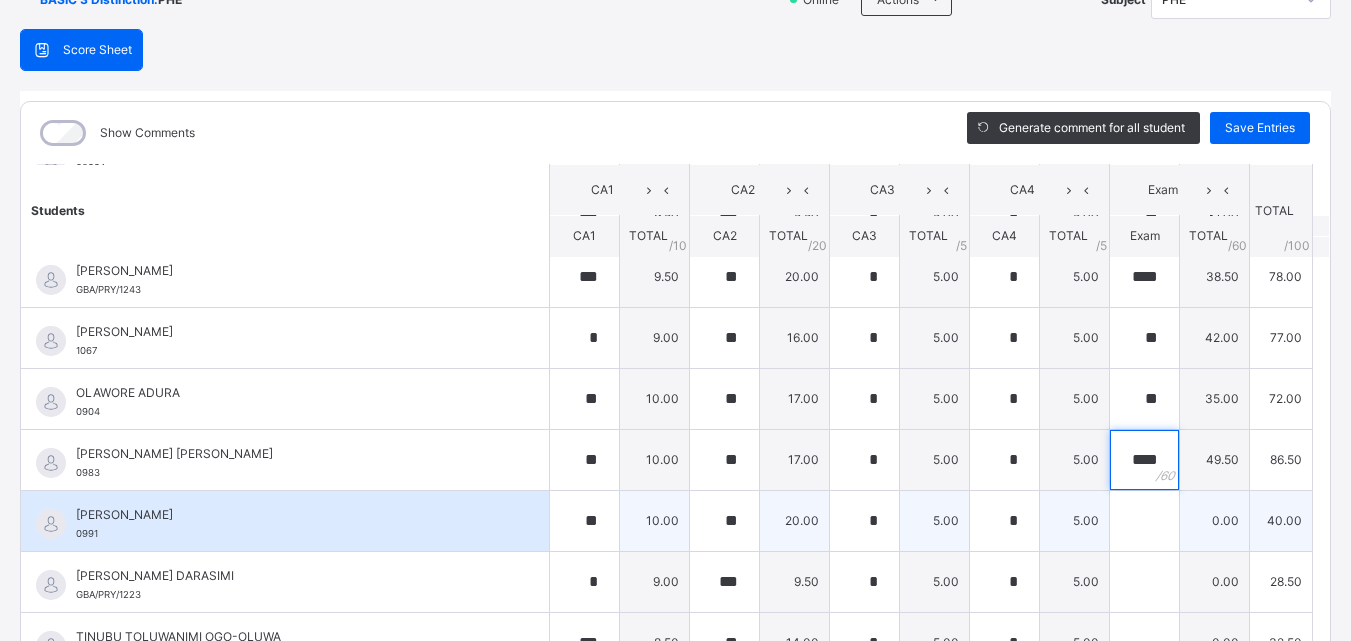 type on "****" 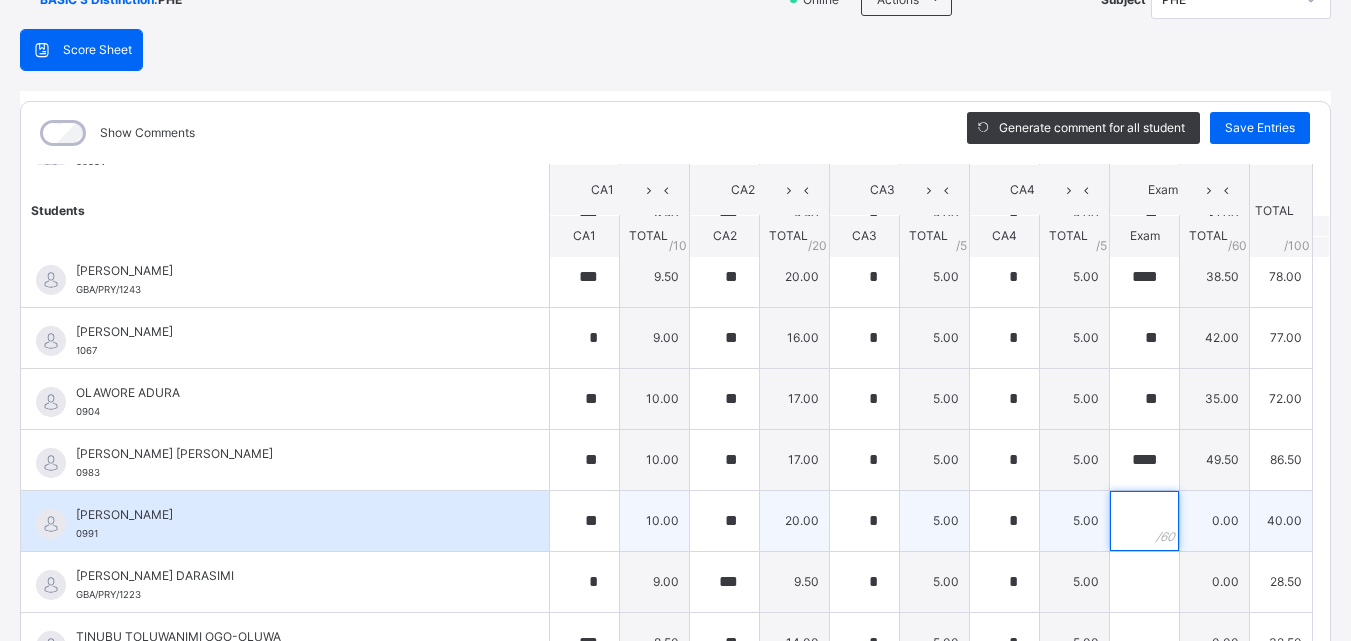 click at bounding box center (1144, 521) 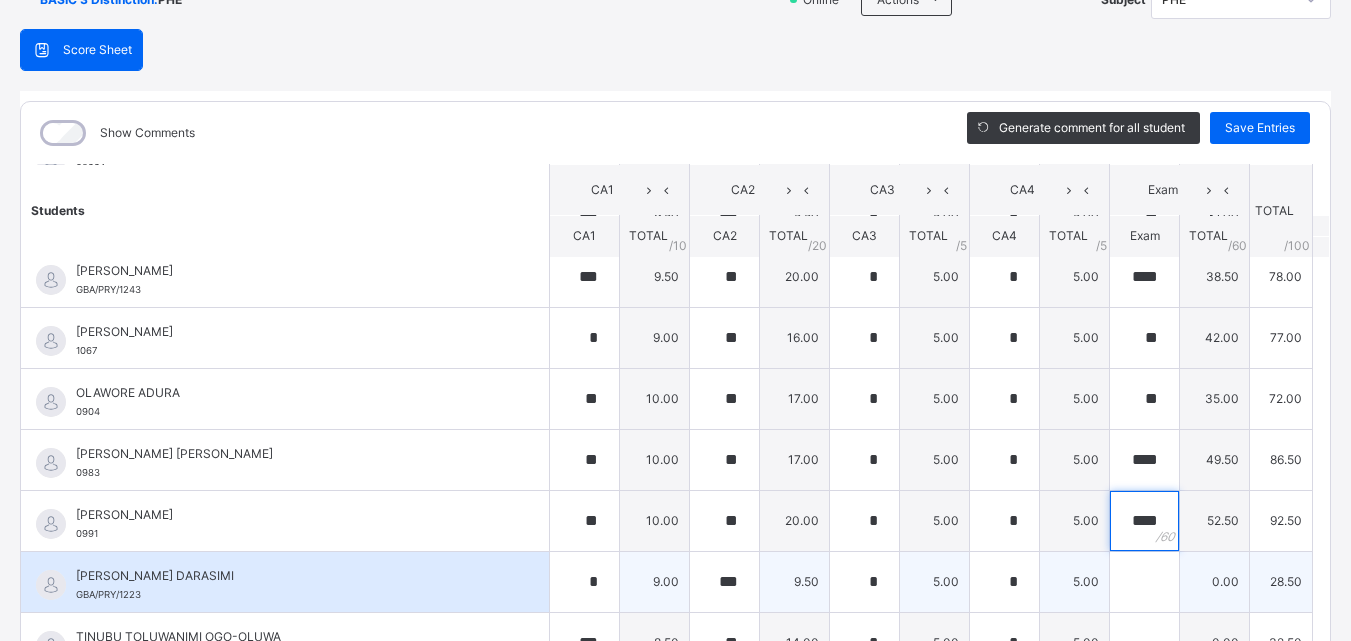 type on "****" 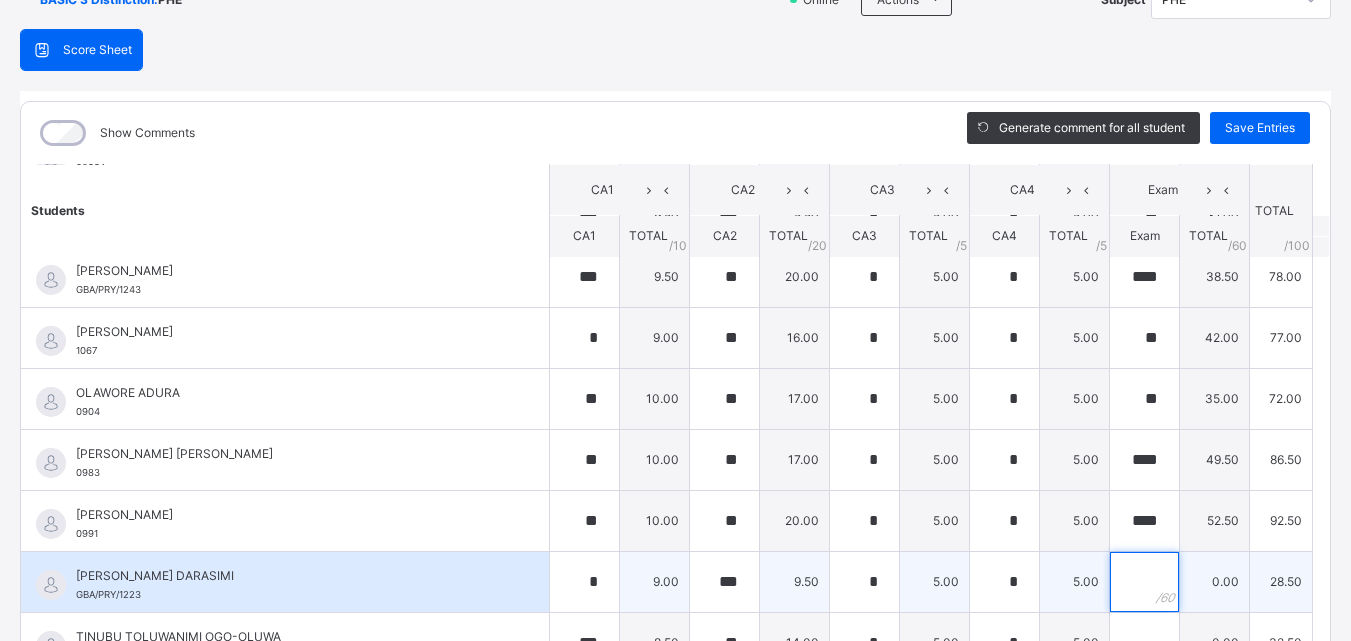 click at bounding box center (1144, 582) 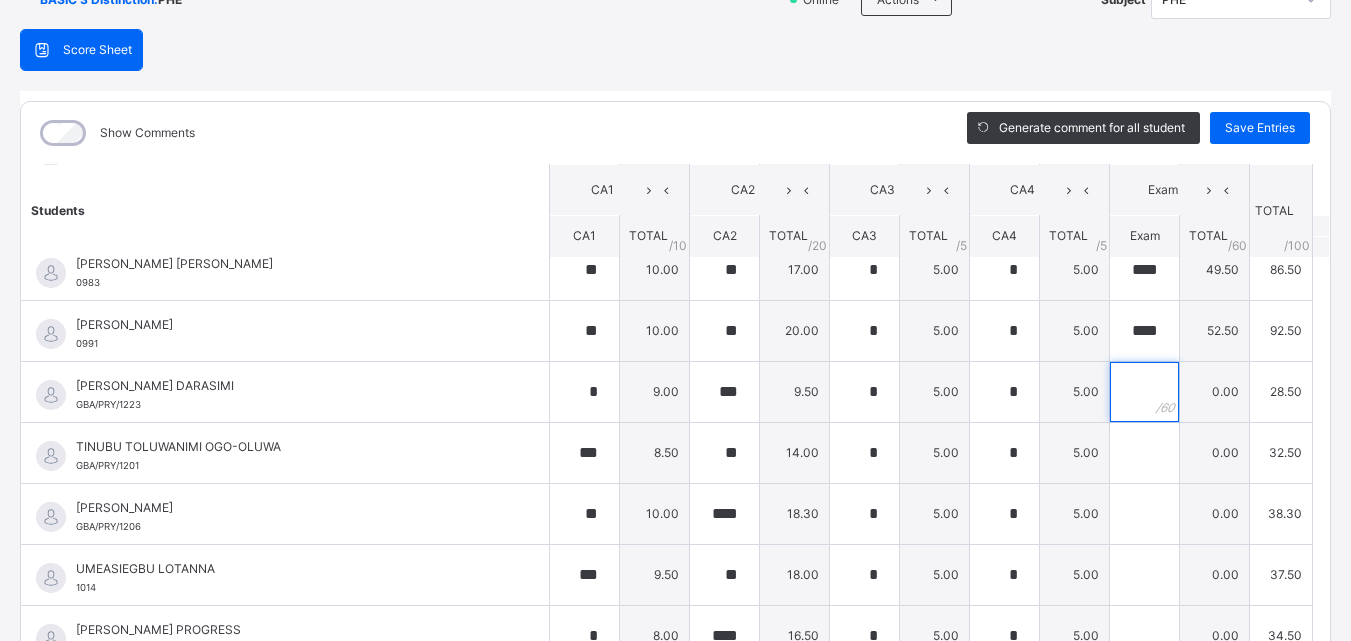 scroll, scrollTop: 814, scrollLeft: 0, axis: vertical 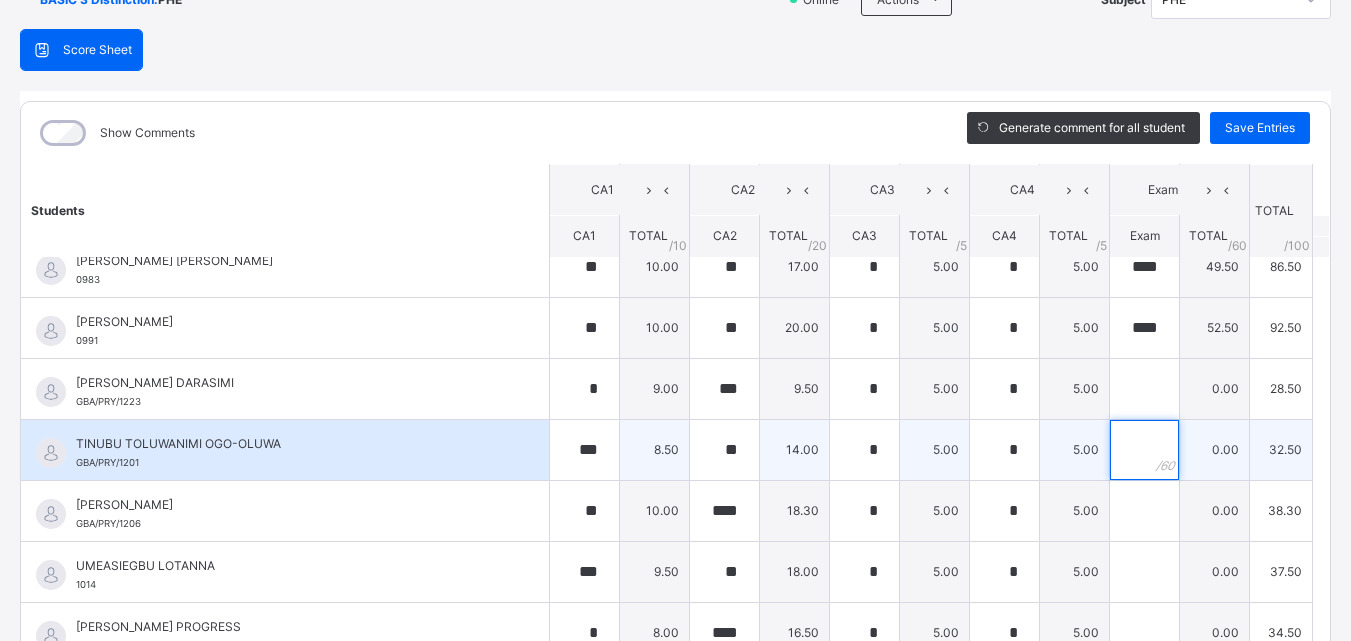 click at bounding box center [1144, 450] 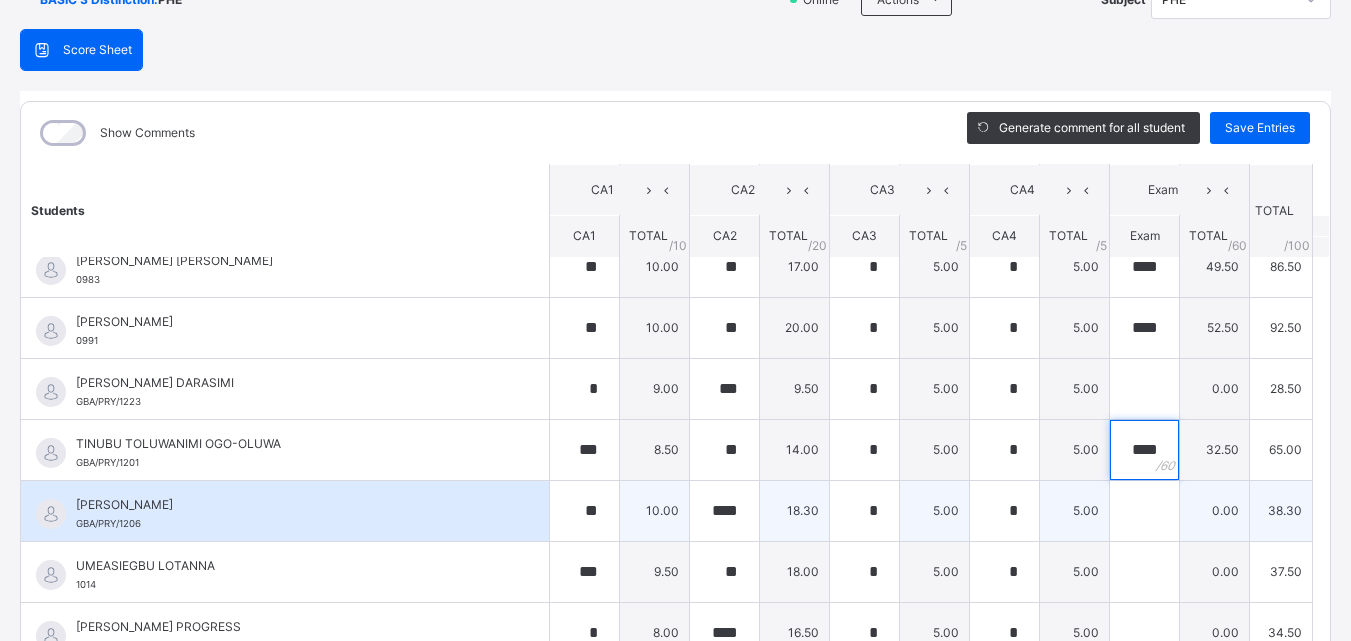 type on "****" 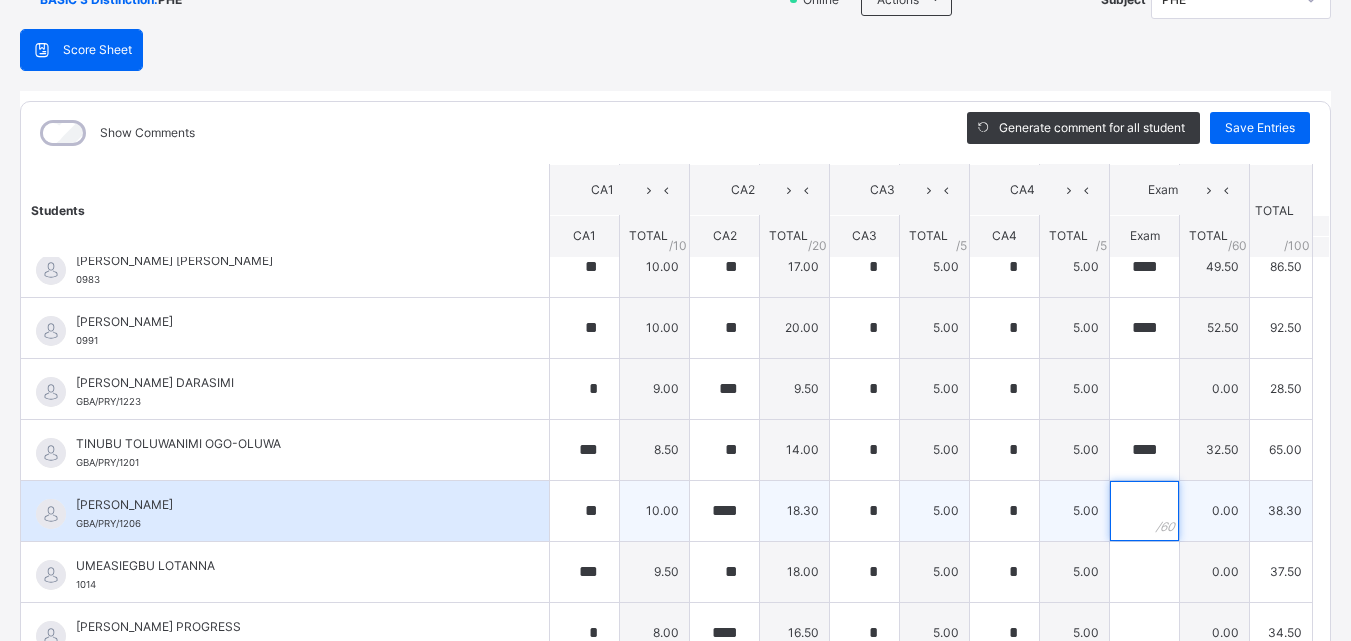 click at bounding box center (1144, 511) 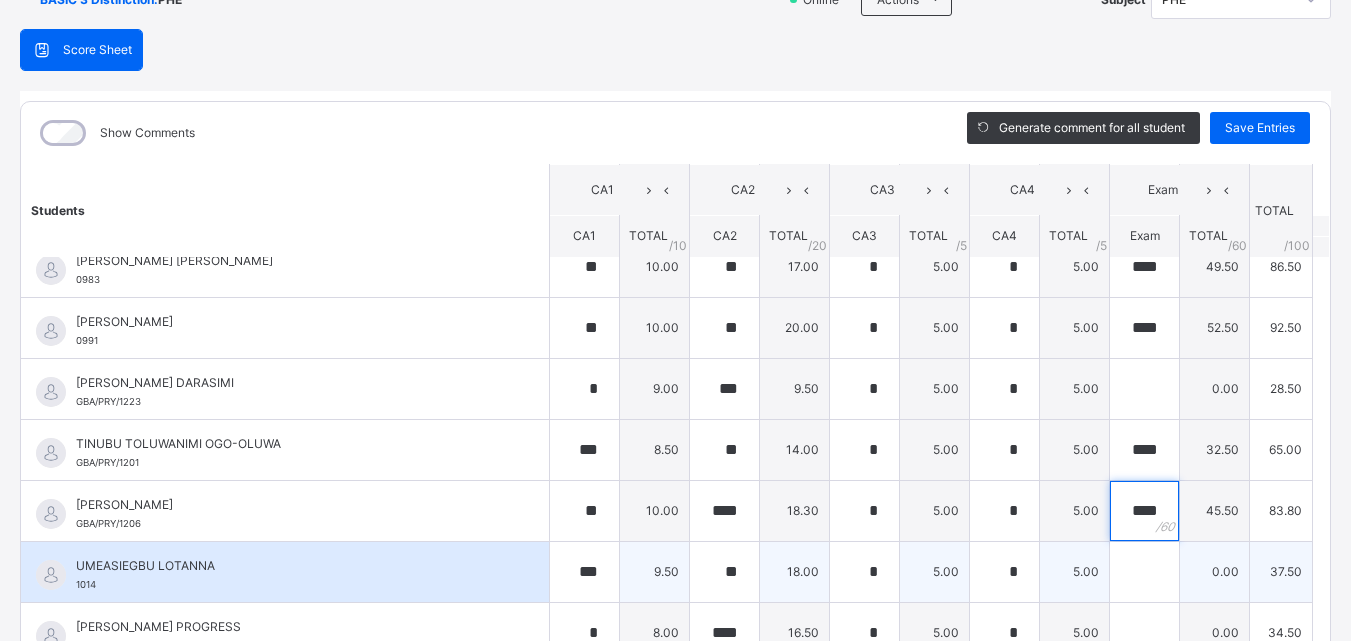 type on "****" 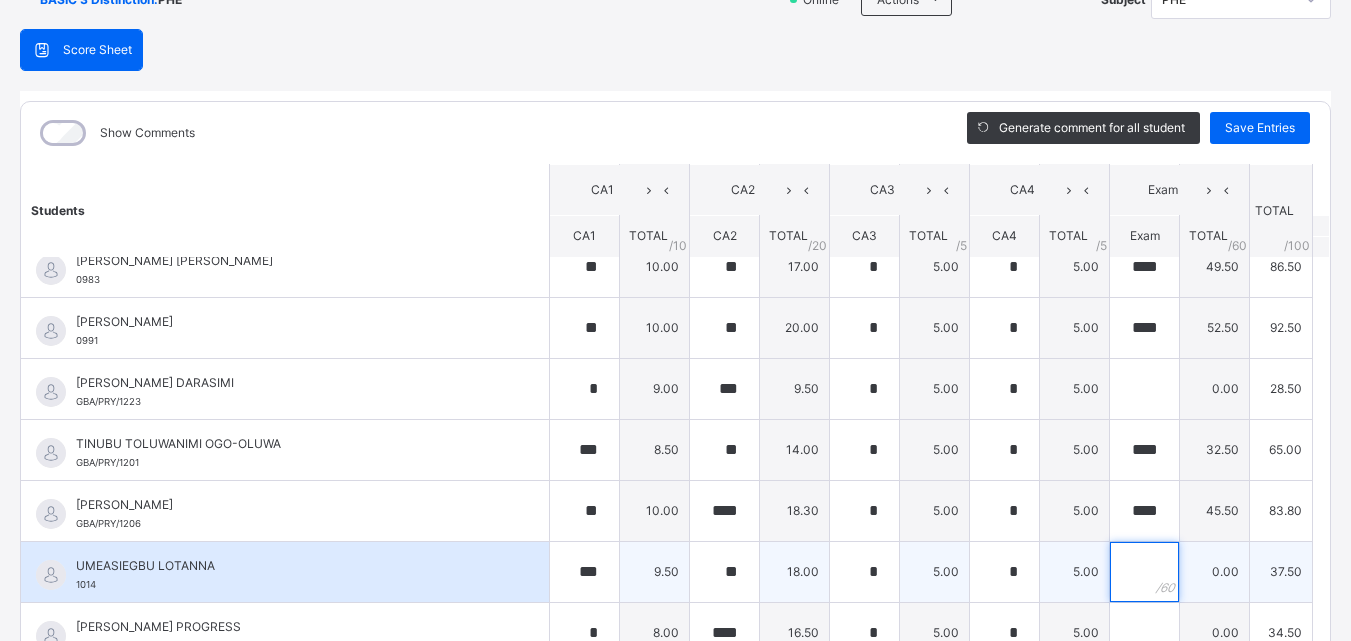 click at bounding box center [1144, 572] 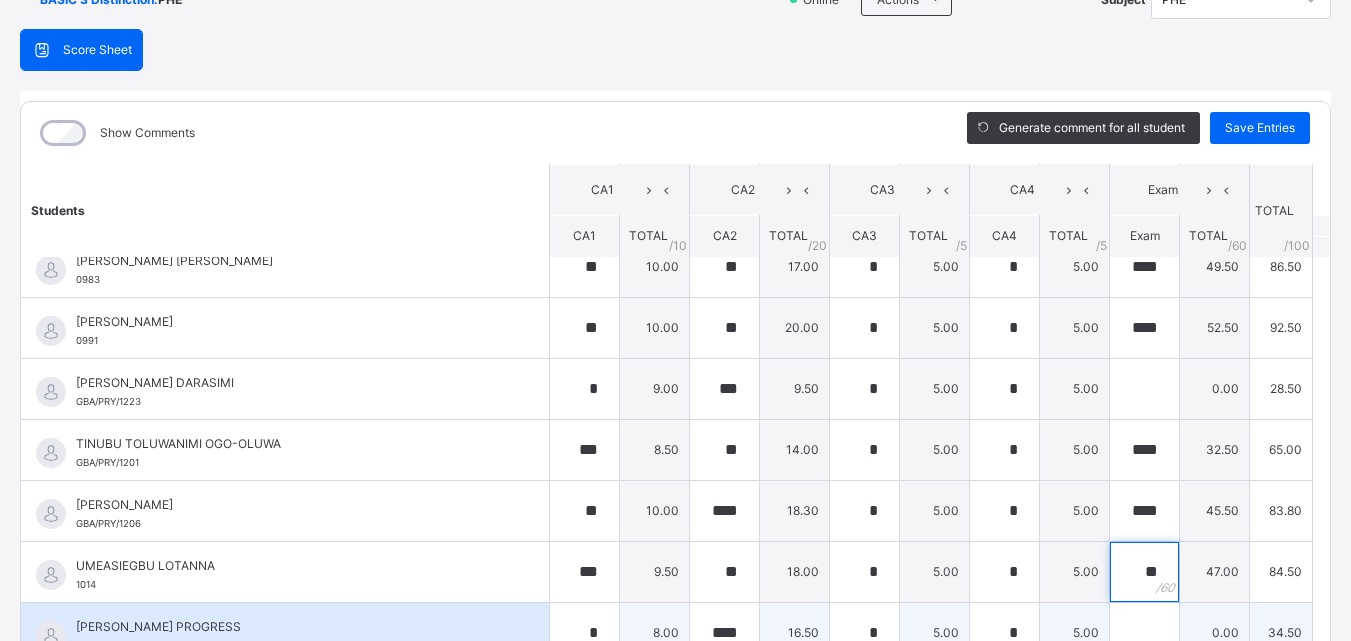 type on "**" 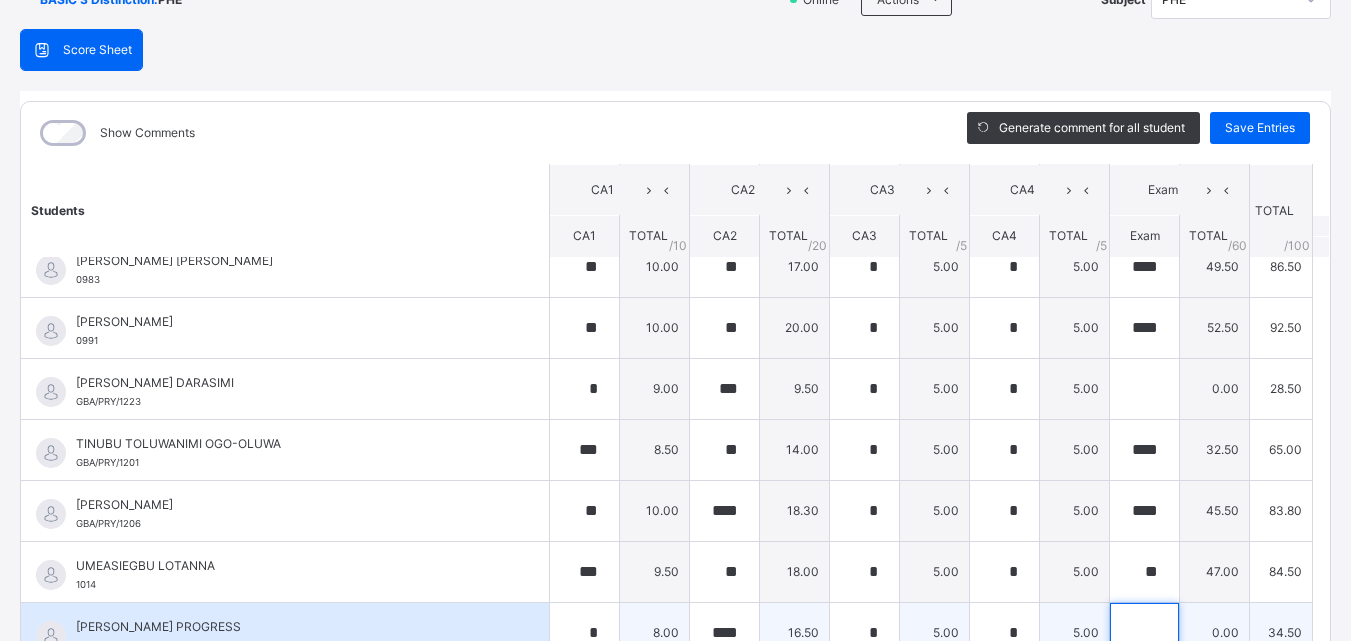 click at bounding box center [1144, 633] 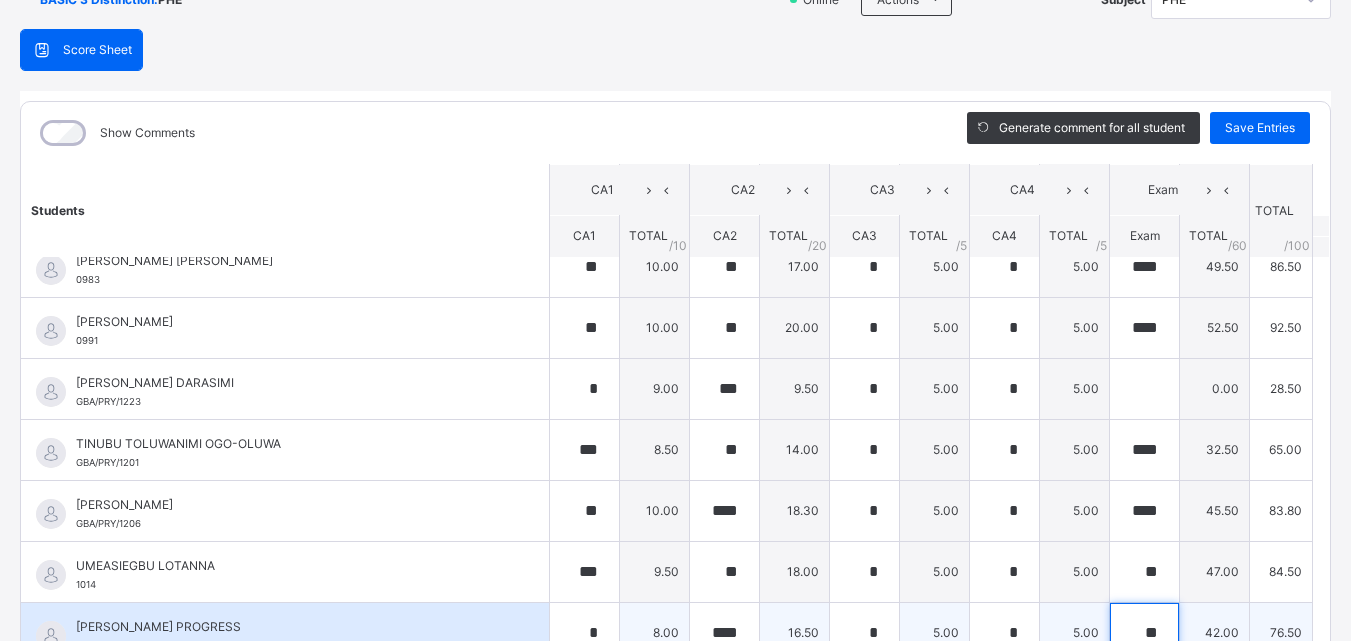 scroll, scrollTop: 168, scrollLeft: 0, axis: vertical 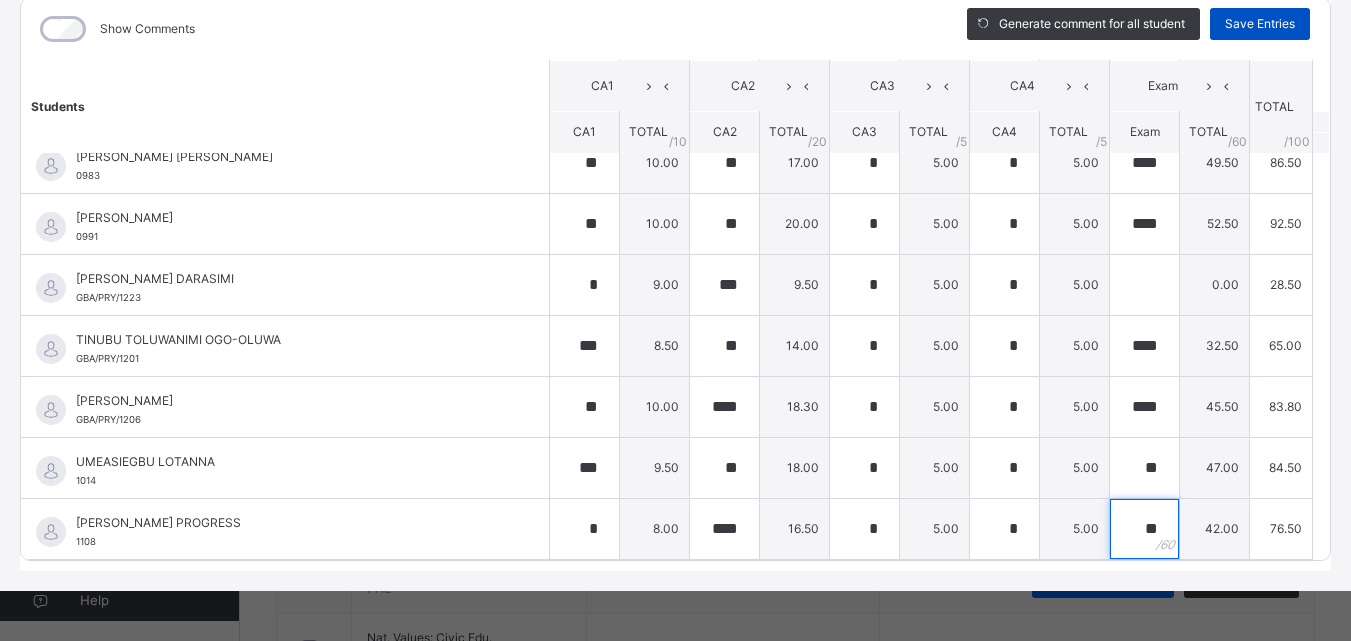 type on "**" 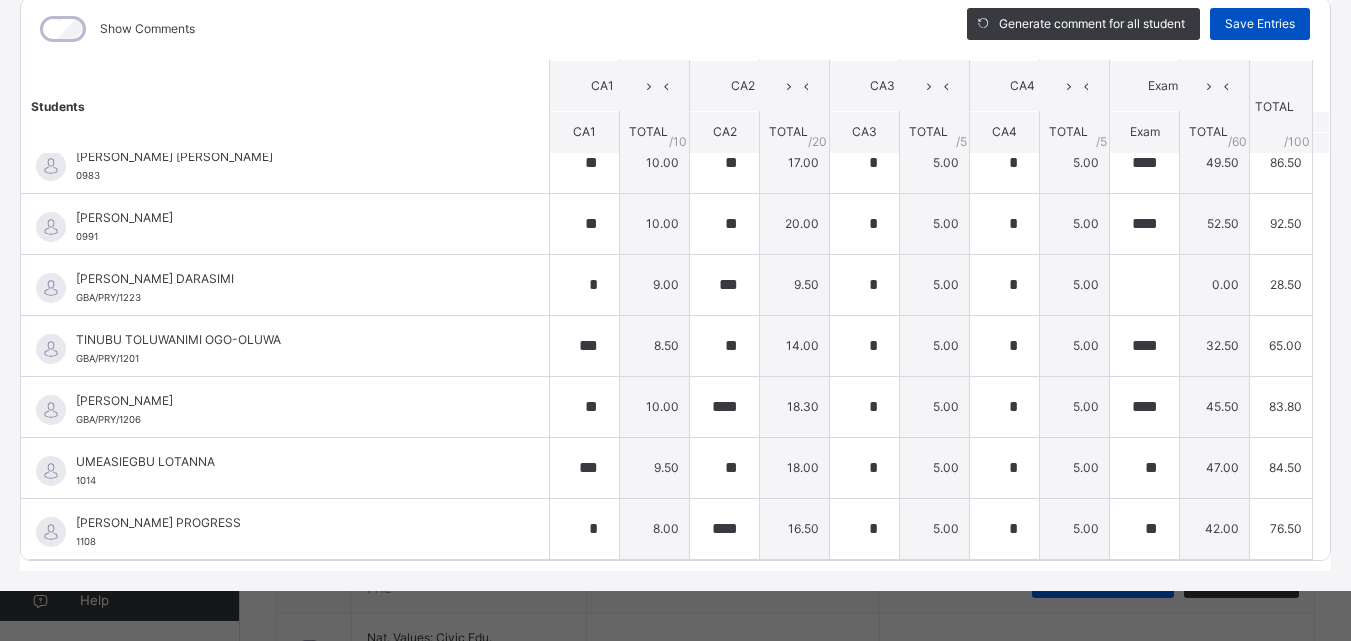 click on "Save Entries" at bounding box center [1260, 24] 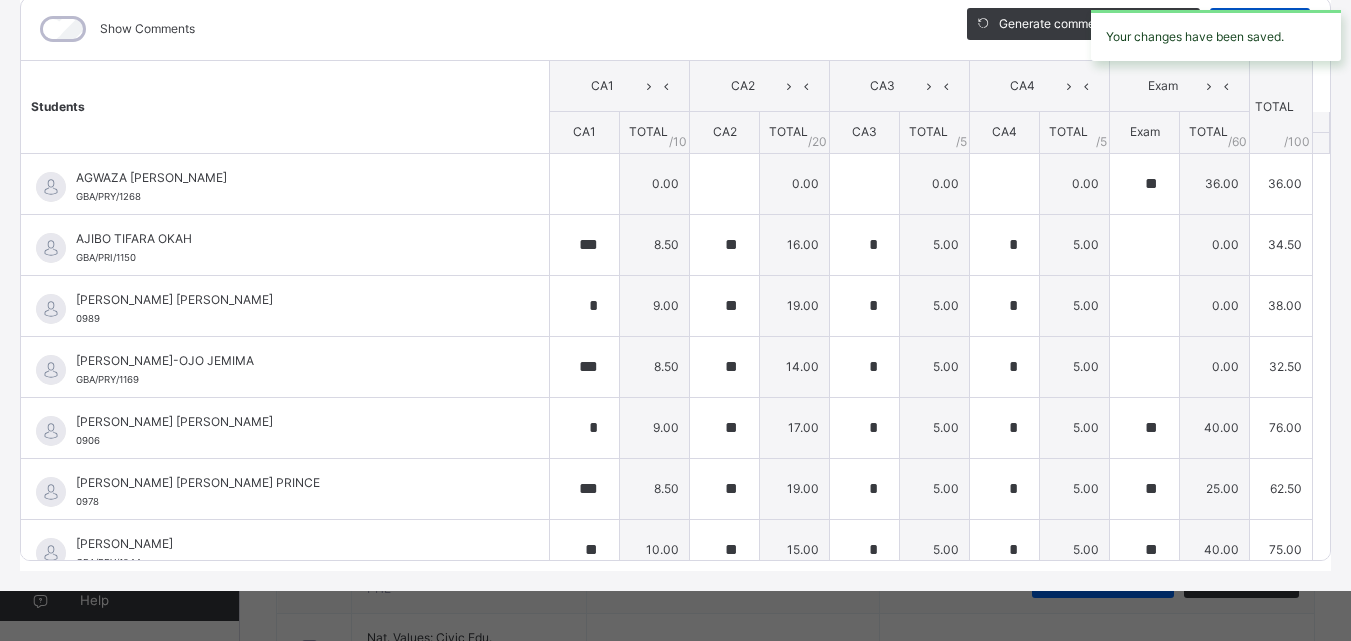 type on "**" 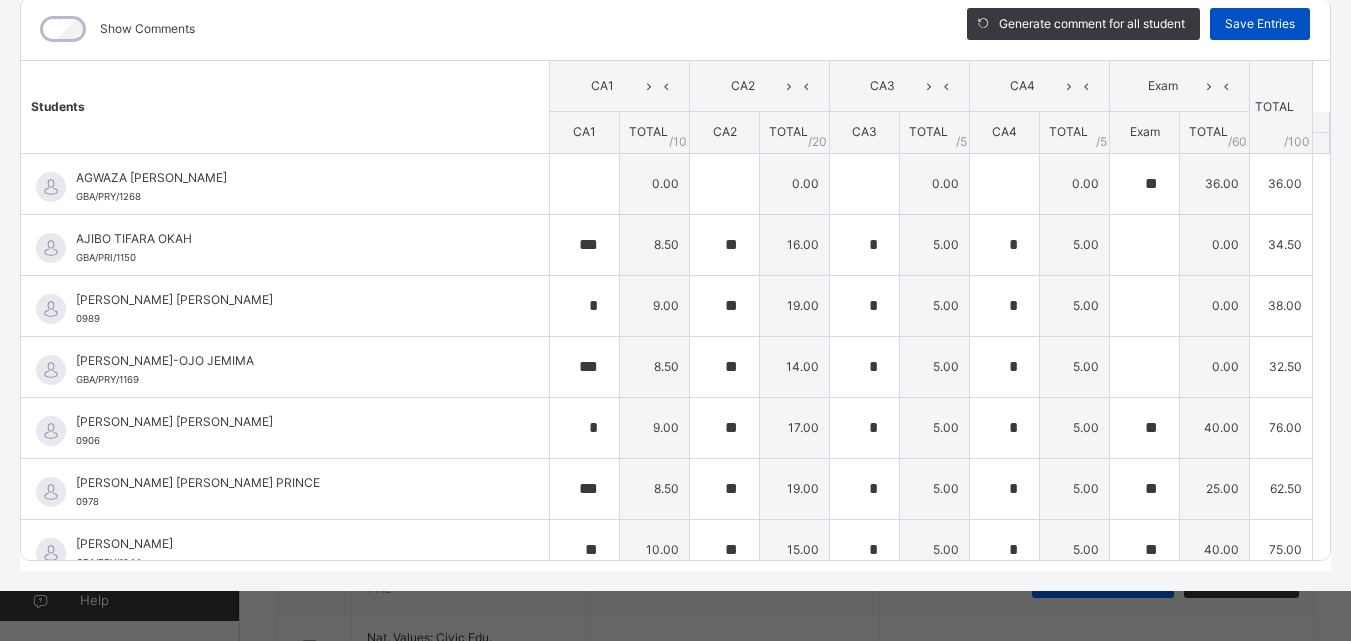 click on "Save Entries" at bounding box center (1260, 24) 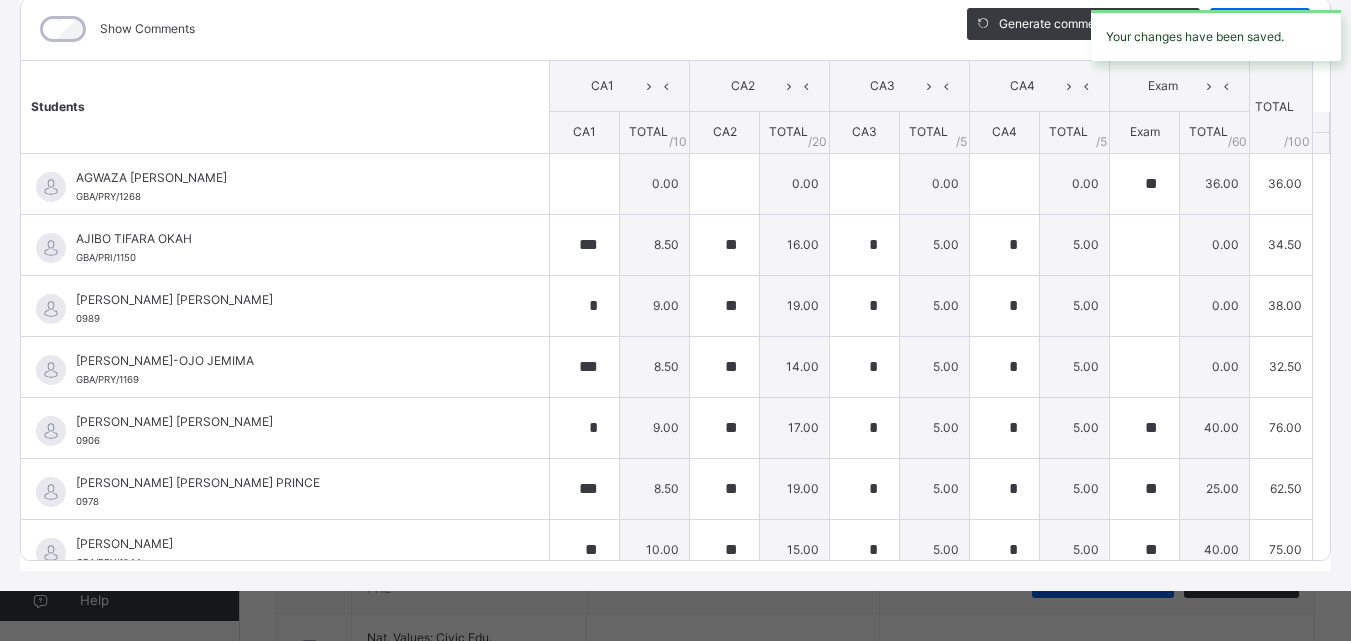 type on "**" 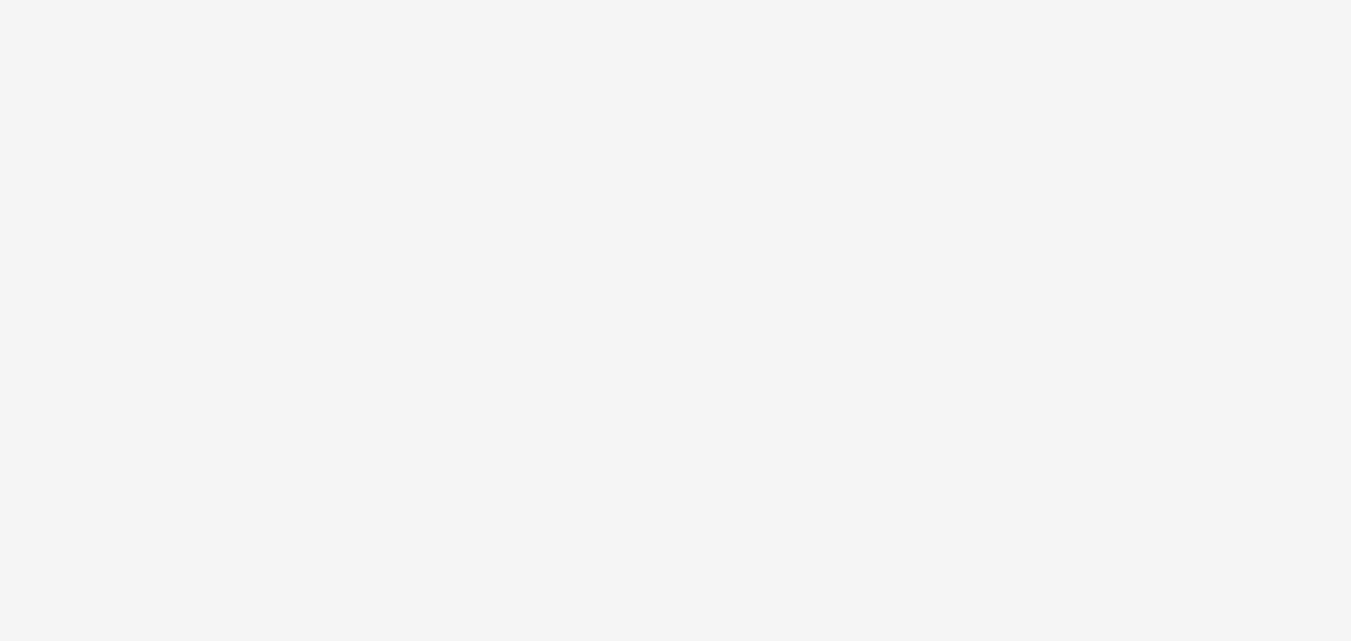 scroll, scrollTop: 0, scrollLeft: 0, axis: both 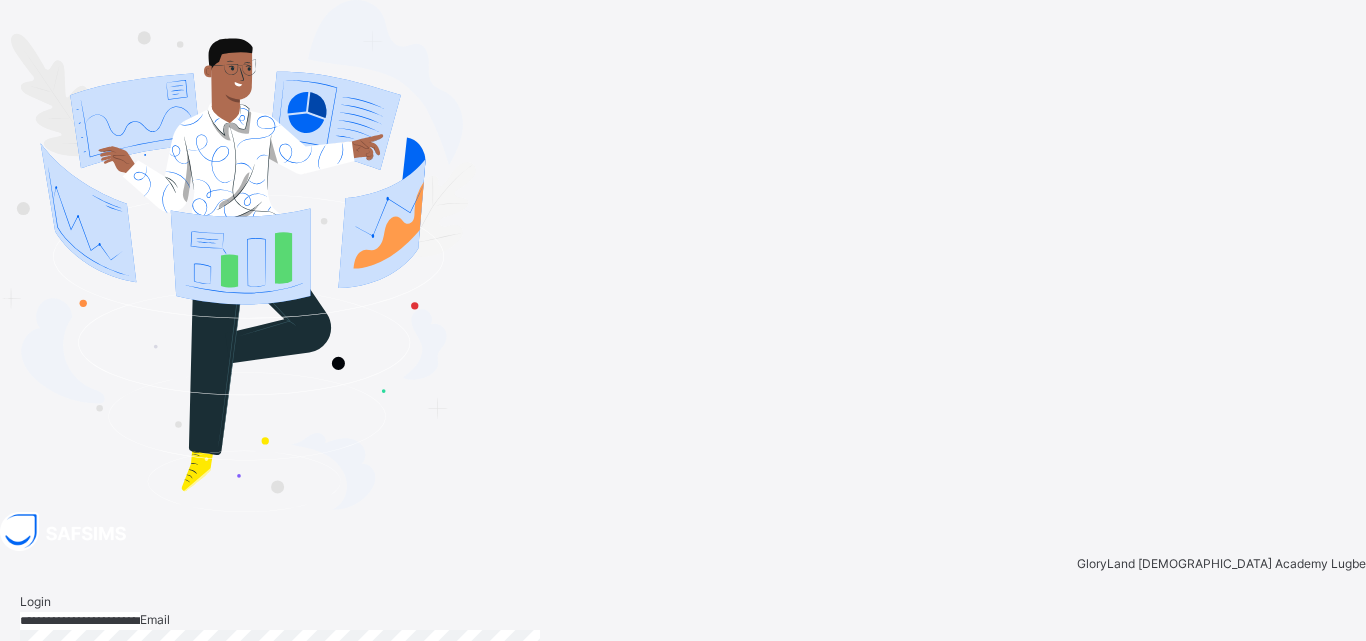 click on "**********" at bounding box center (80, 621) 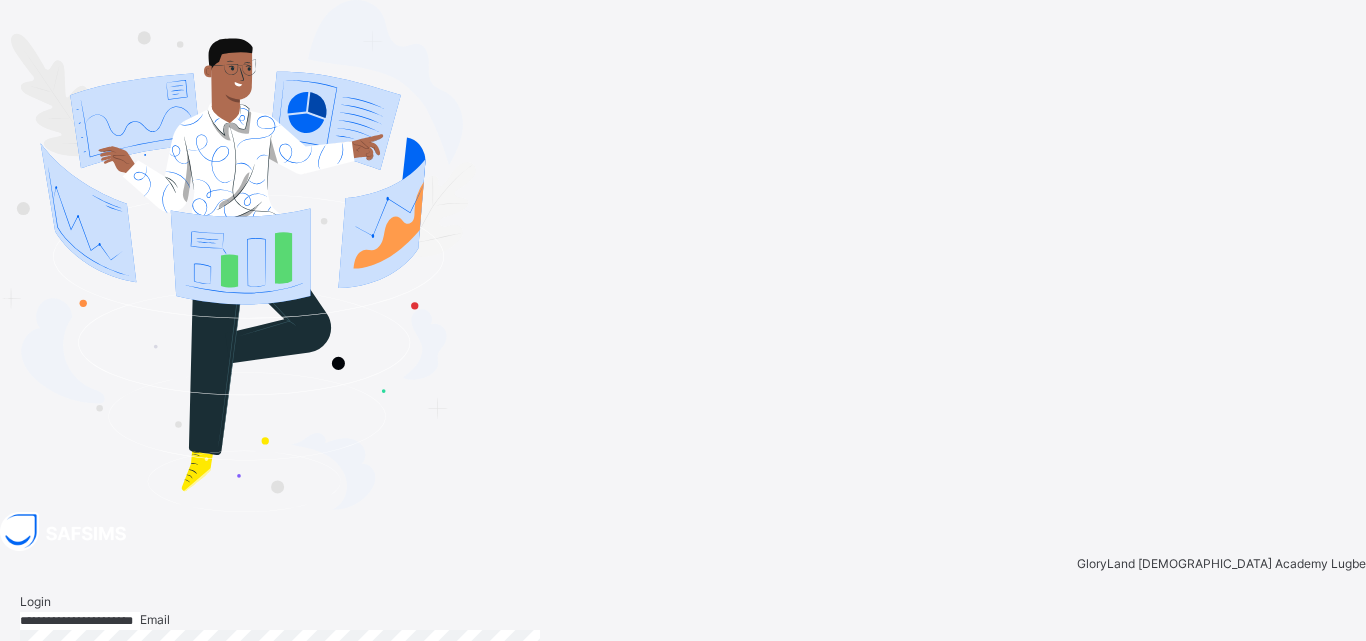 click on "Login" at bounding box center [1313, 750] 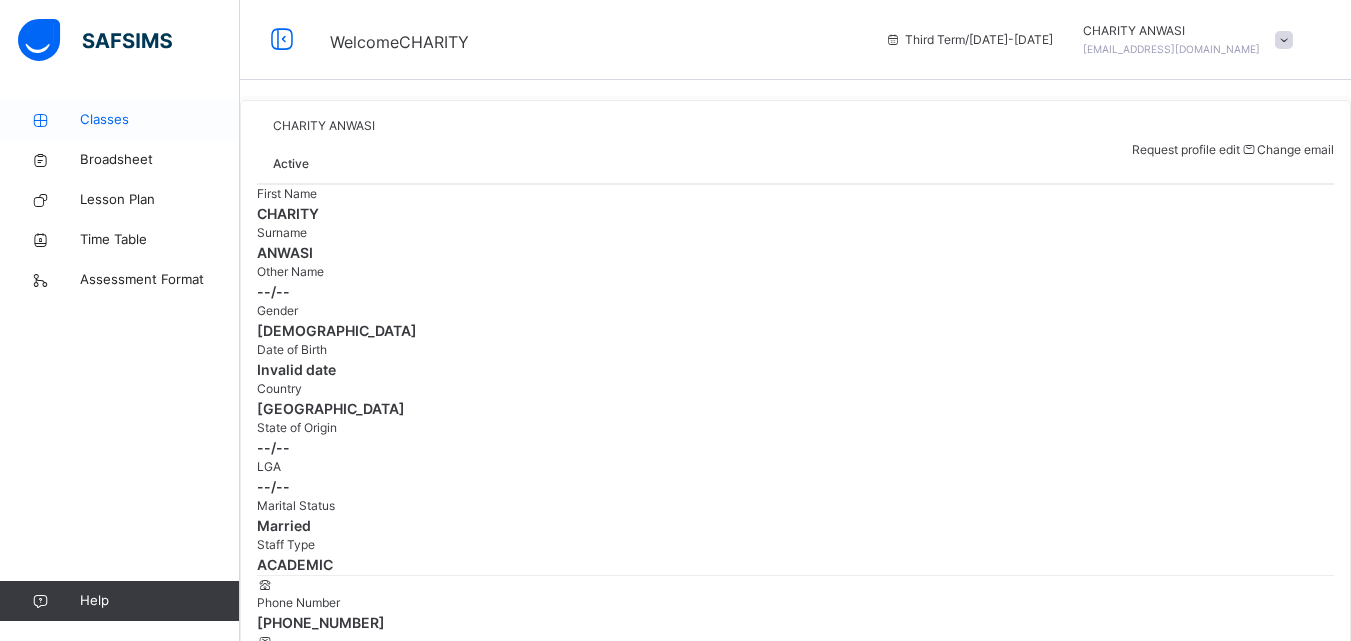 click on "Classes" at bounding box center [160, 120] 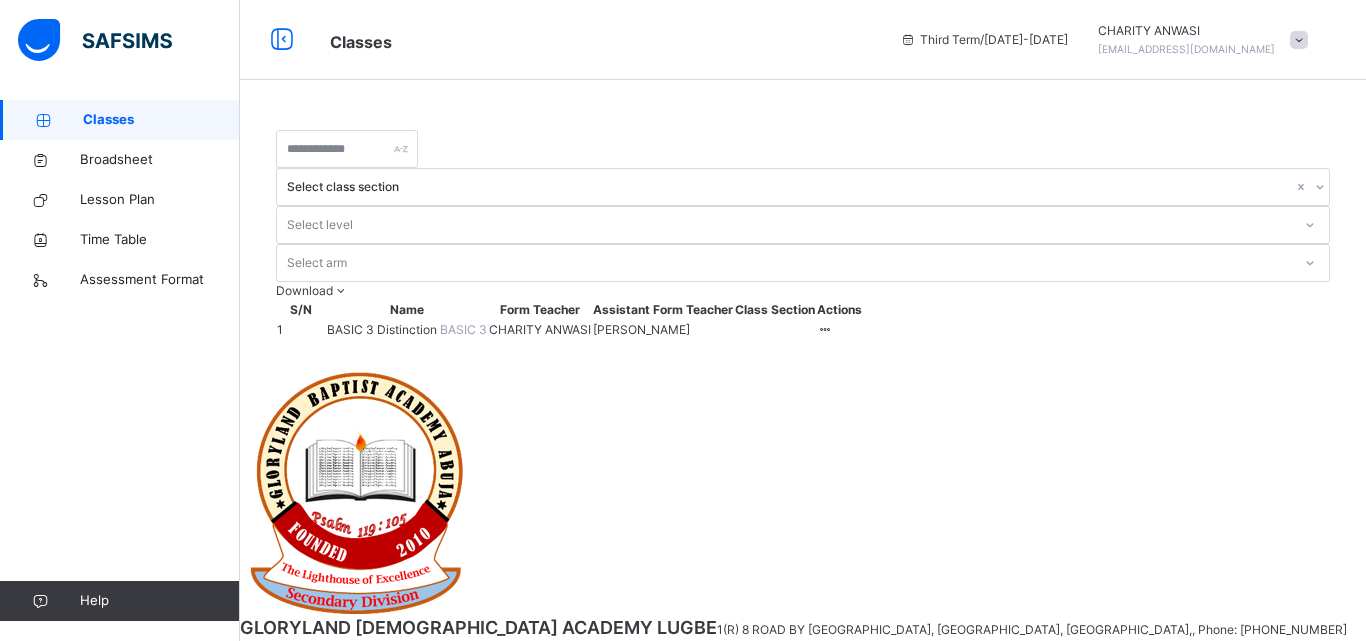 click on "BASIC 3   Distinction" at bounding box center [383, 329] 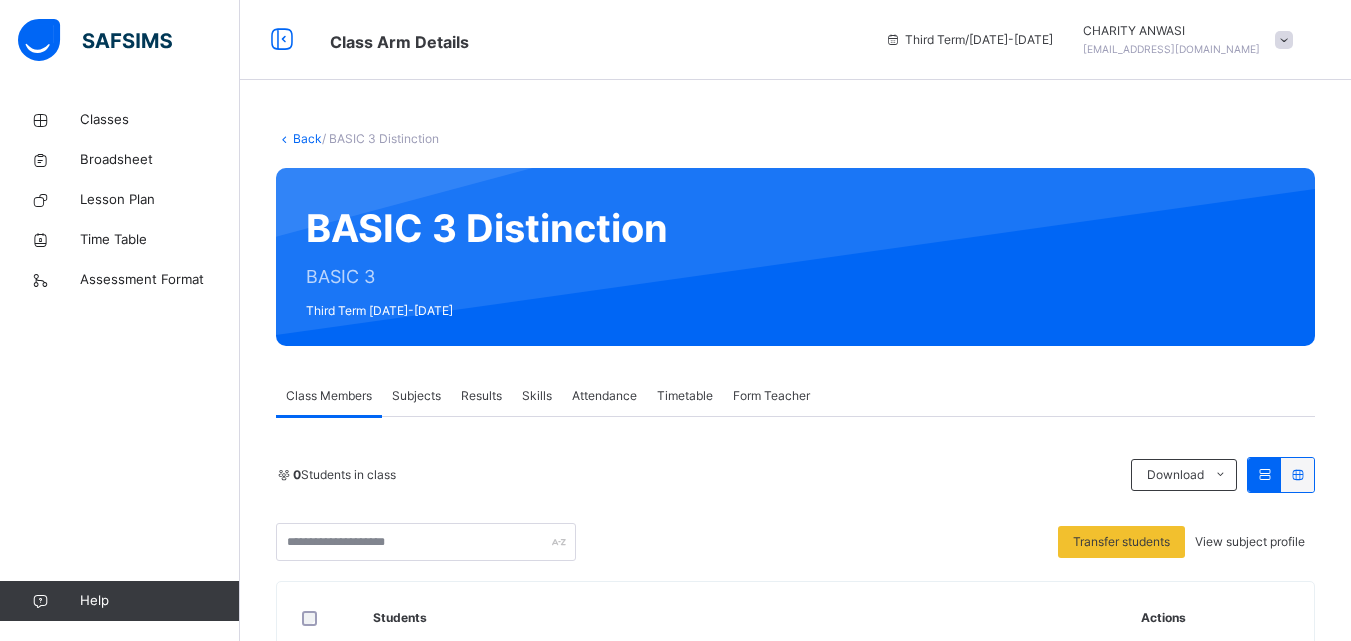 click on "Subjects" at bounding box center (416, 396) 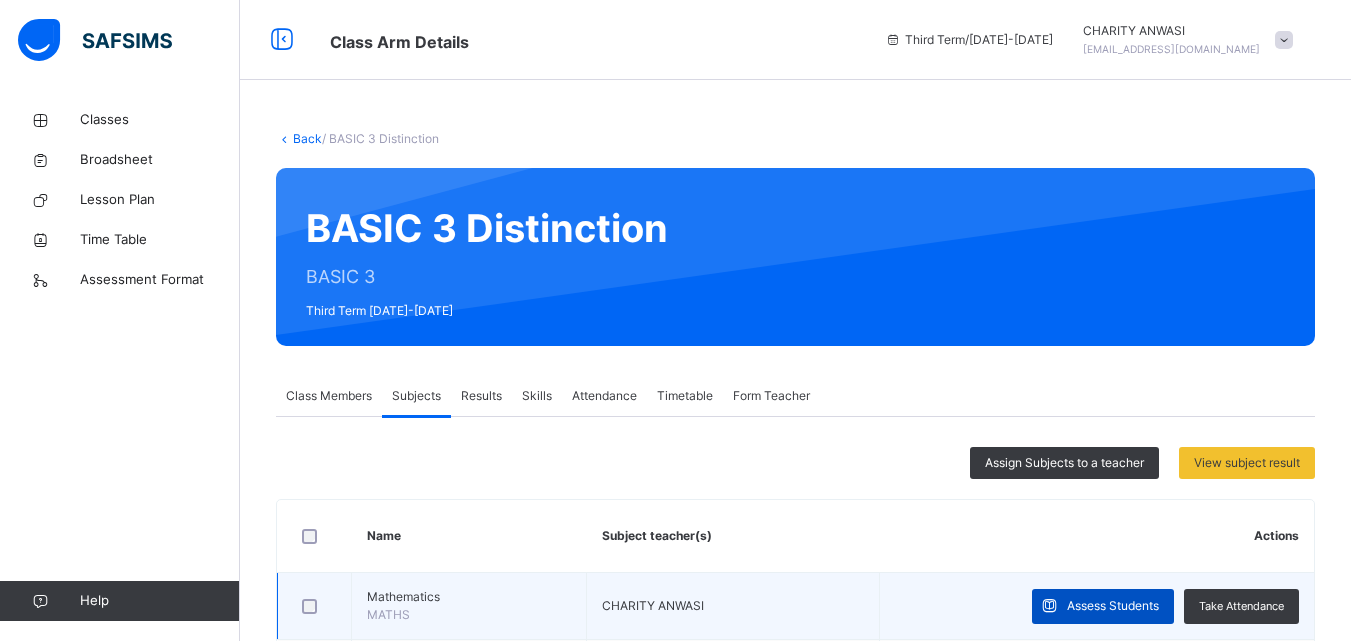 click on "Assess Students" at bounding box center (1113, 606) 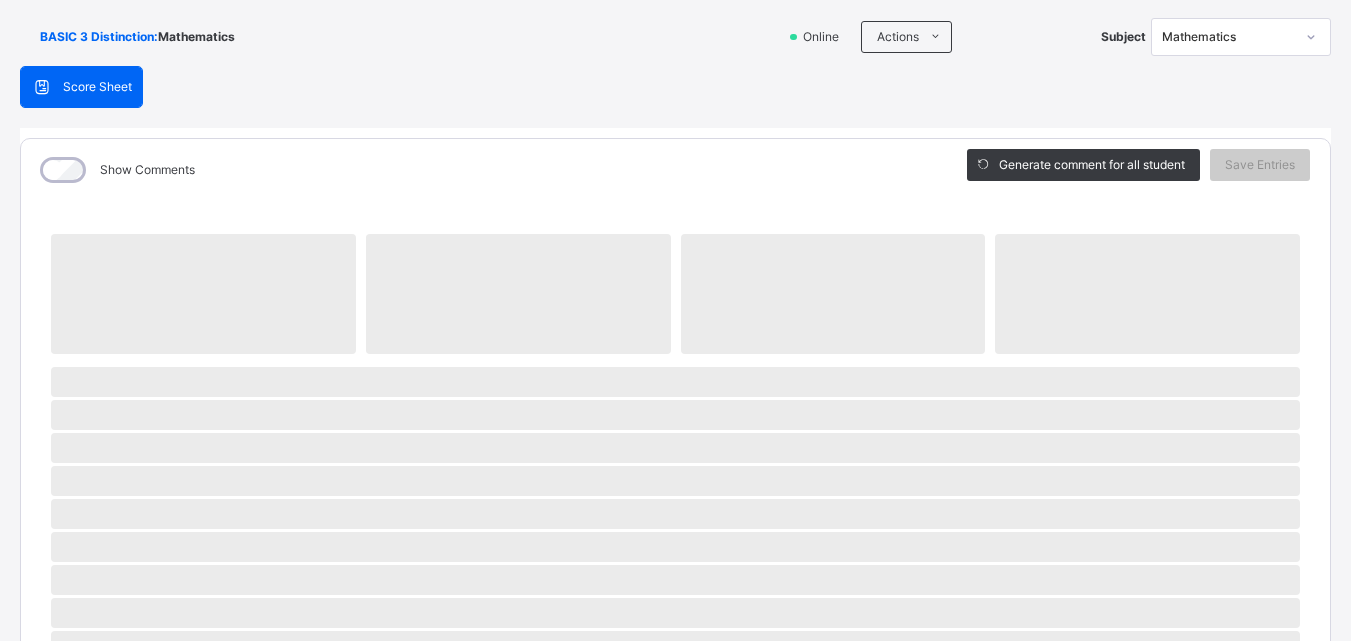 scroll, scrollTop: 145, scrollLeft: 0, axis: vertical 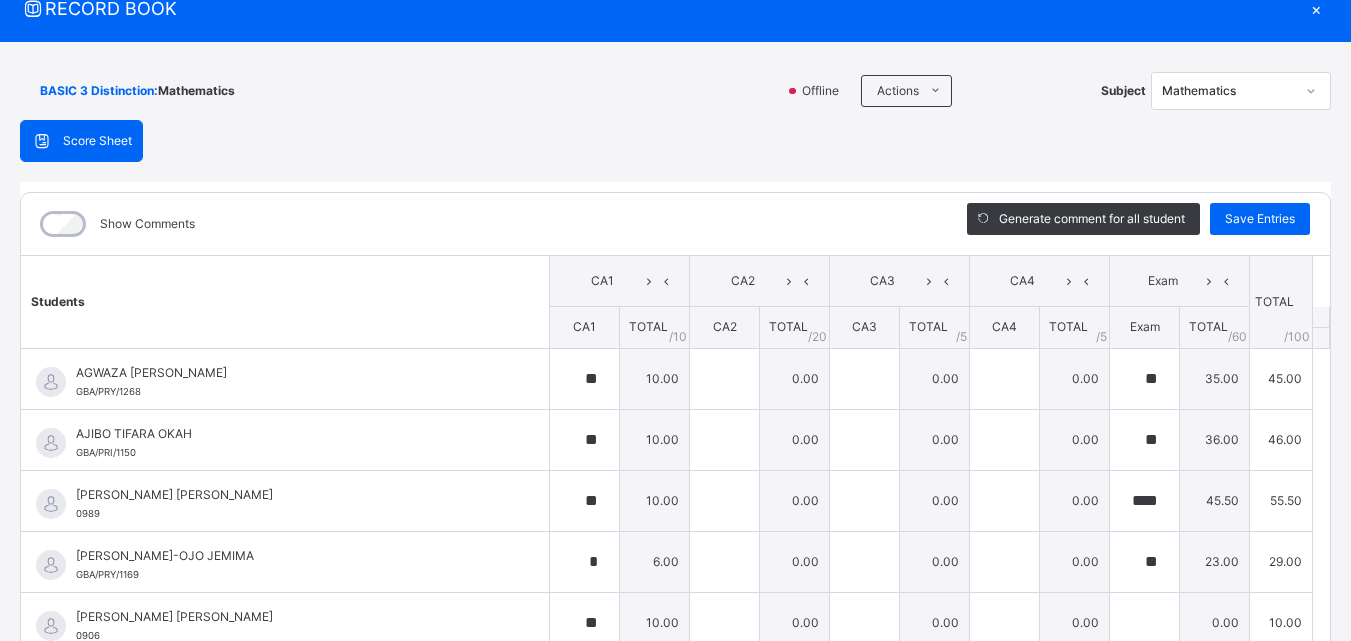 click 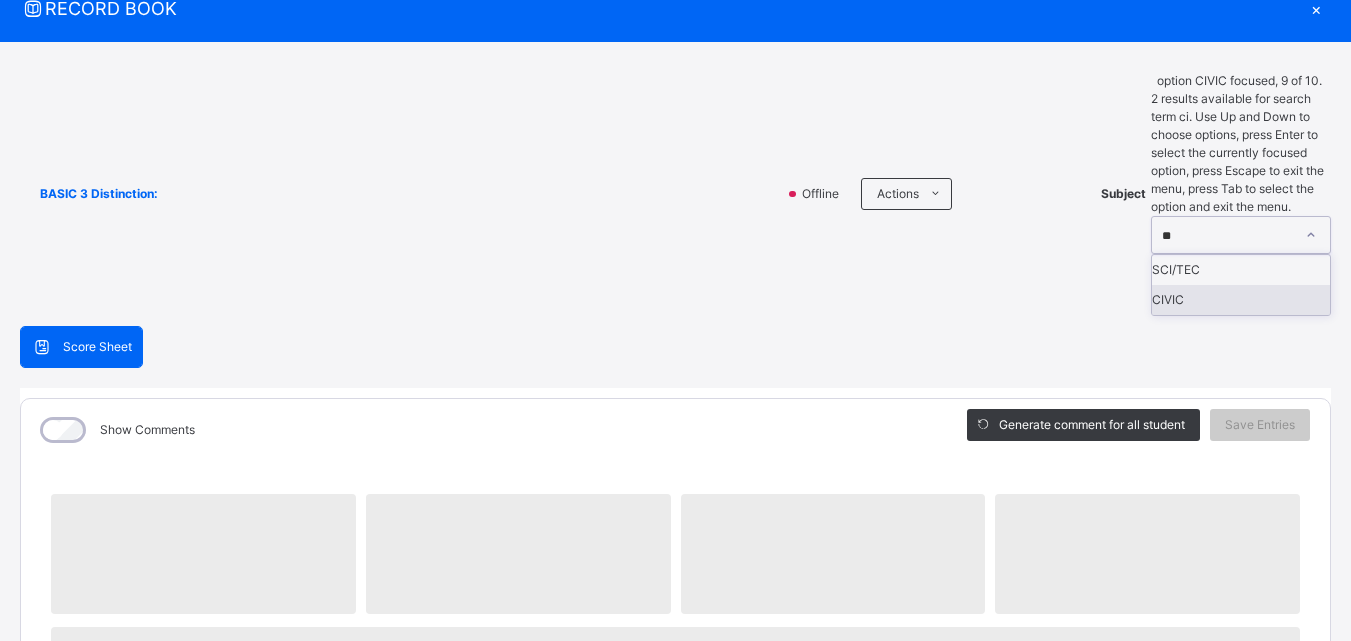 click on "CIVIC" at bounding box center [1241, 300] 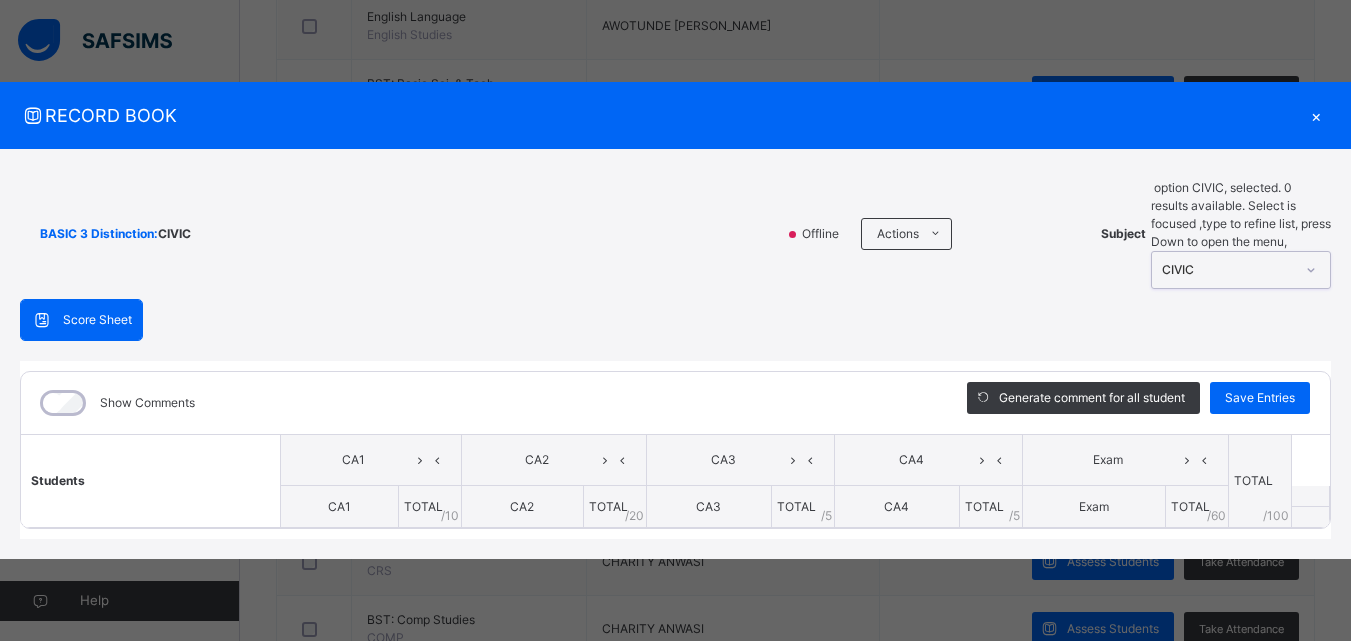scroll, scrollTop: 0, scrollLeft: 0, axis: both 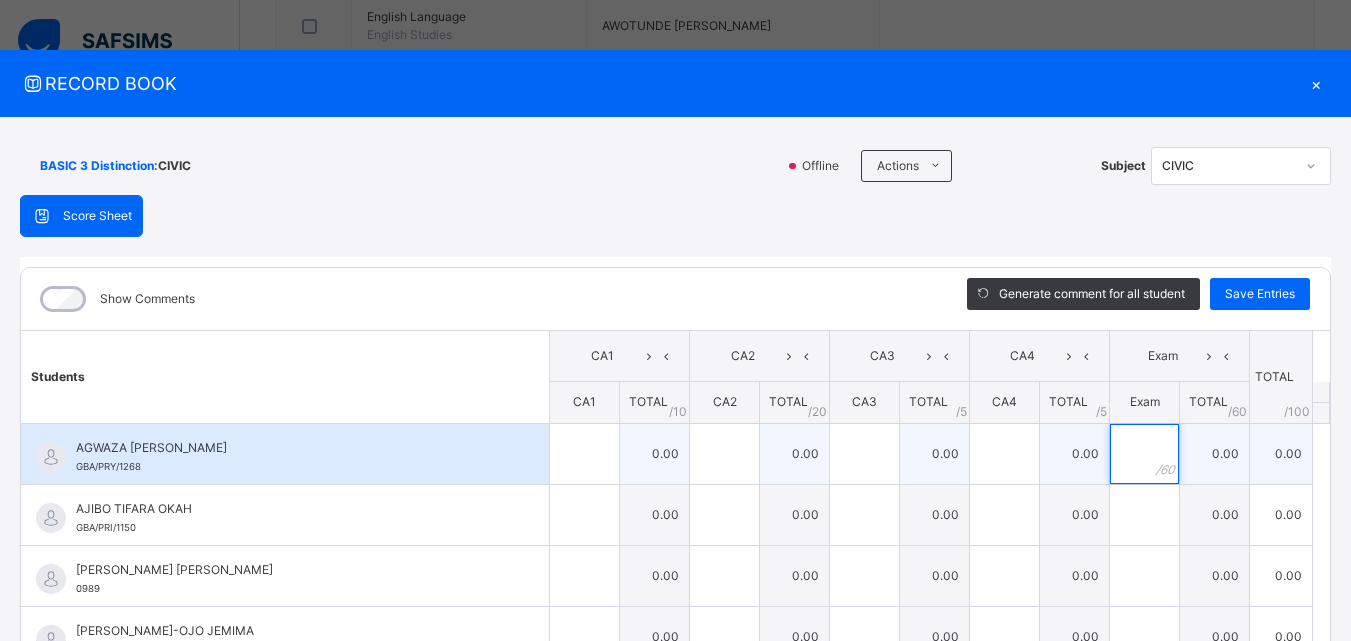 click at bounding box center [1144, 454] 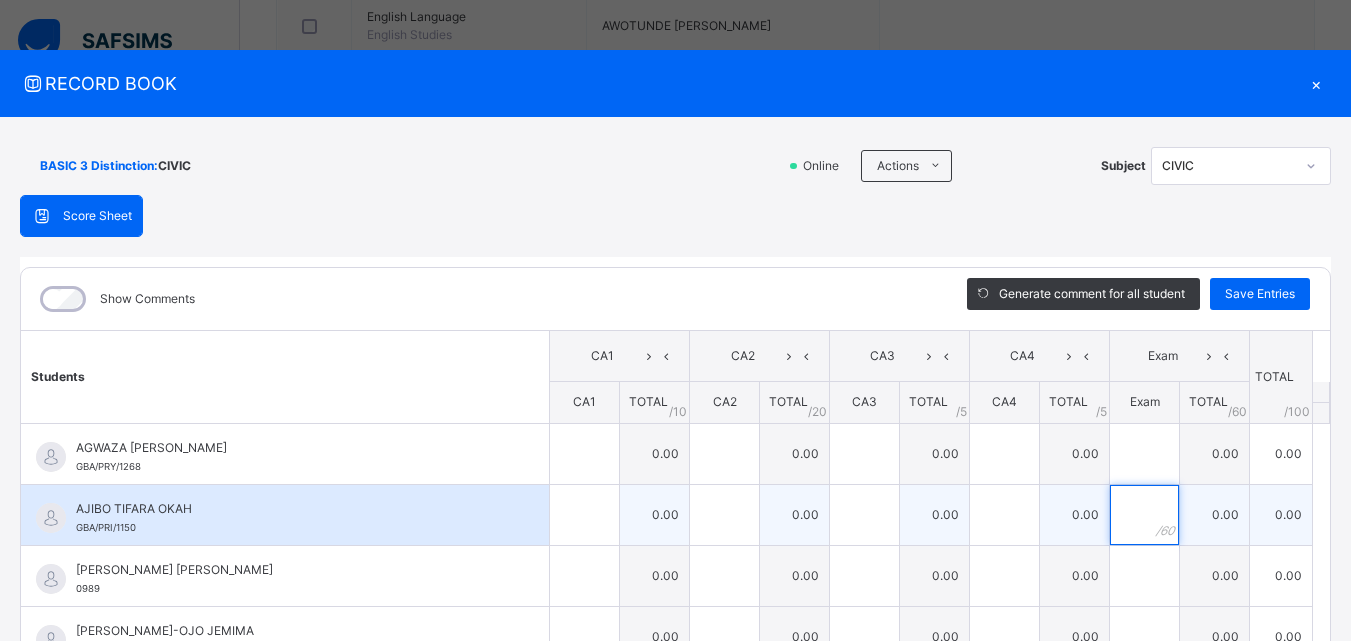 click at bounding box center [1144, 515] 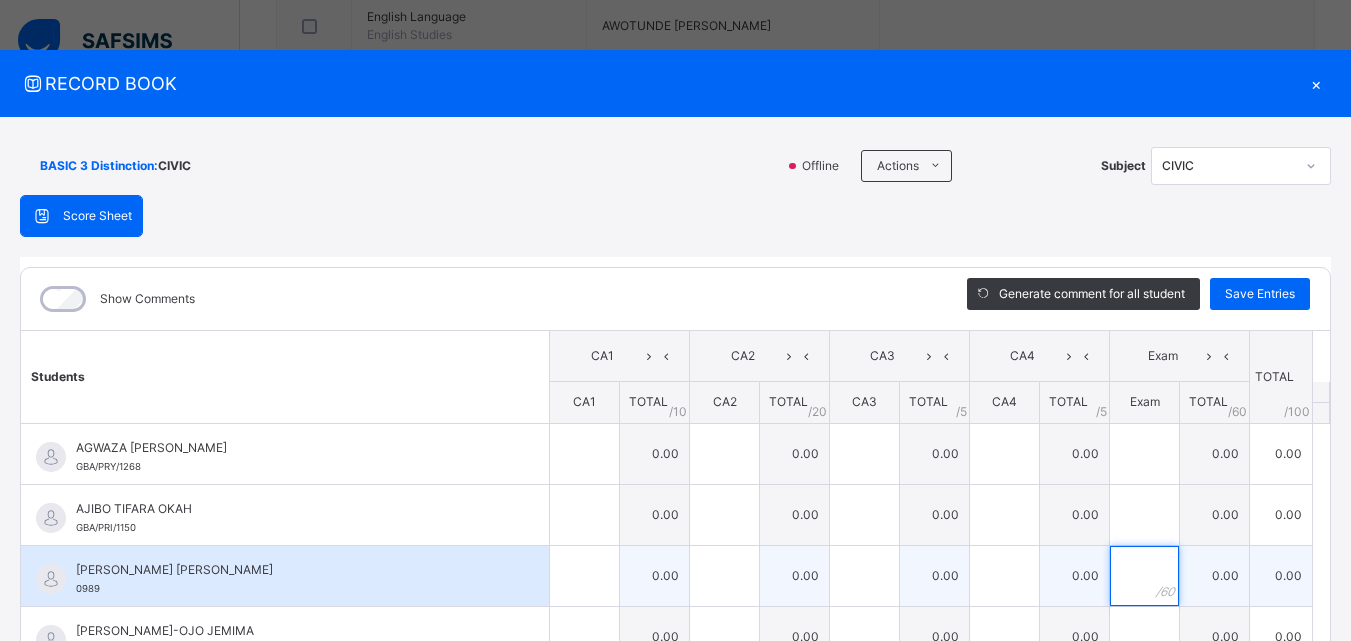 click at bounding box center [1144, 576] 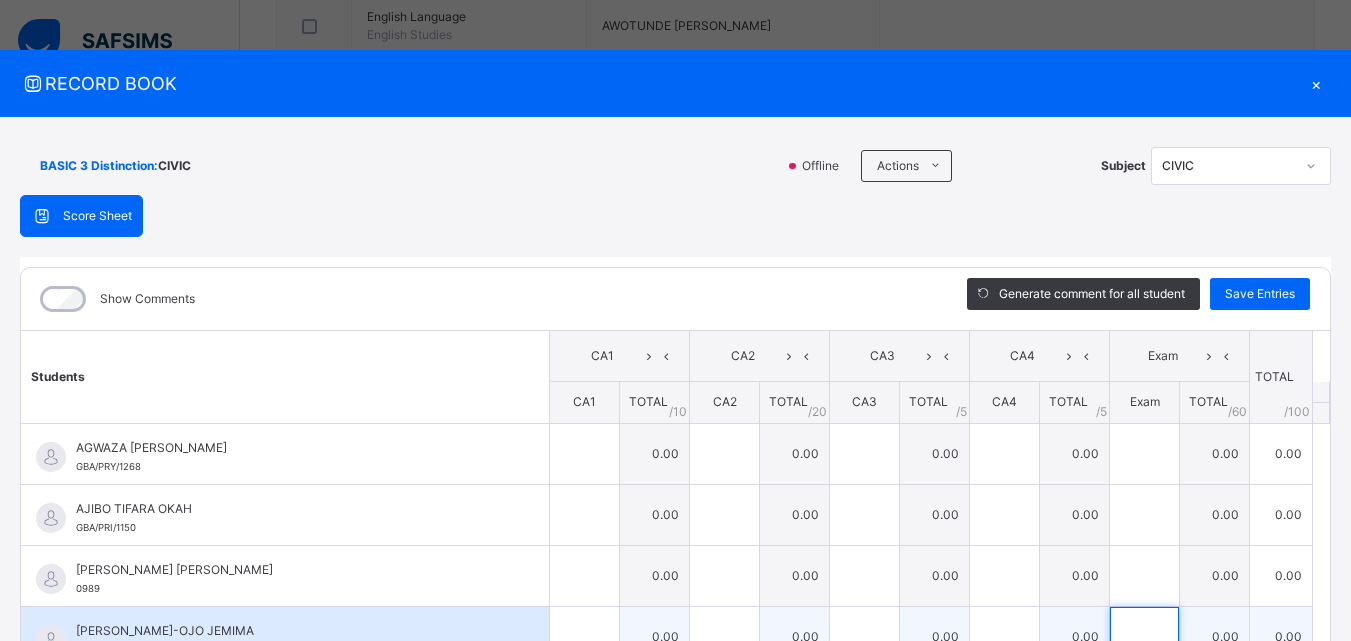 click at bounding box center (1144, 637) 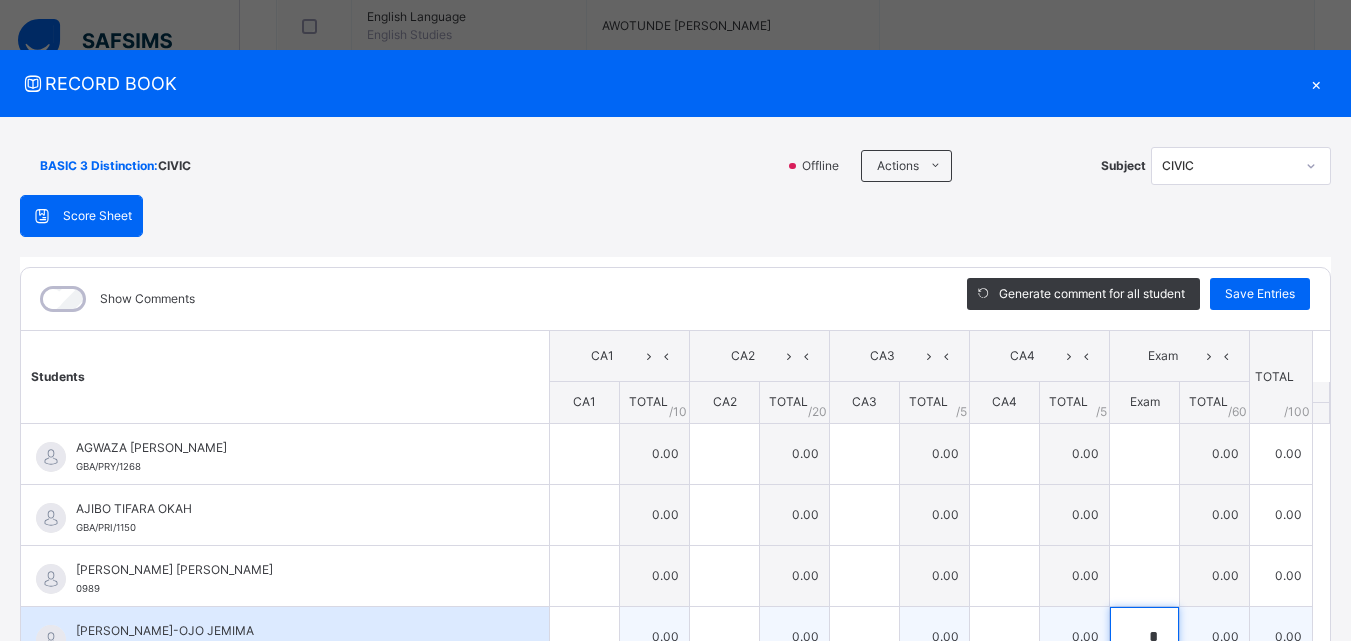 scroll, scrollTop: 6, scrollLeft: 0, axis: vertical 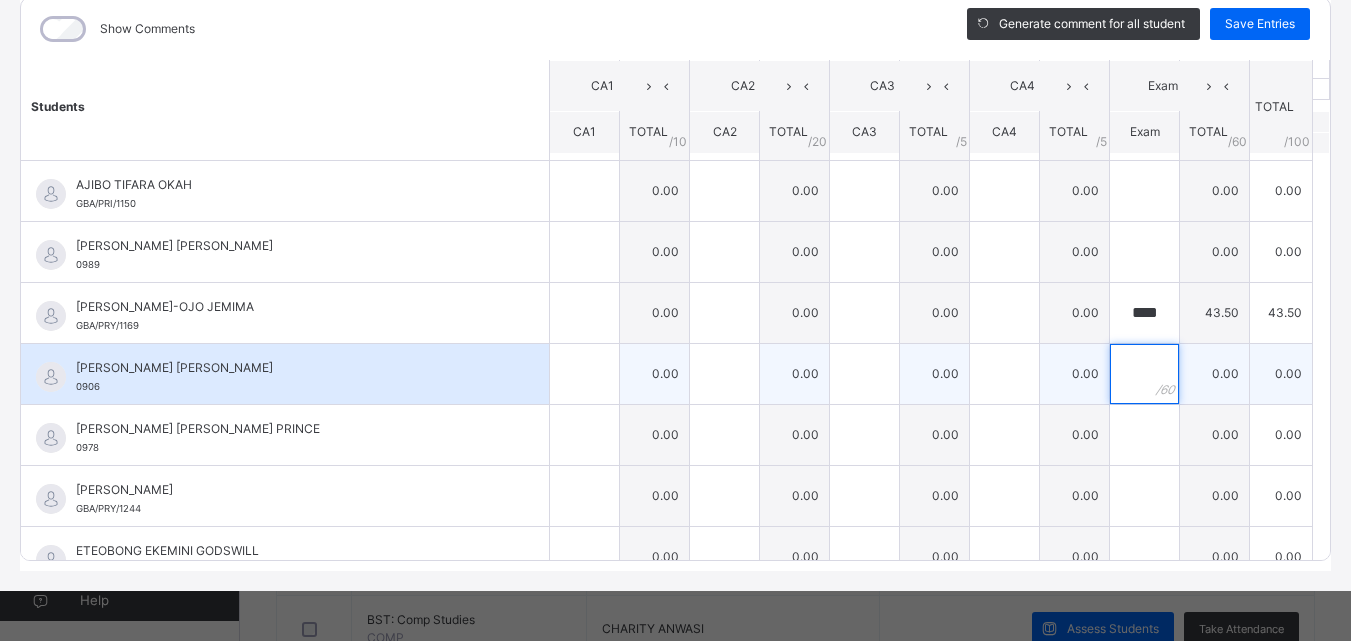 click at bounding box center [1144, 374] 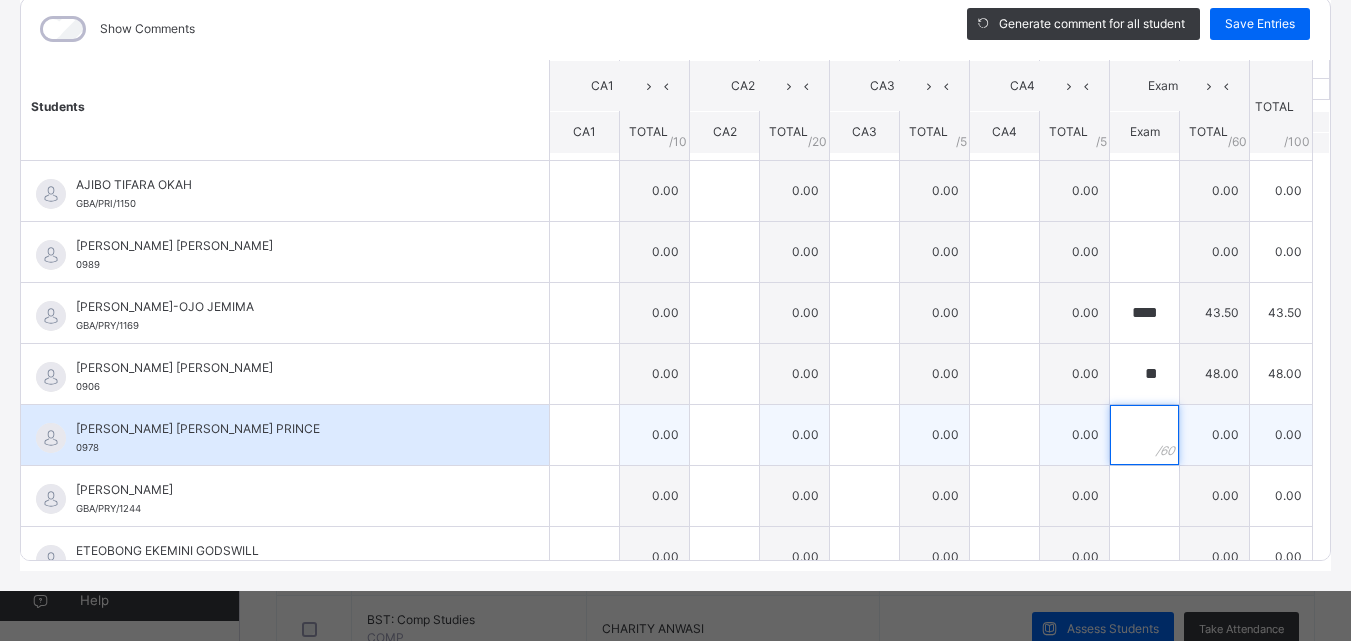 click at bounding box center [1144, 435] 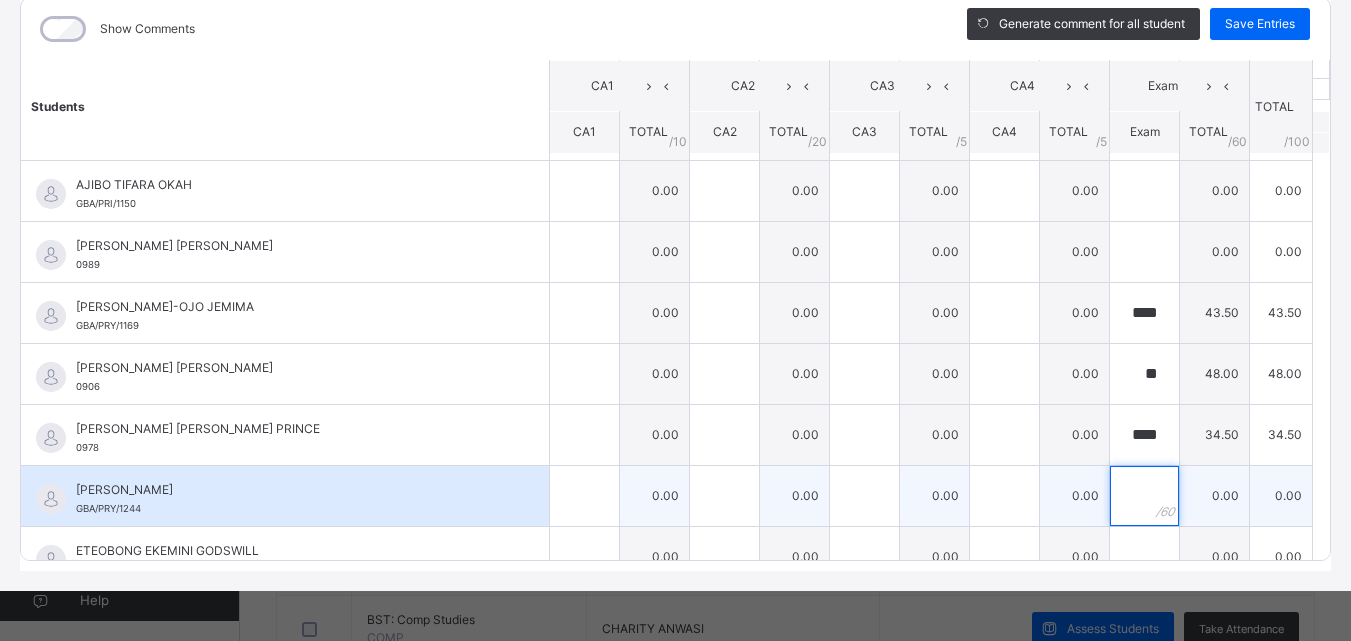 click at bounding box center (1144, 496) 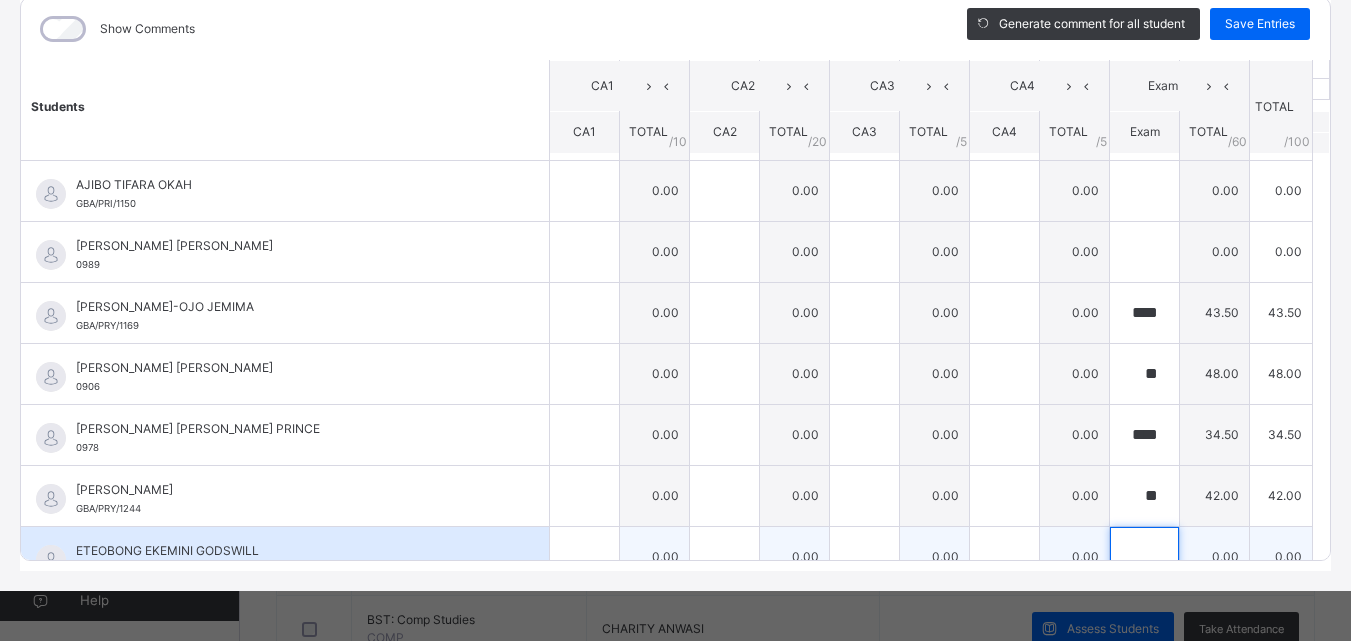 click at bounding box center (1144, 557) 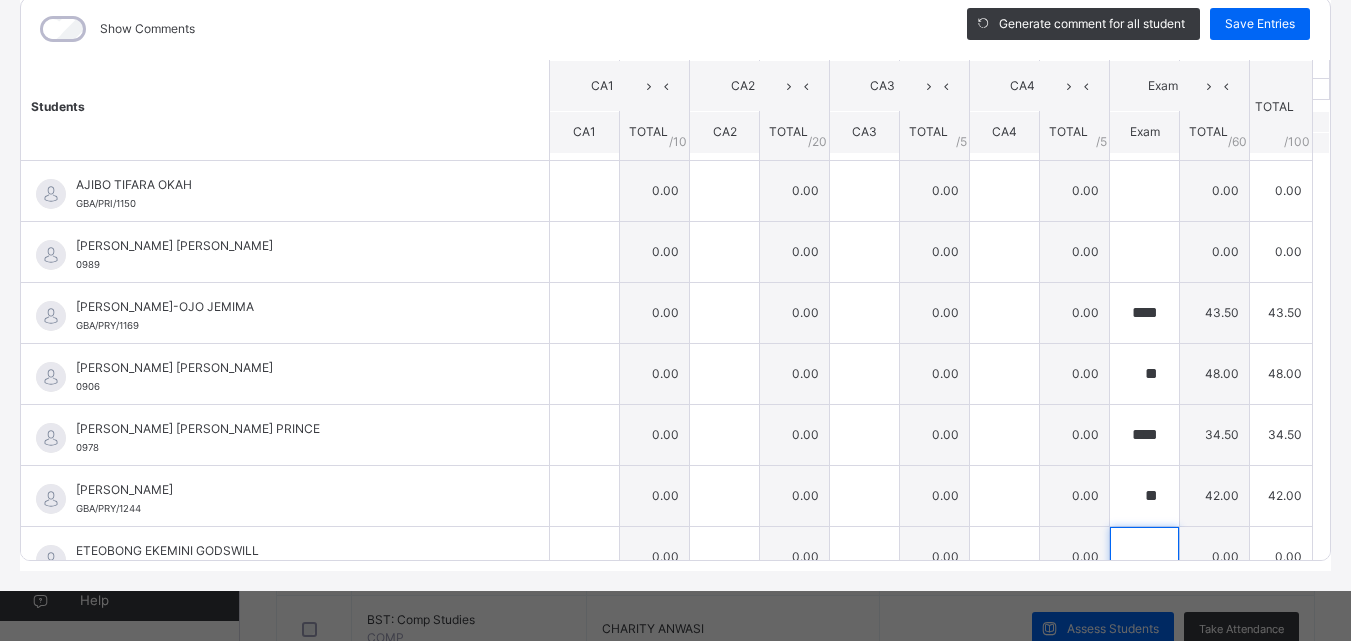 scroll, scrollTop: 366, scrollLeft: 0, axis: vertical 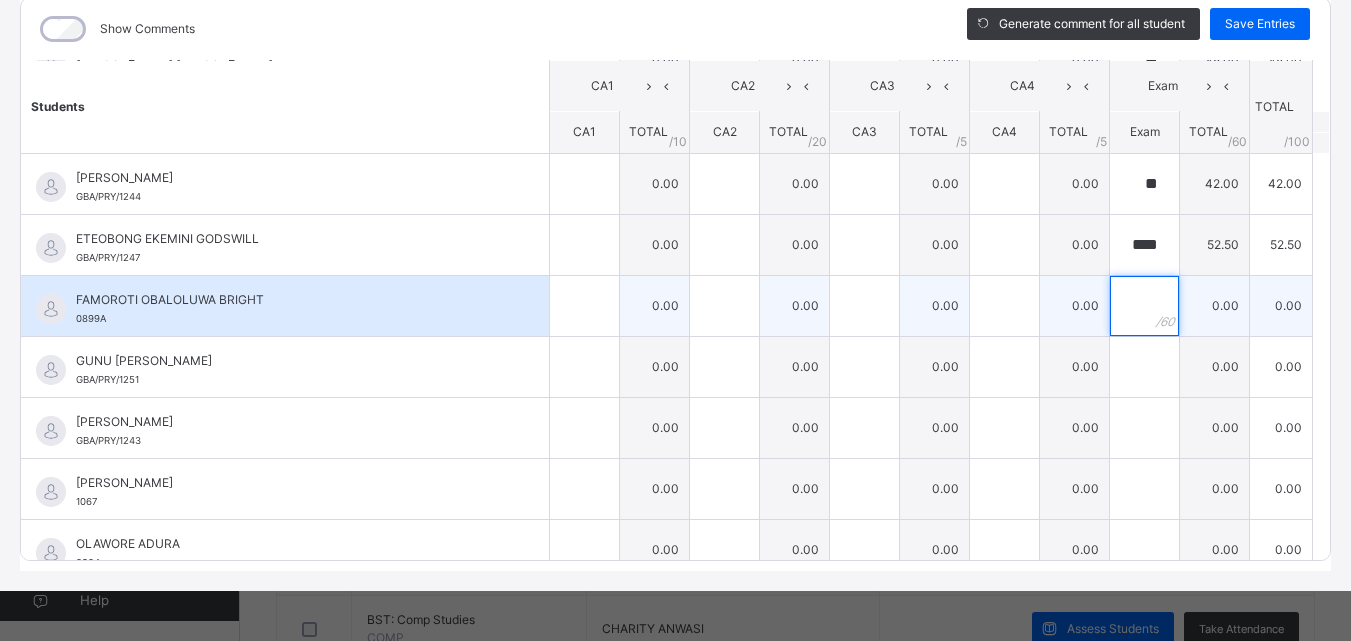 click at bounding box center (1144, 306) 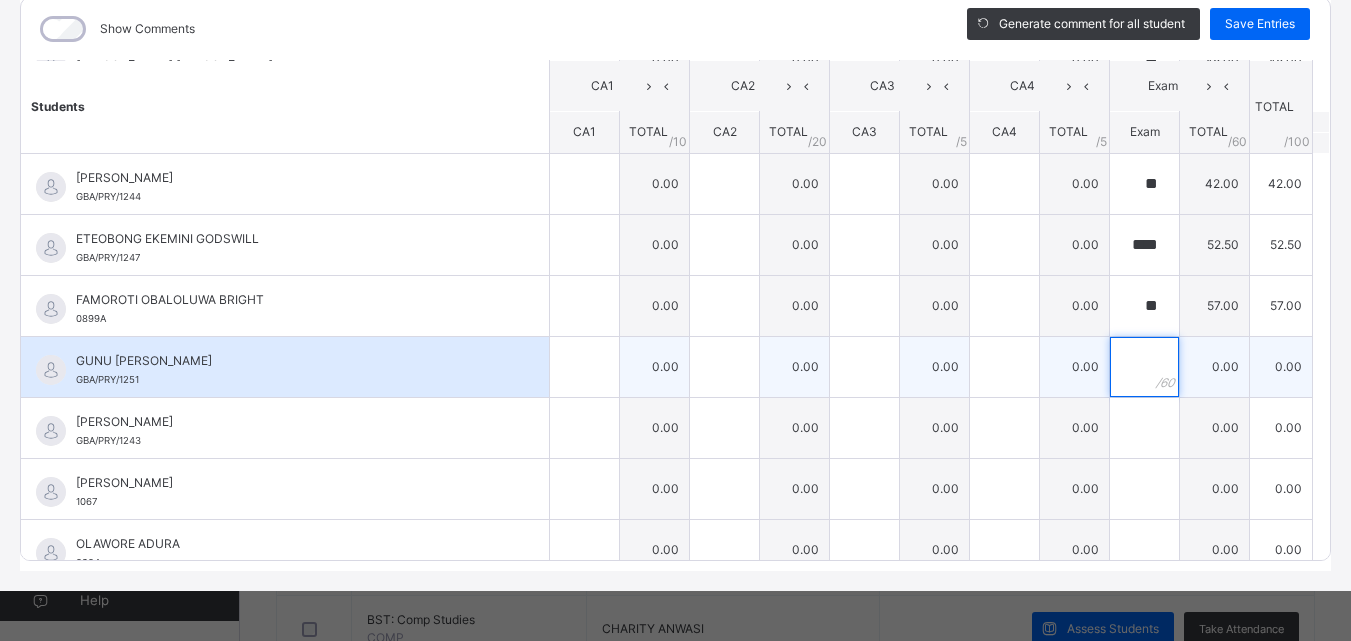click at bounding box center [1144, 367] 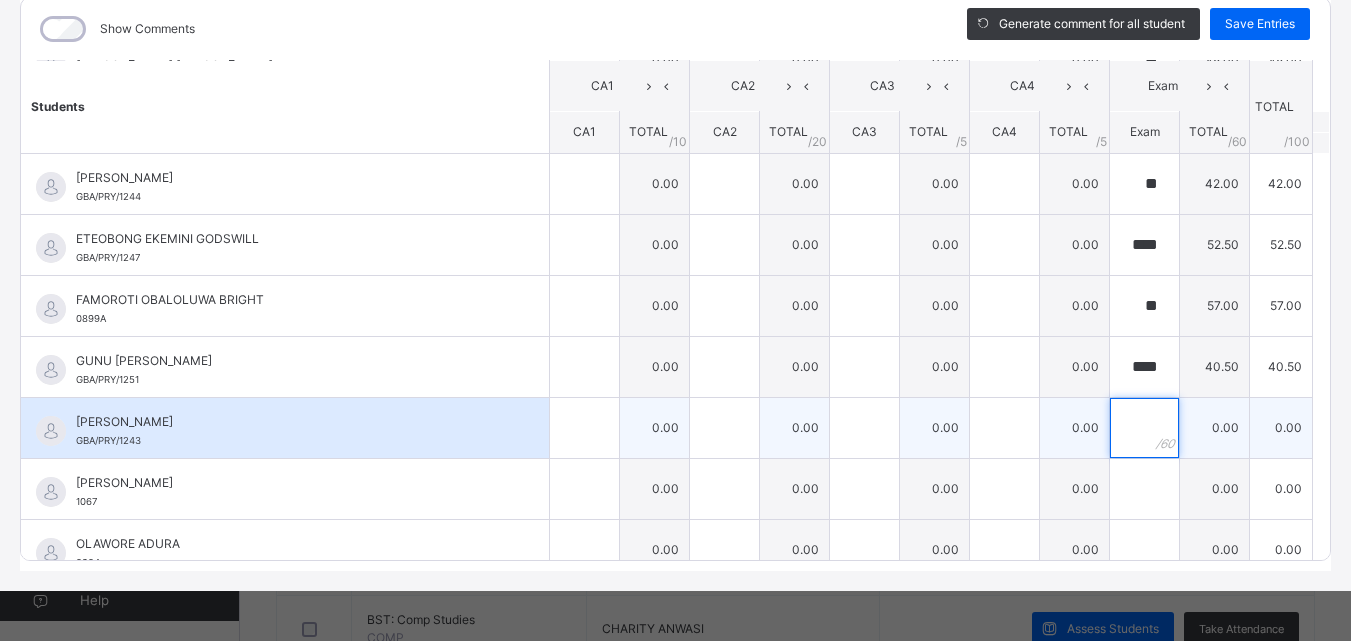 click at bounding box center [1144, 428] 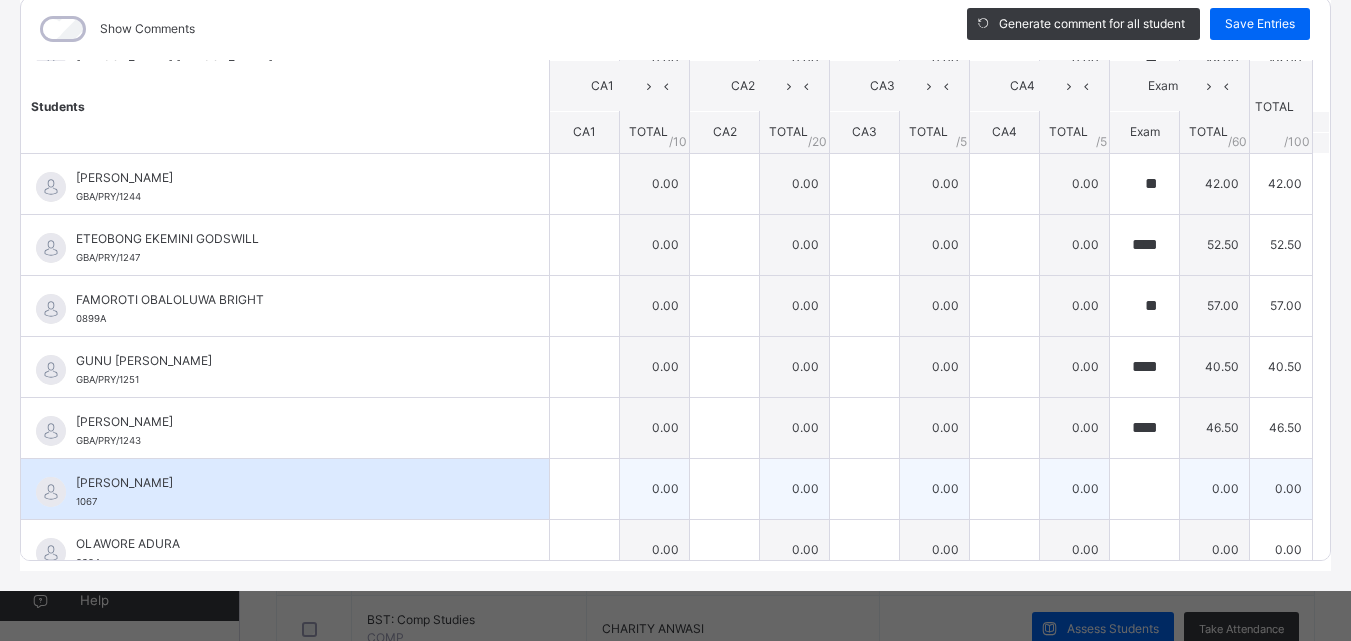 click on "0.00" at bounding box center (1075, 488) 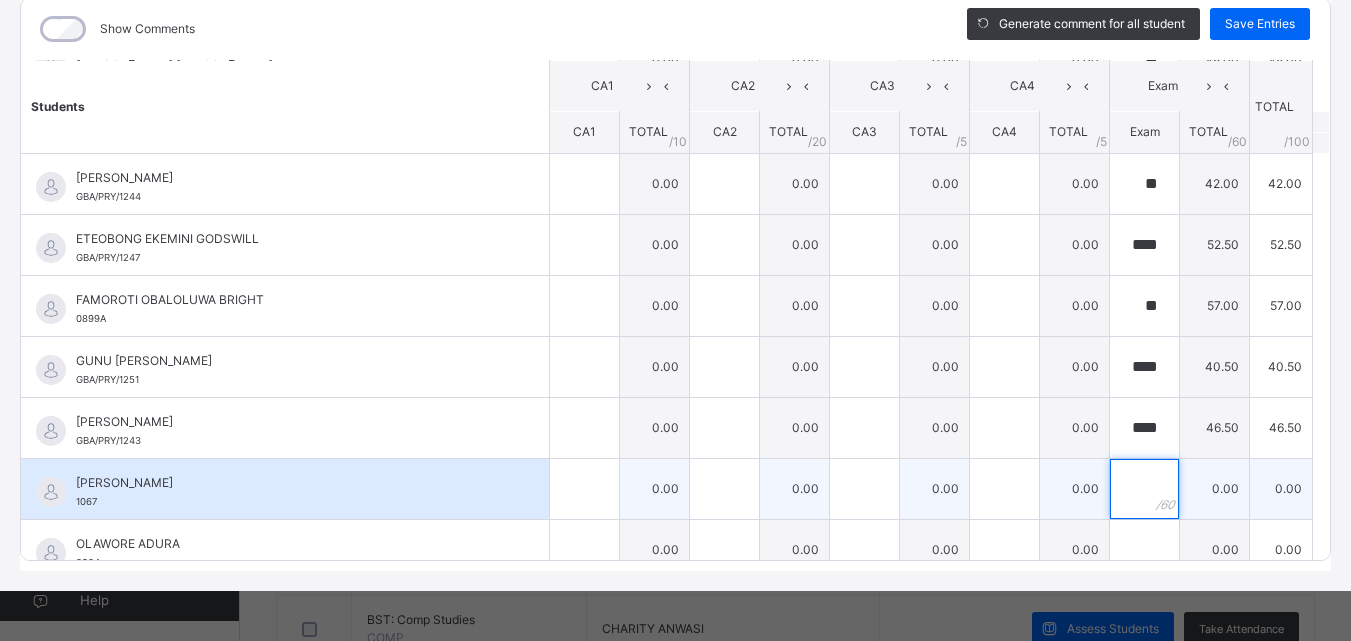 click at bounding box center (1144, 489) 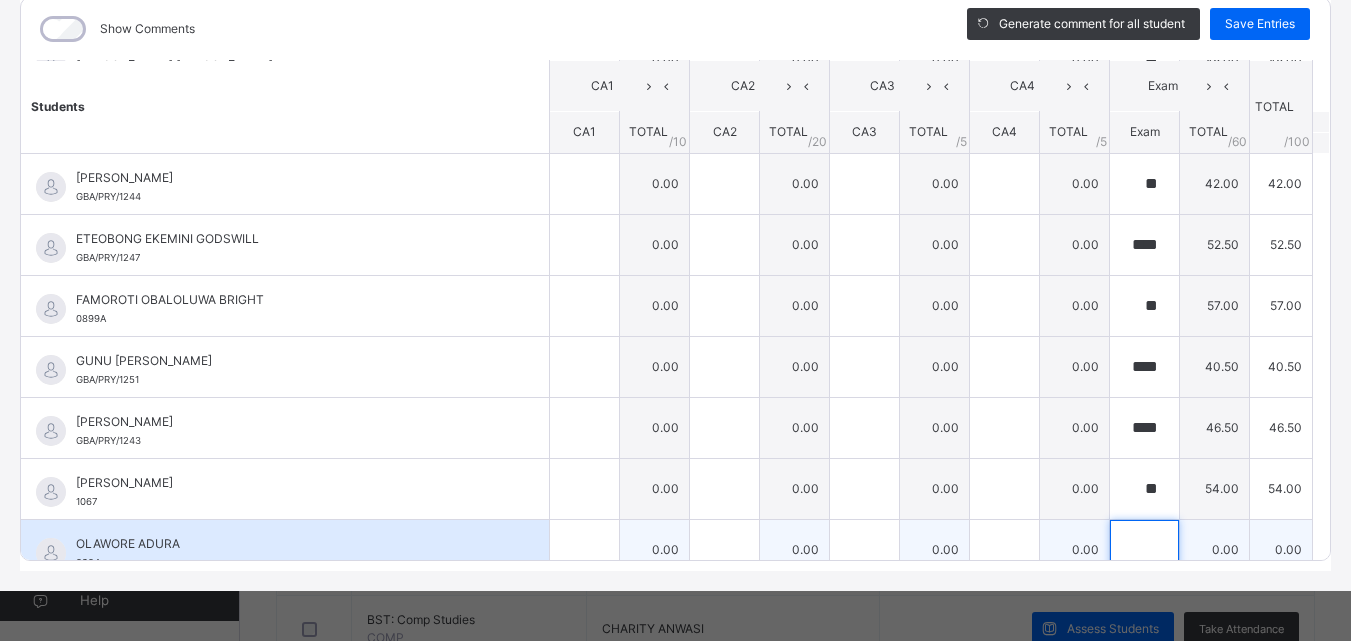 click at bounding box center [1144, 550] 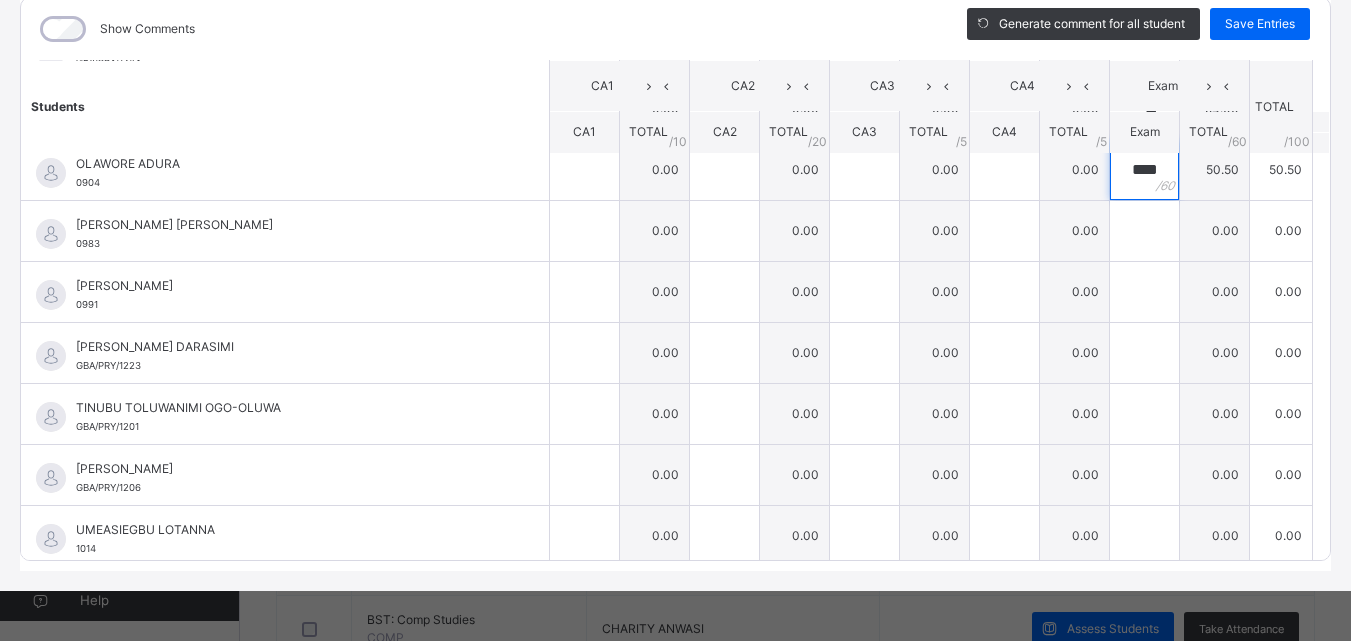 scroll, scrollTop: 740, scrollLeft: 0, axis: vertical 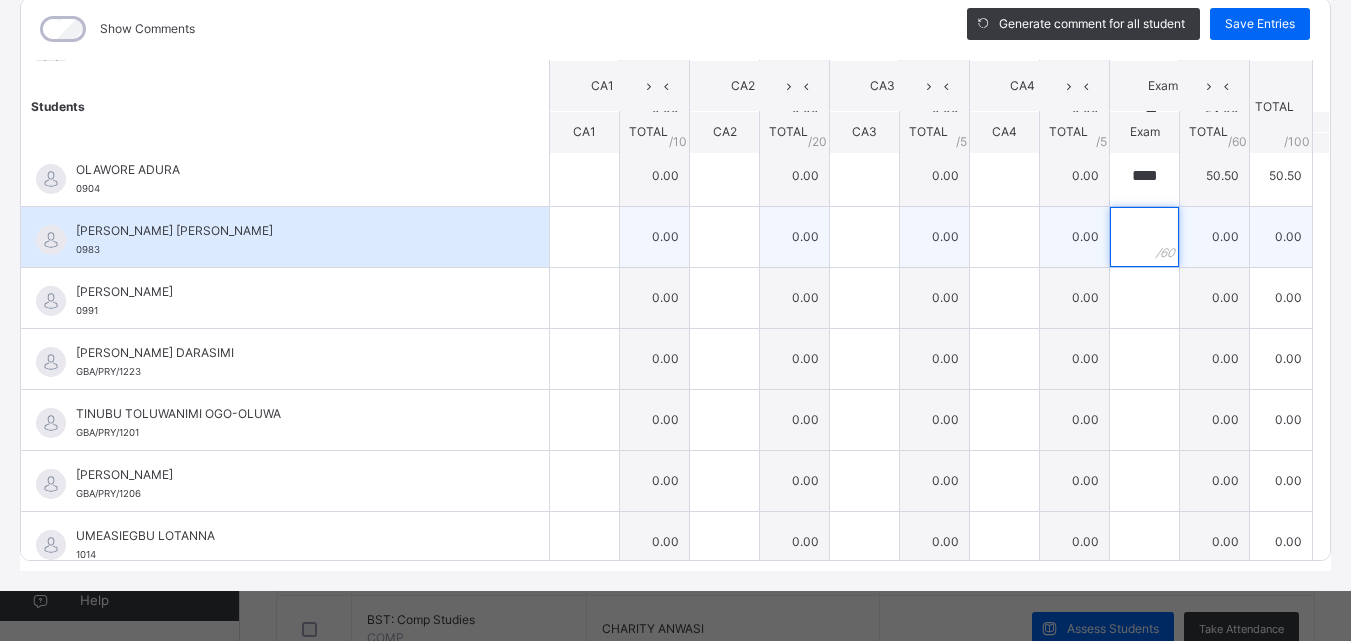 click at bounding box center [1144, 237] 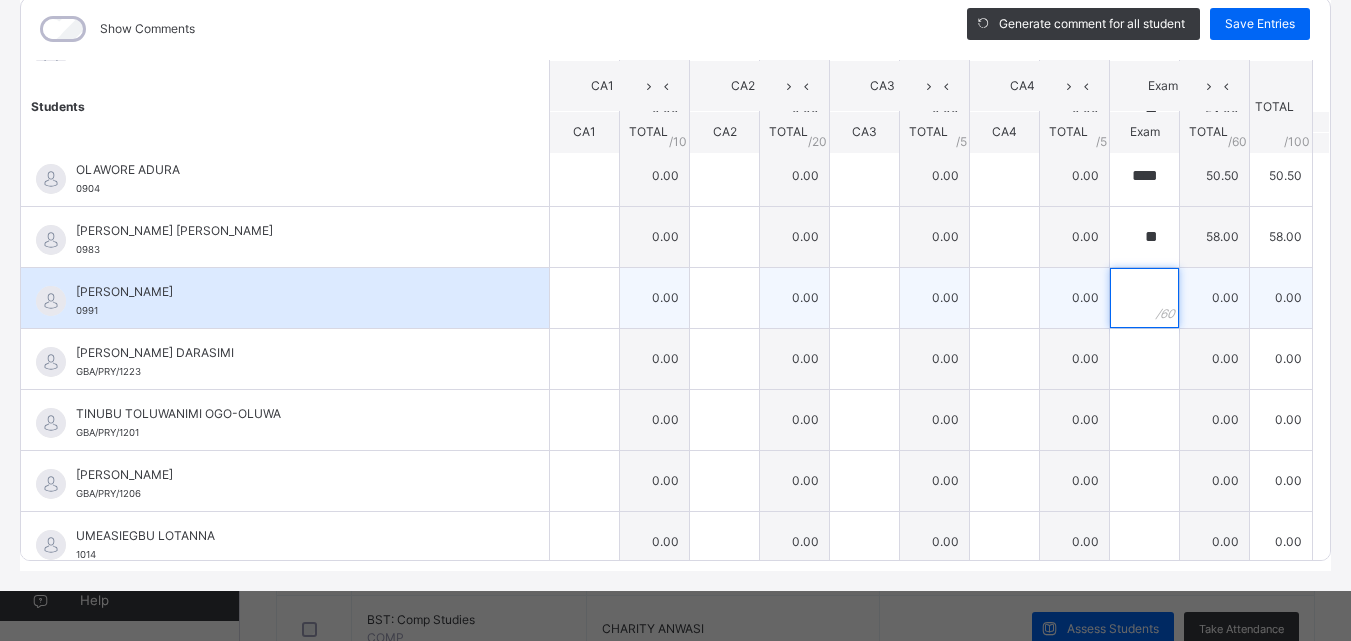 click at bounding box center (1144, 298) 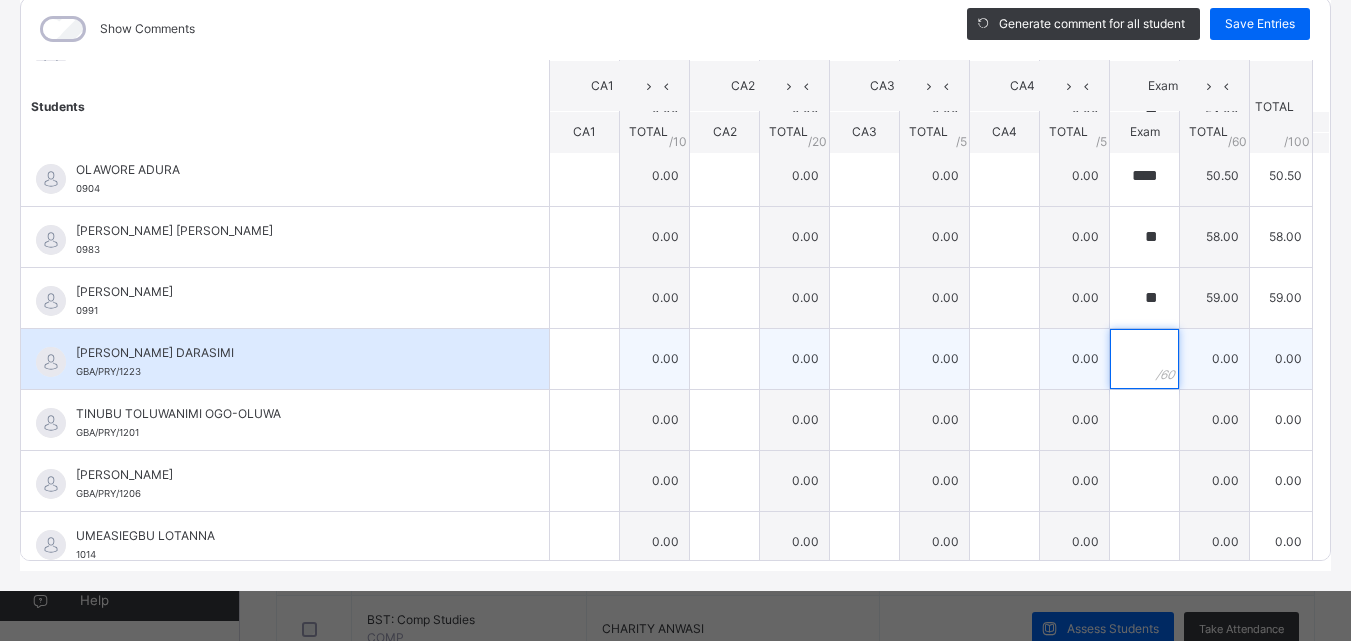 click at bounding box center [1144, 359] 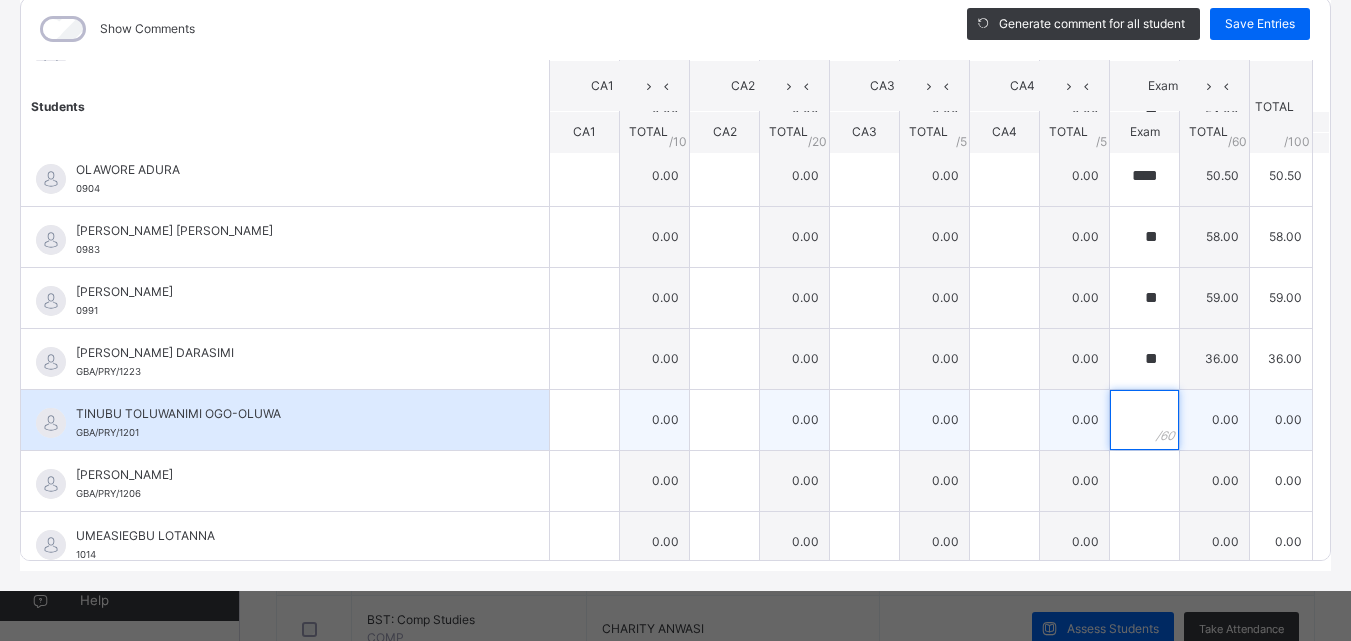click at bounding box center (1144, 420) 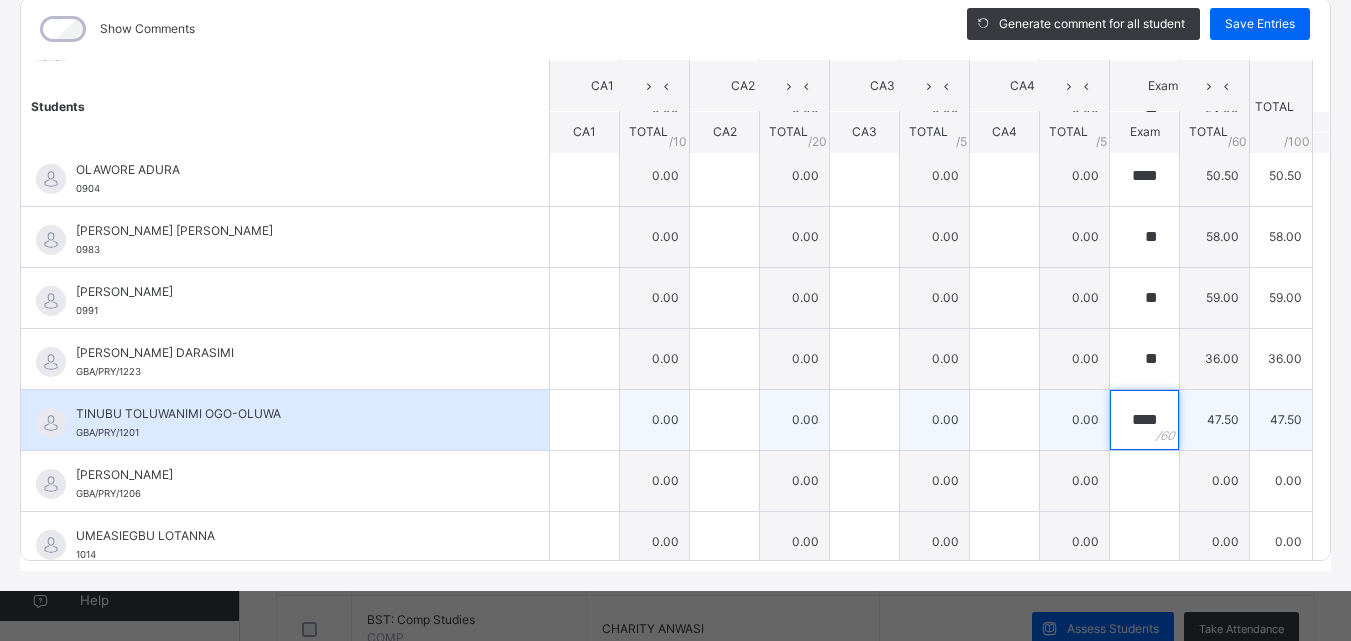 scroll, scrollTop: 0, scrollLeft: 0, axis: both 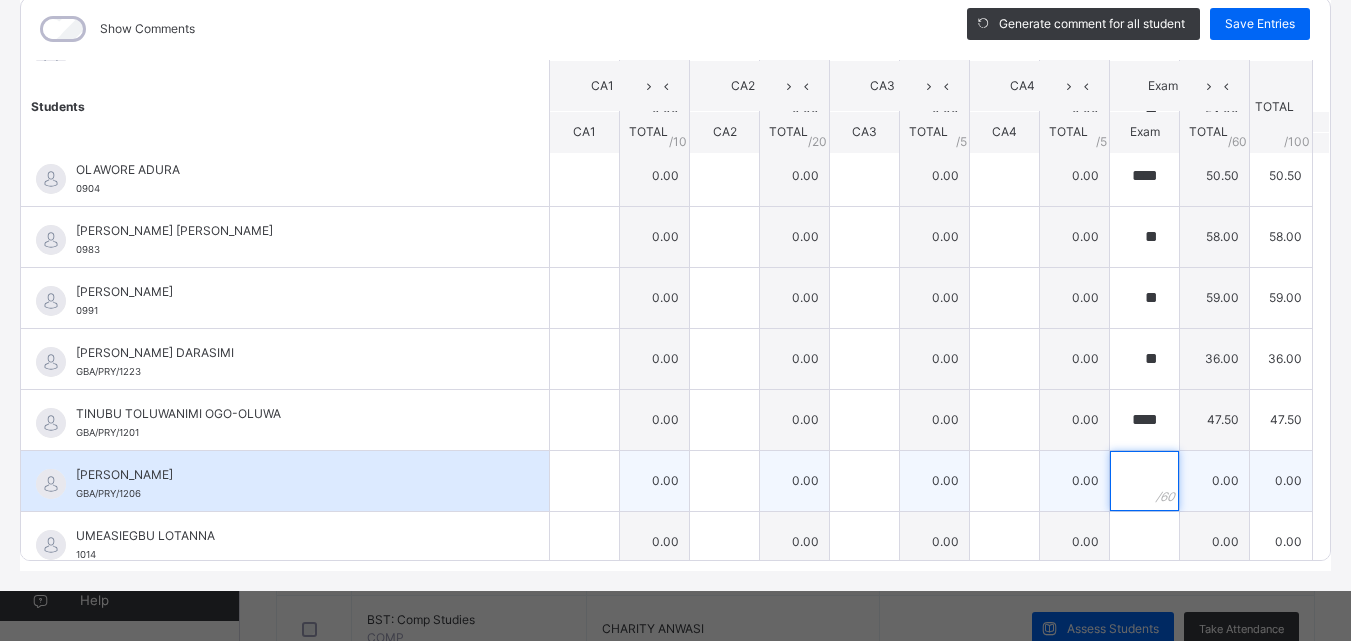 click at bounding box center (1144, 481) 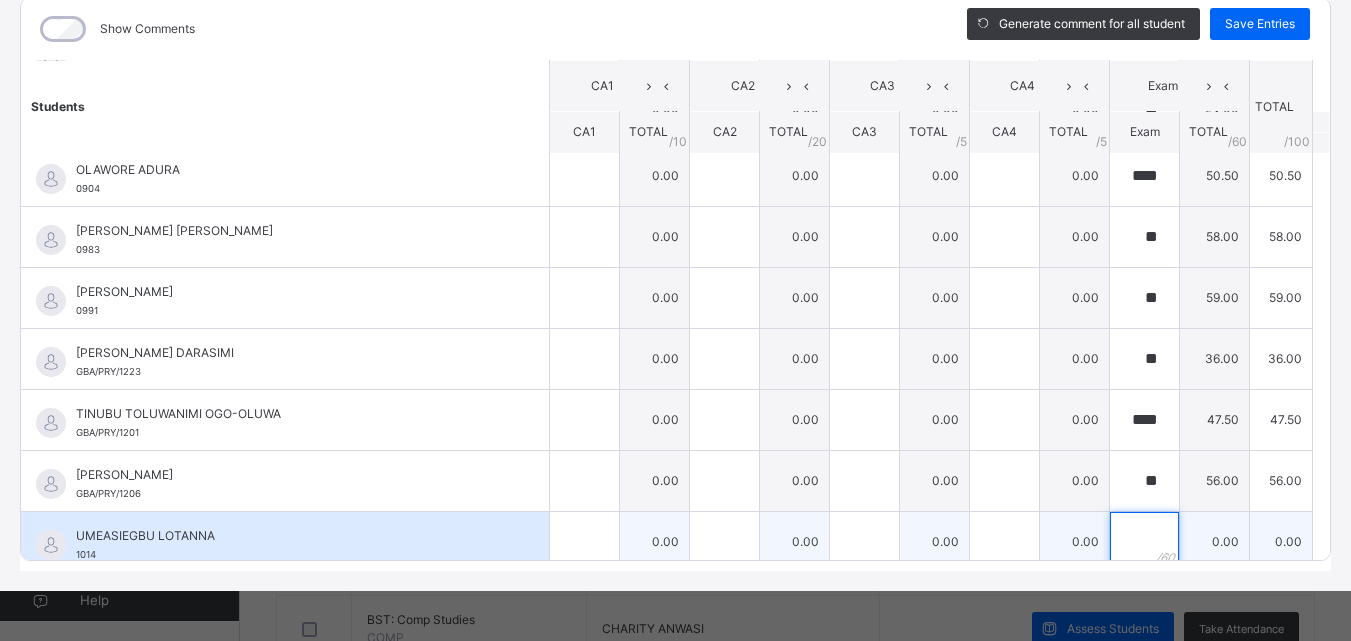 click at bounding box center [1144, 542] 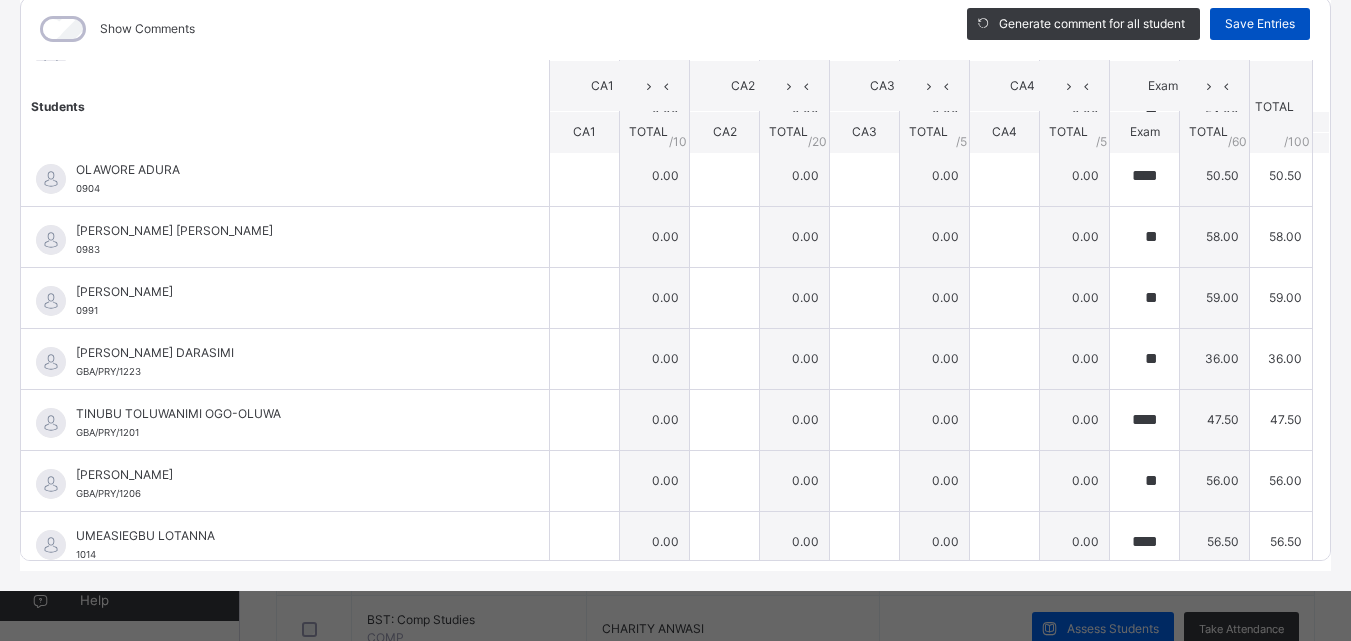 click on "Save Entries" at bounding box center (1260, 24) 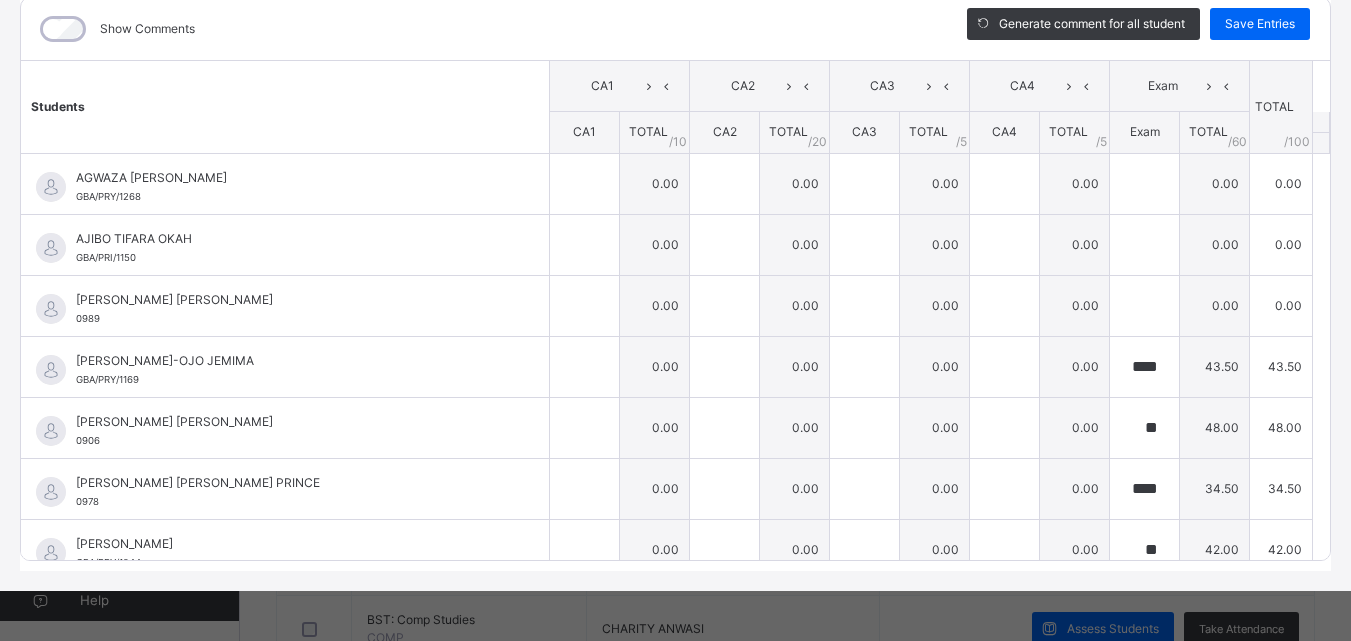 scroll, scrollTop: 814, scrollLeft: 0, axis: vertical 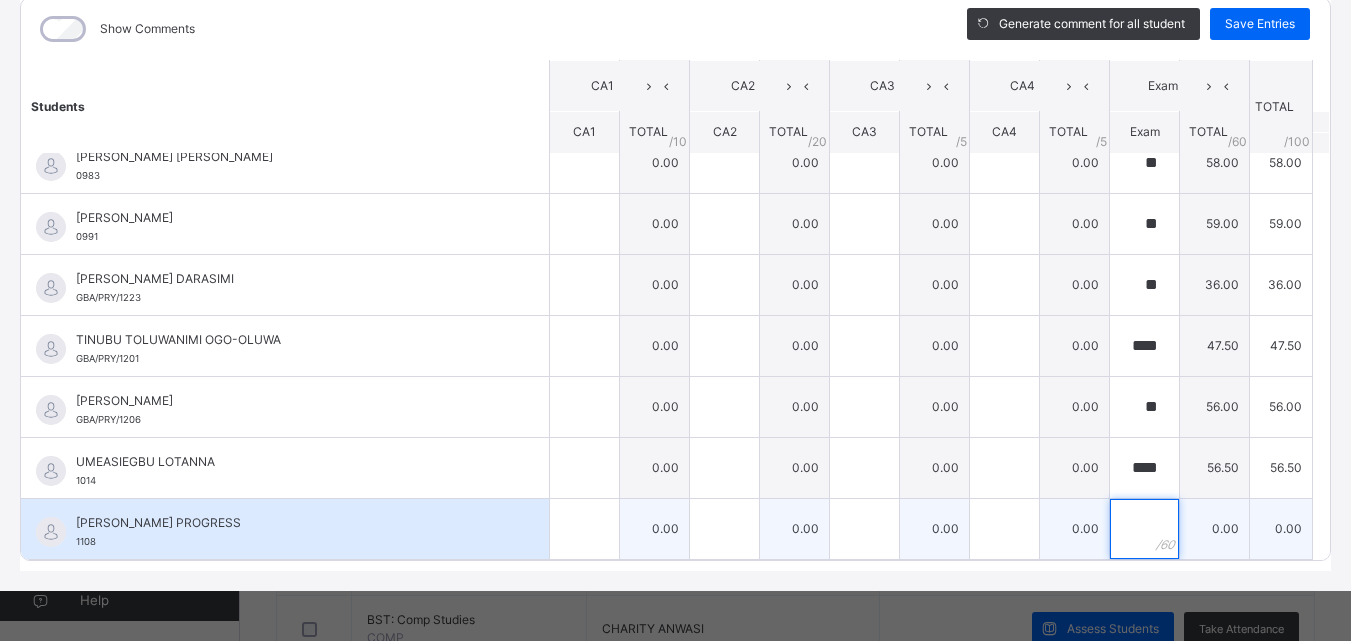 click at bounding box center (1144, 529) 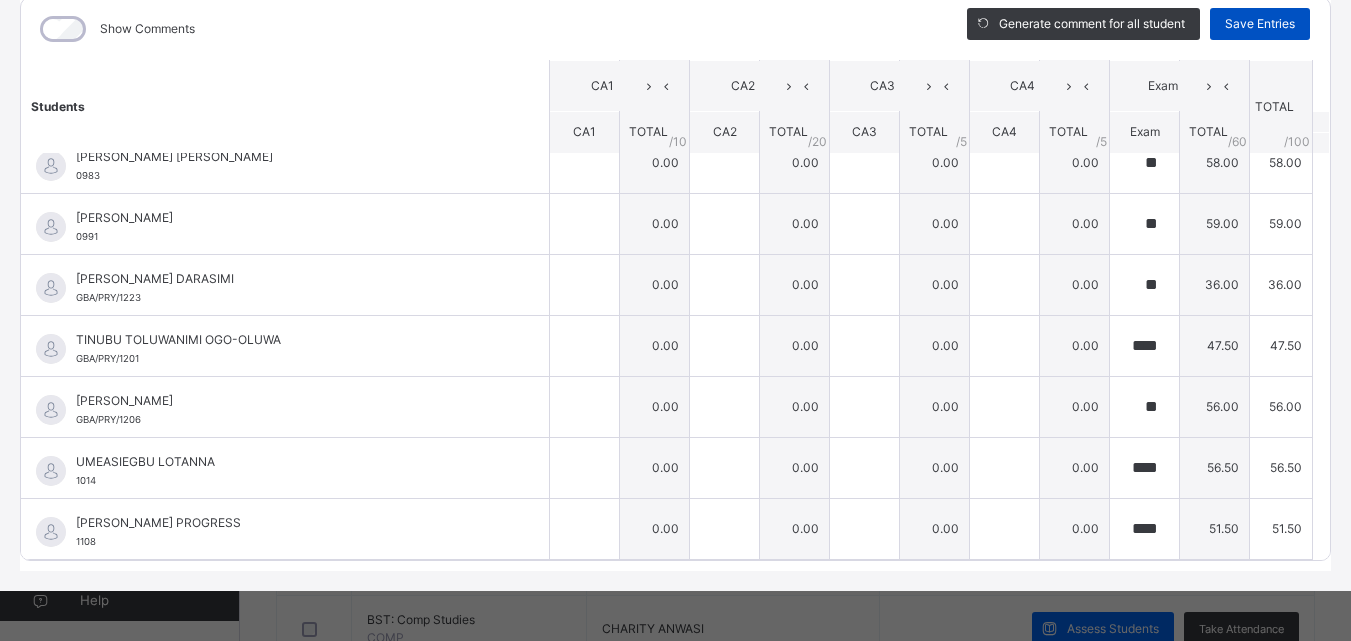 click on "Save Entries" at bounding box center (1260, 24) 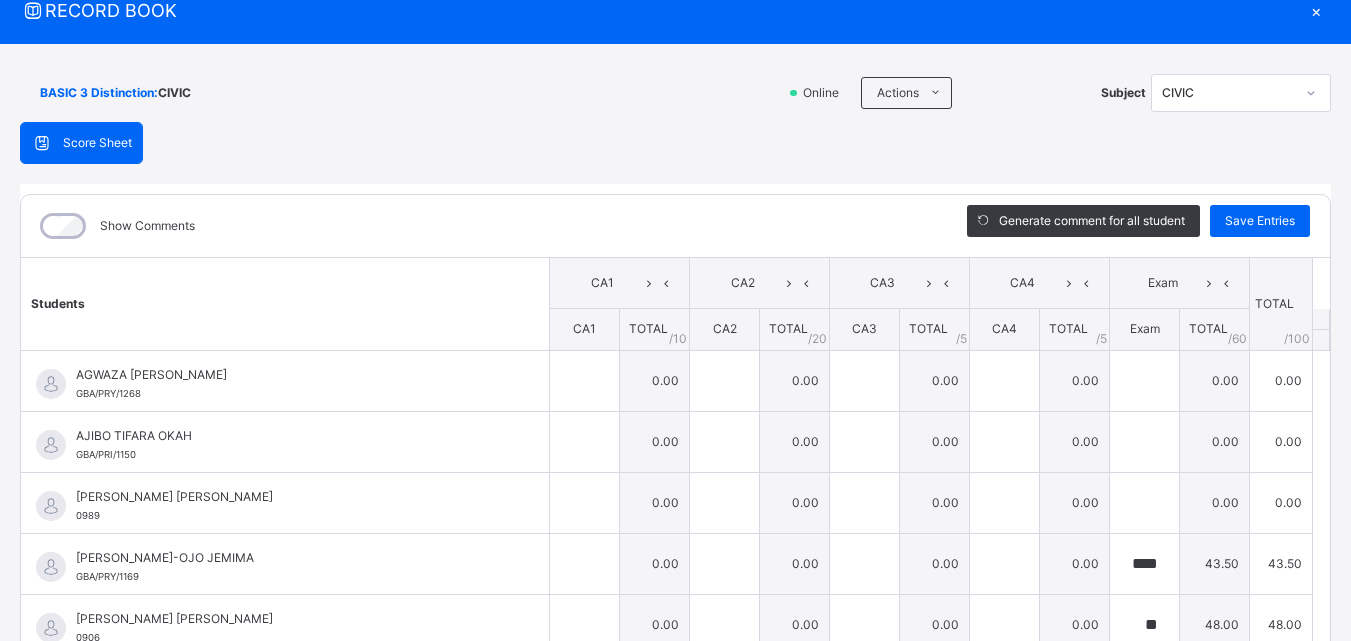 scroll, scrollTop: 47, scrollLeft: 0, axis: vertical 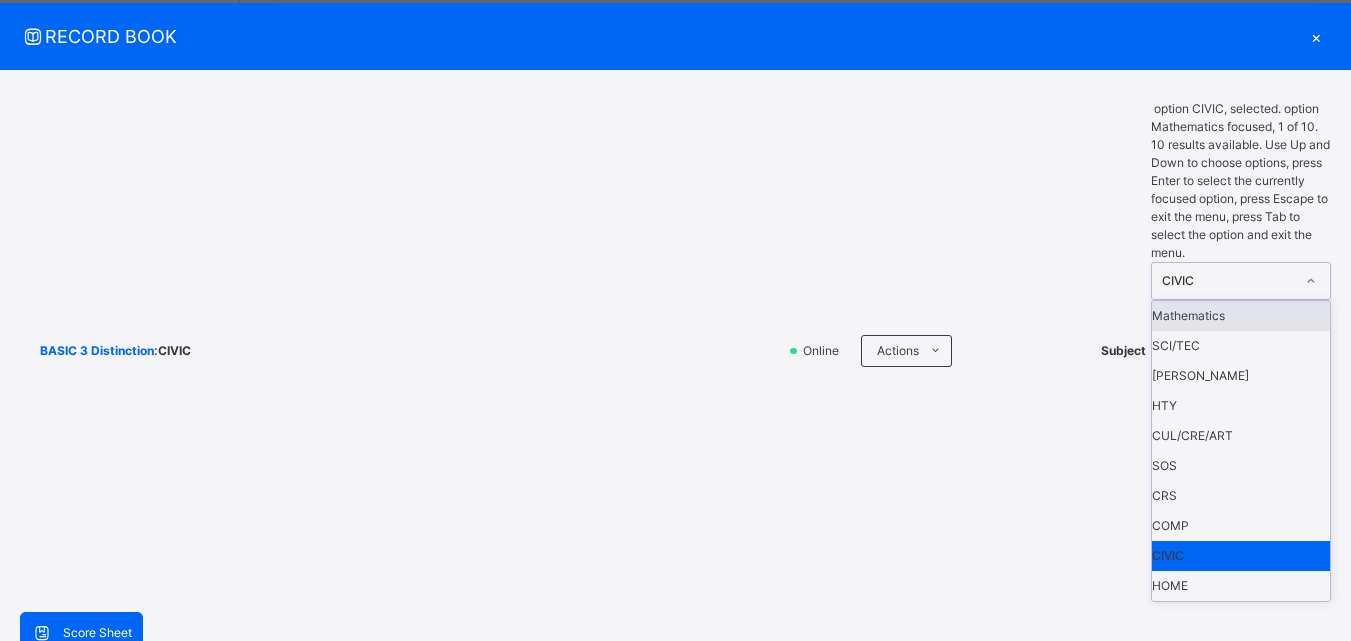 click on "CIVIC" at bounding box center [1228, 281] 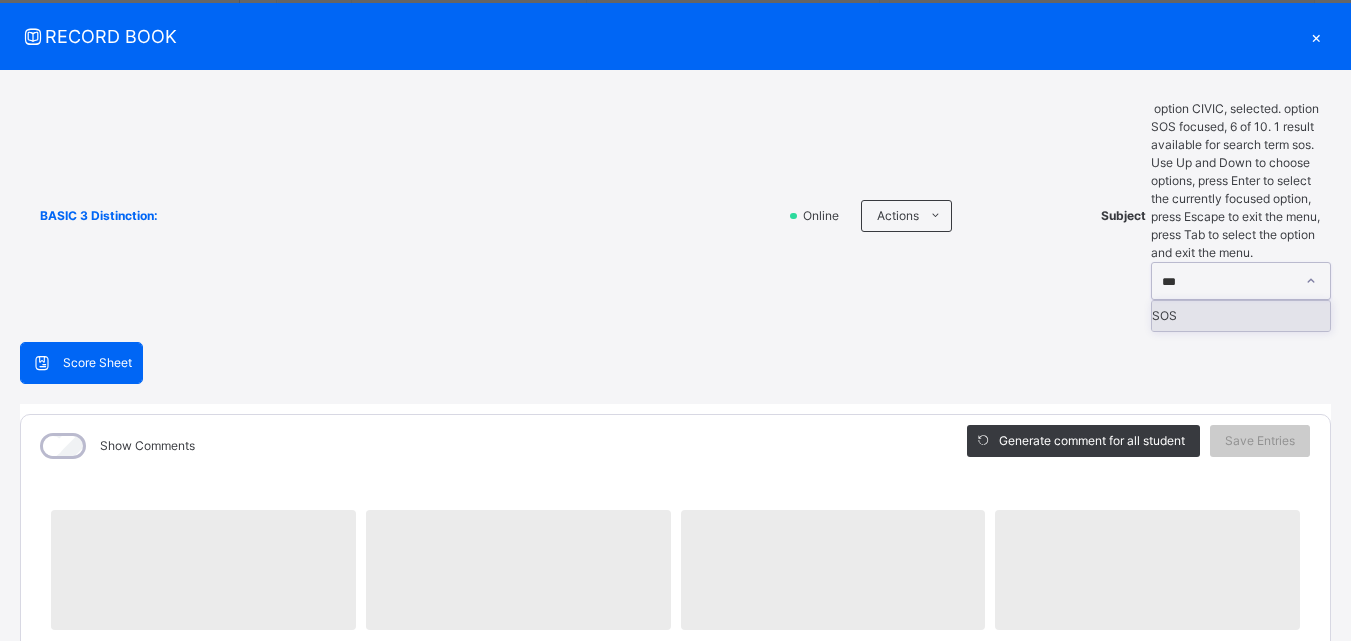 click on "SOS" at bounding box center [1241, 316] 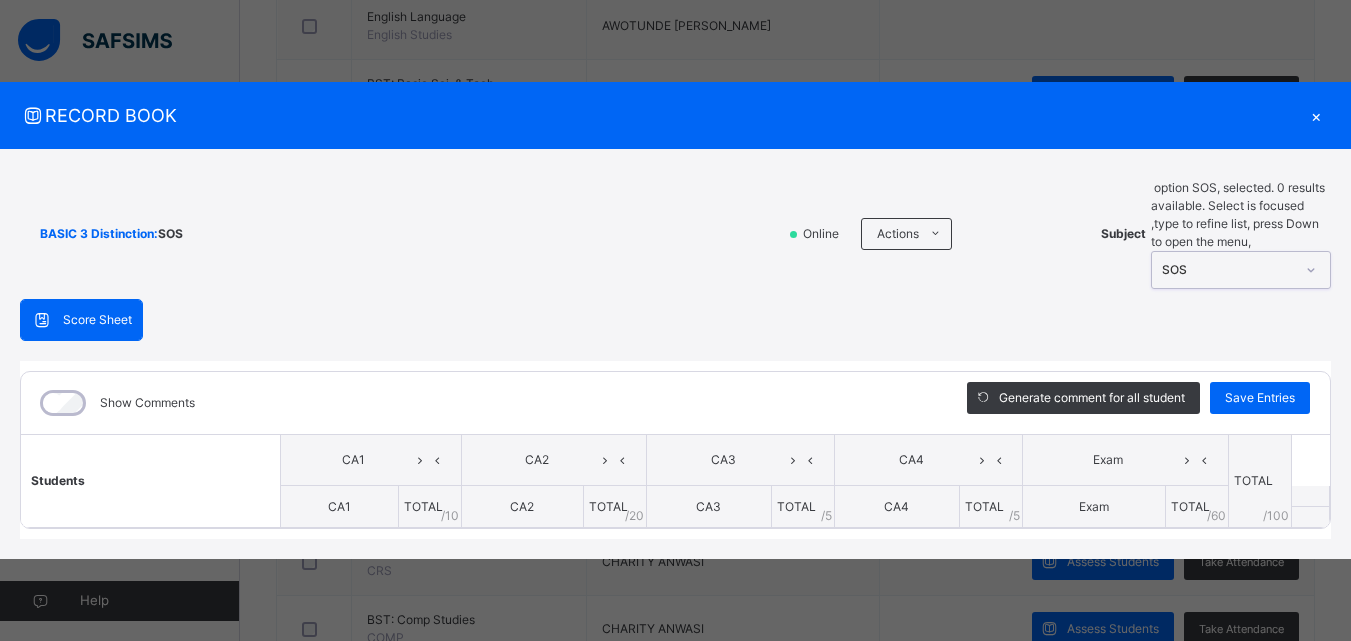 scroll, scrollTop: 0, scrollLeft: 0, axis: both 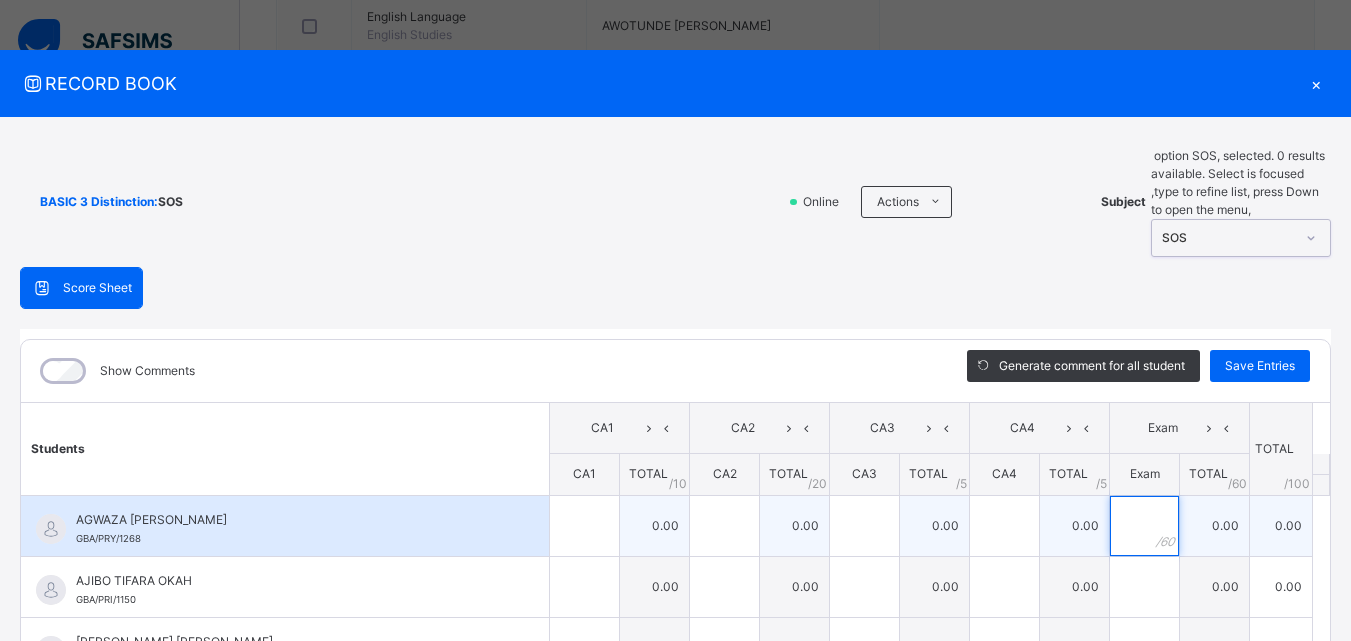 click at bounding box center [1144, 526] 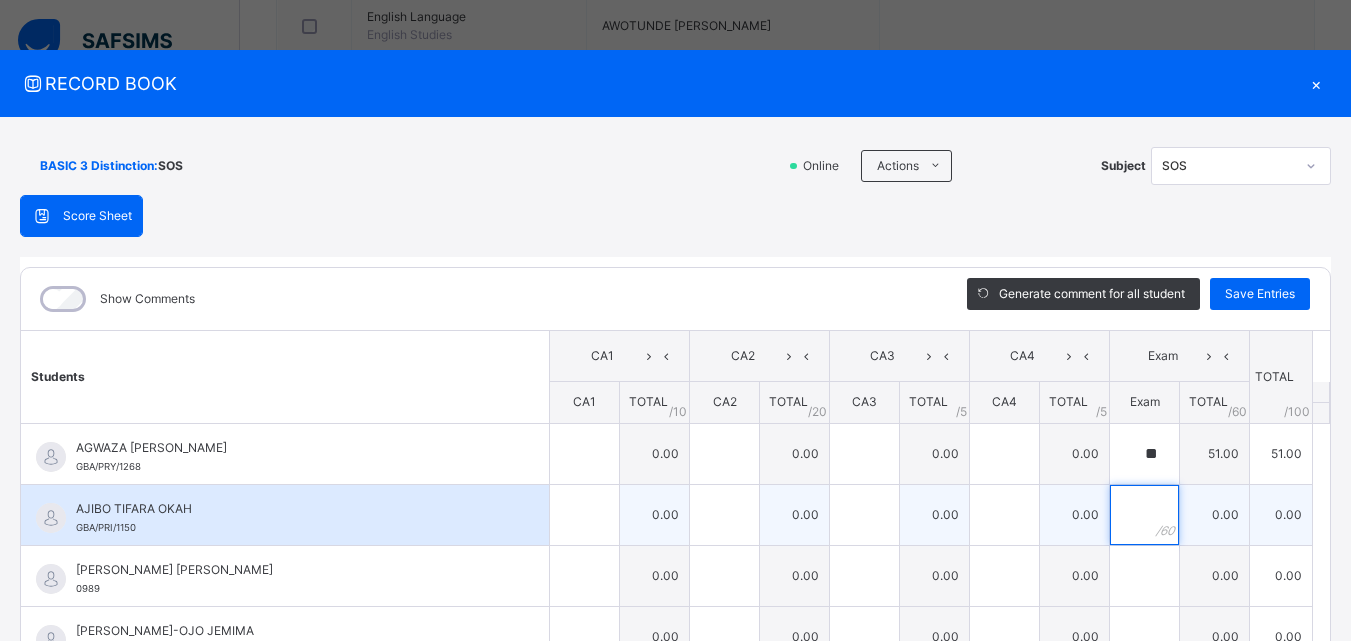 click at bounding box center [1144, 515] 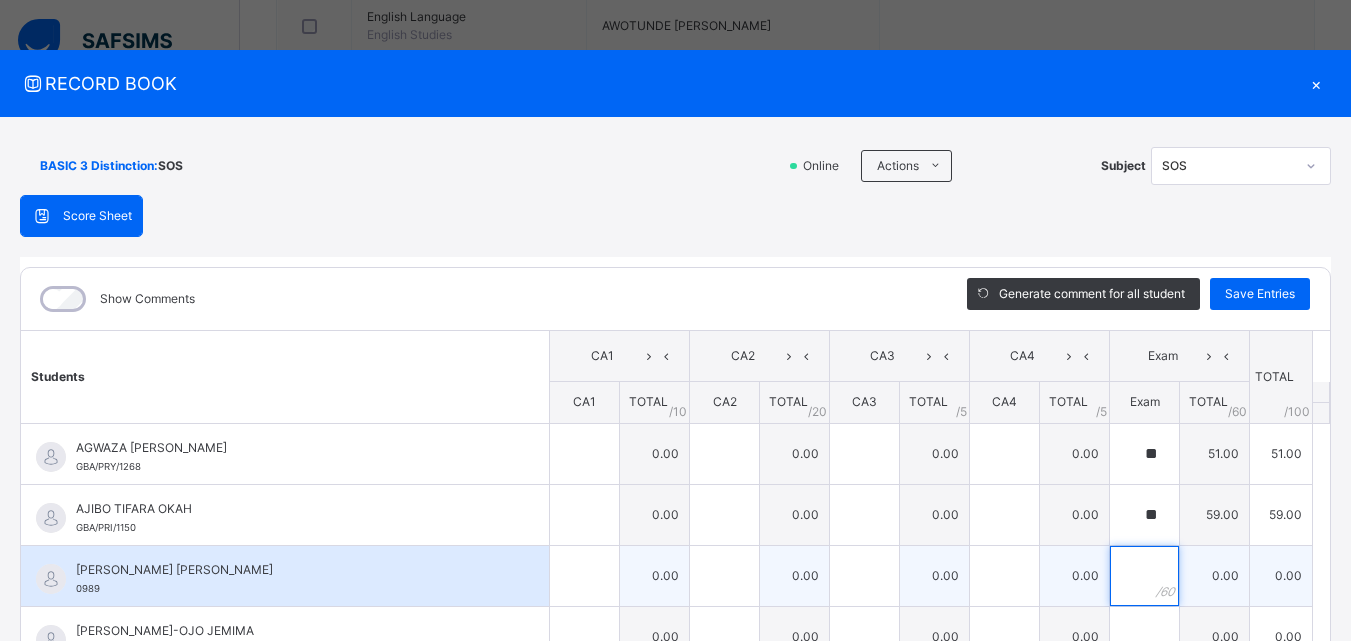 click at bounding box center (1144, 576) 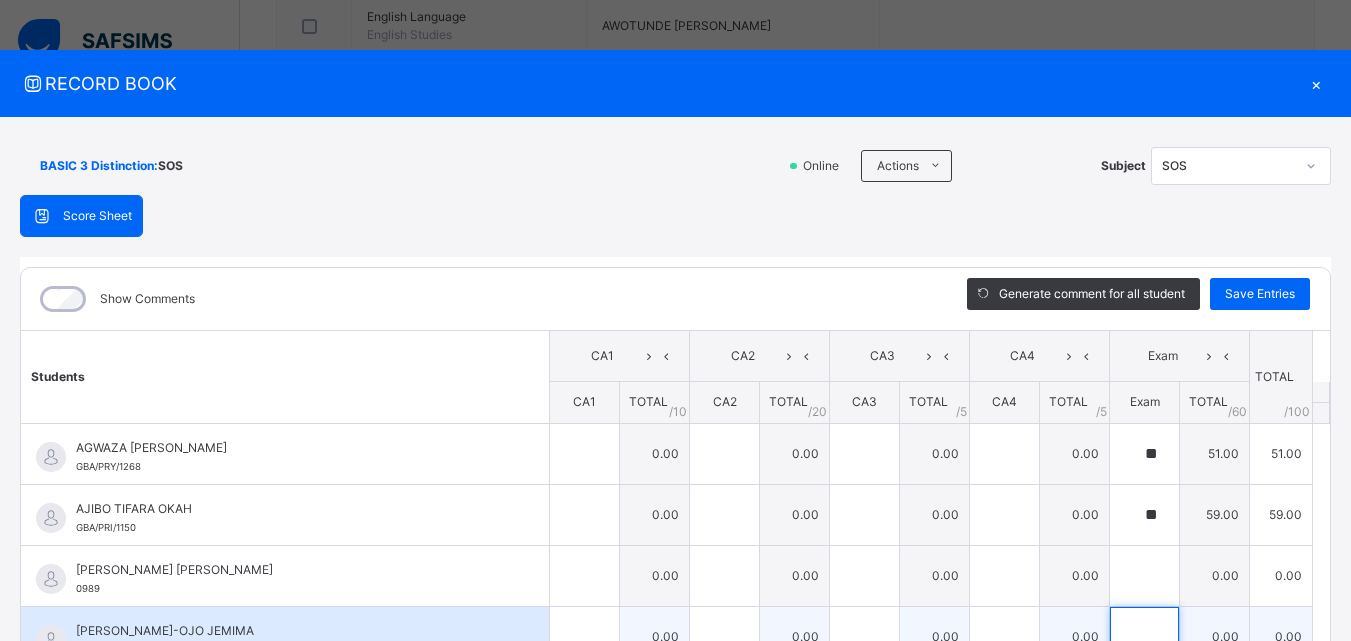click at bounding box center (1144, 637) 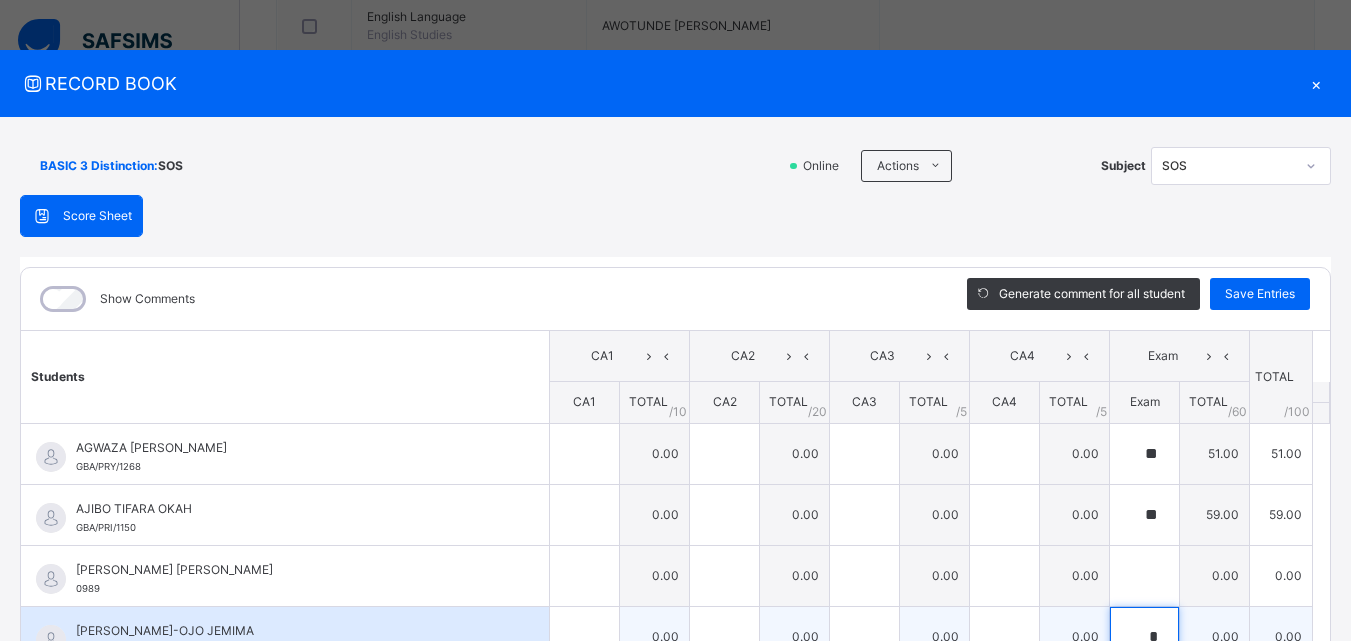 scroll, scrollTop: 6, scrollLeft: 0, axis: vertical 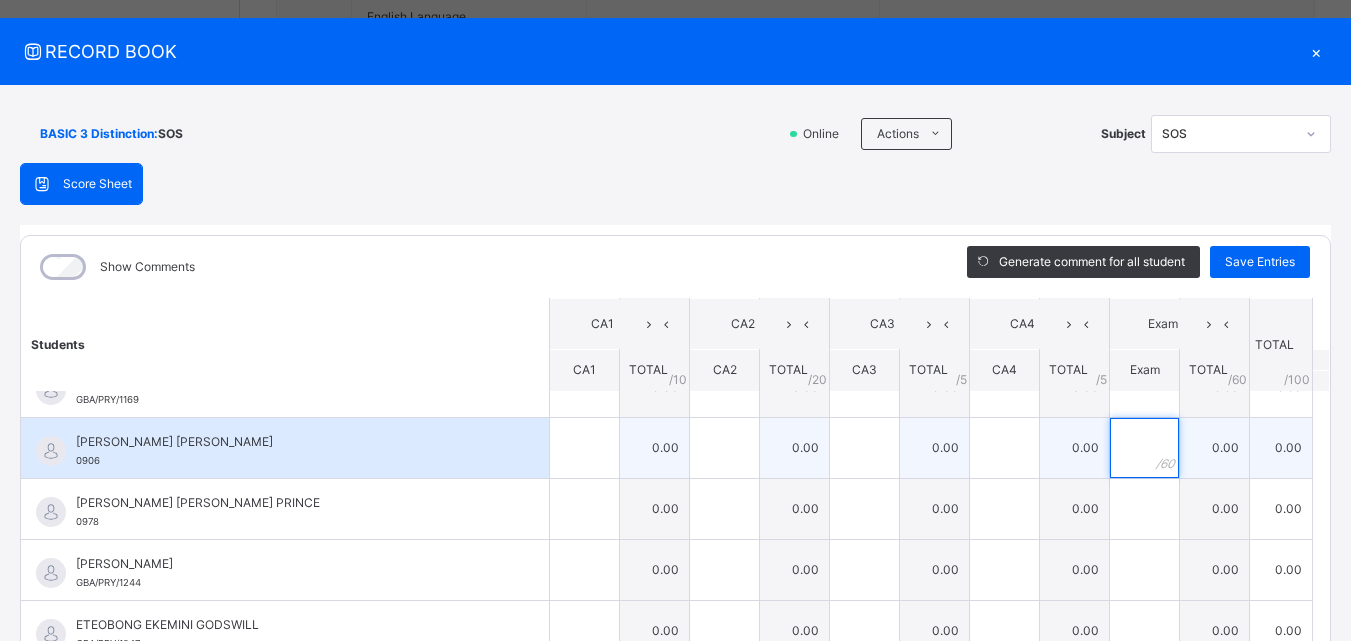 click at bounding box center [1144, 448] 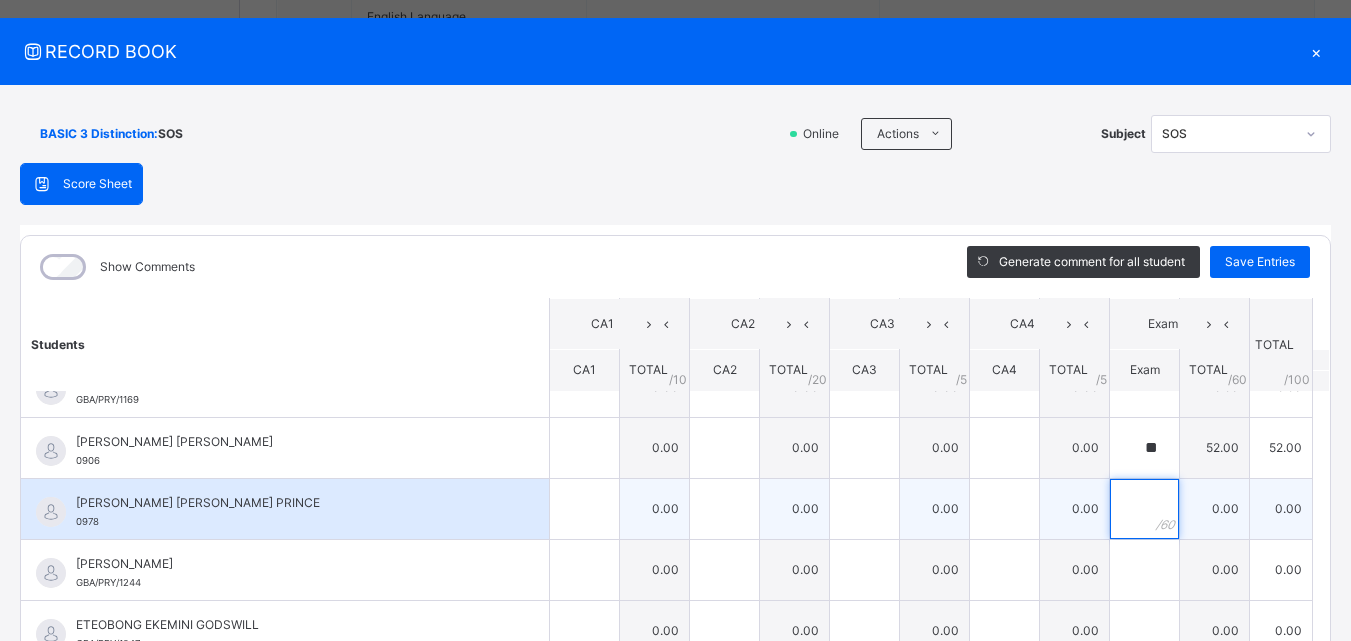 click at bounding box center (1144, 509) 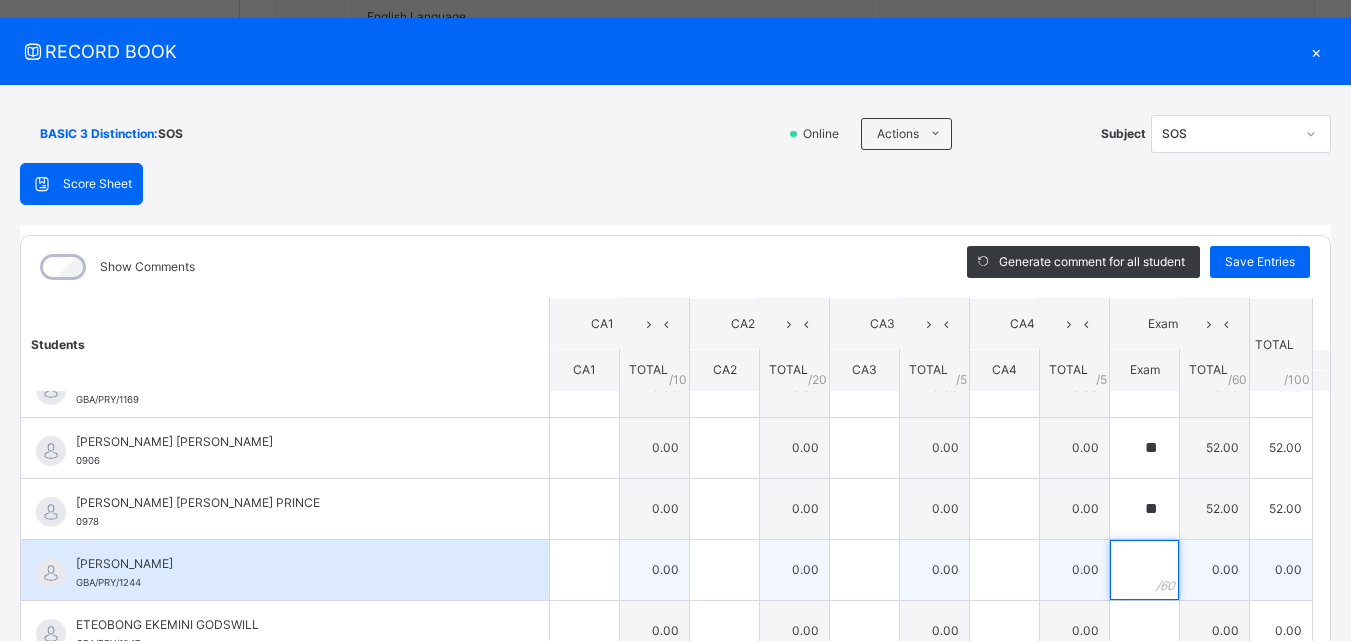 click at bounding box center [1144, 570] 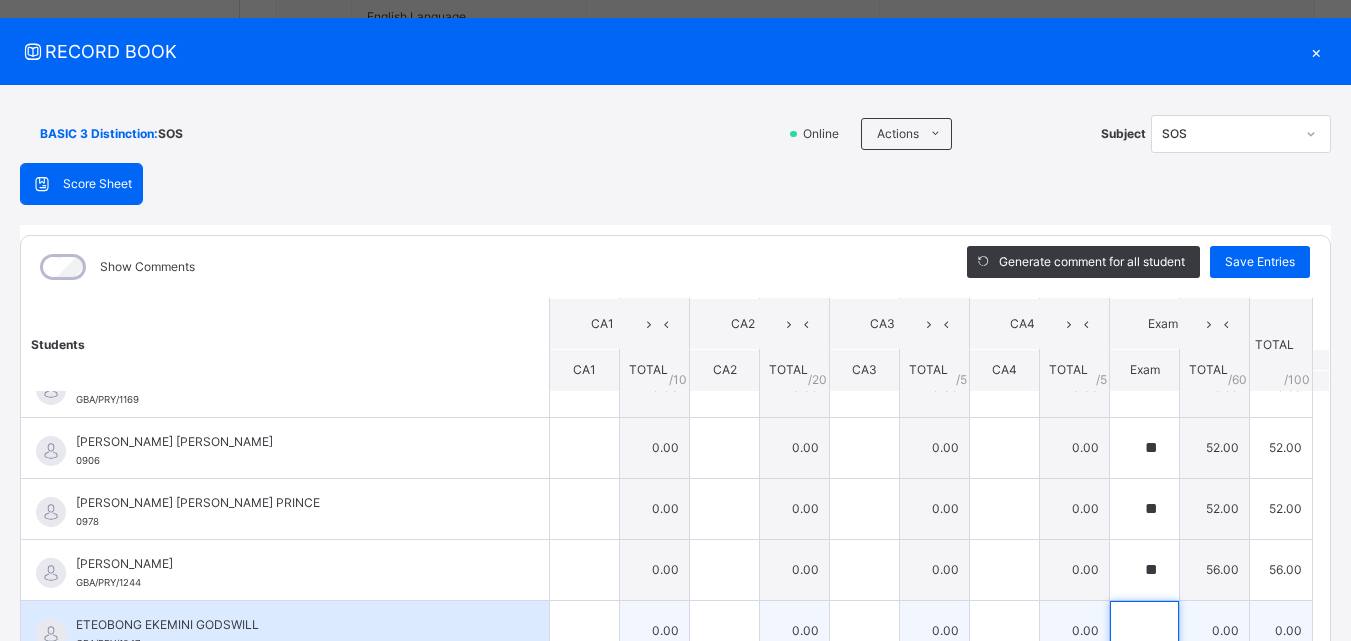 click at bounding box center [1144, 631] 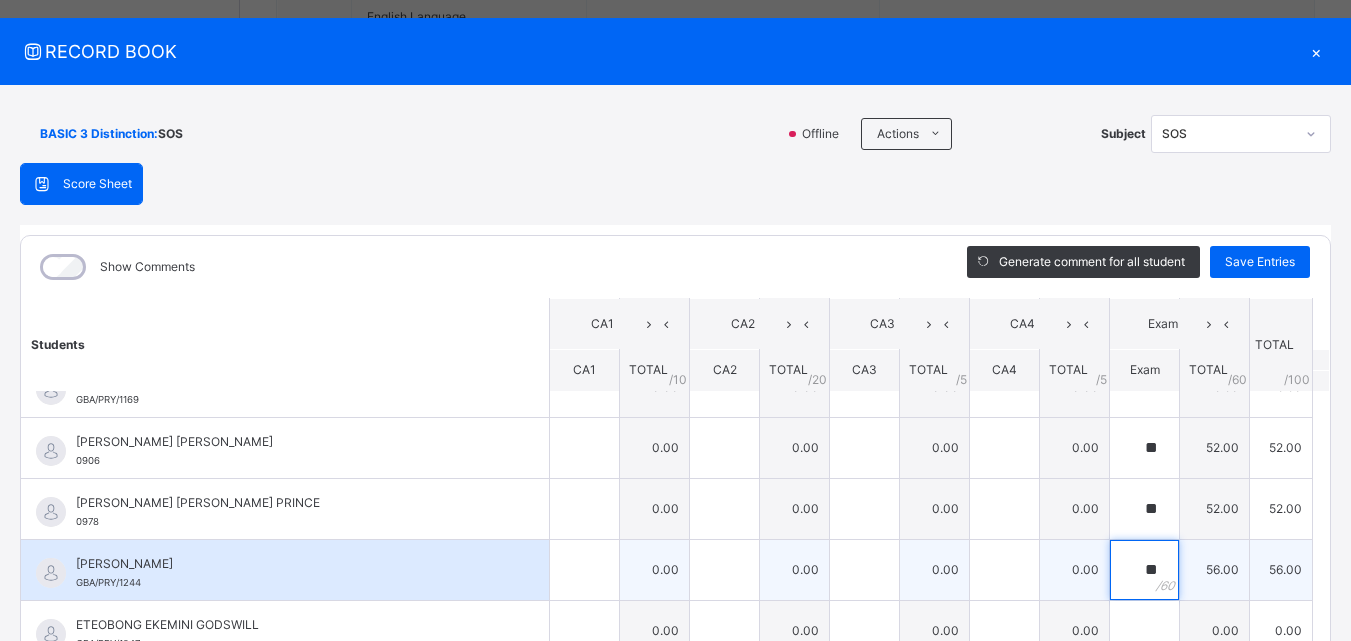 click on "**" at bounding box center (1144, 570) 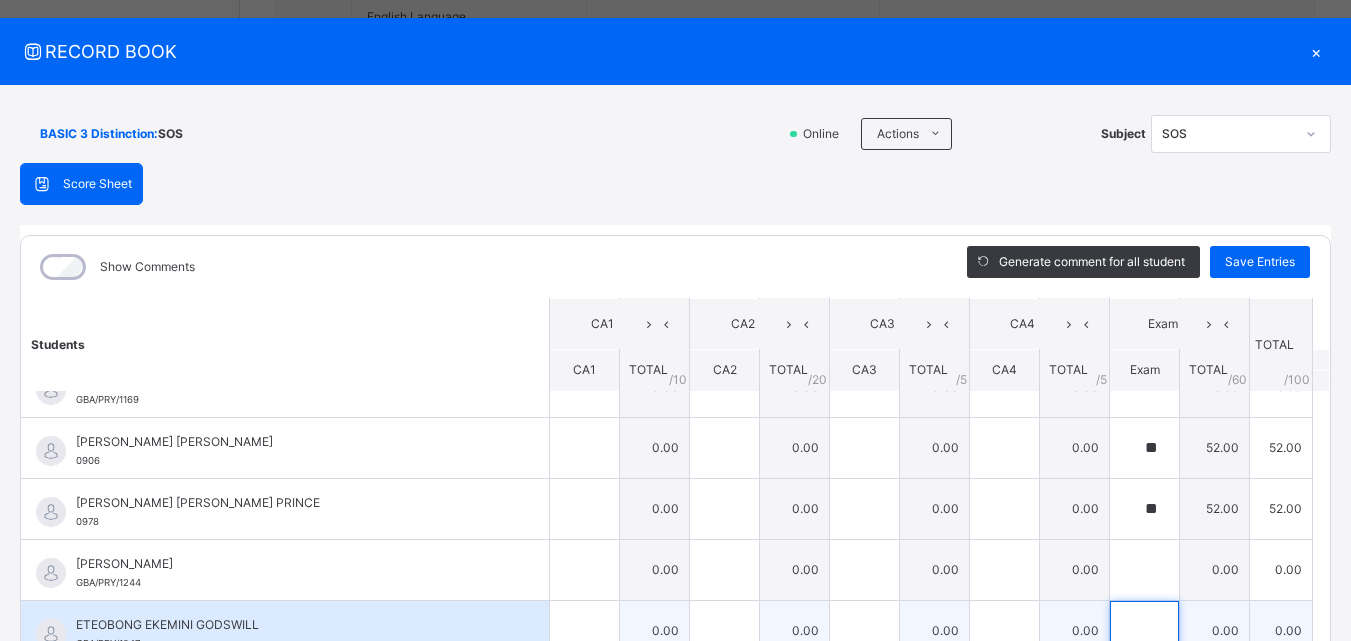 click at bounding box center [1144, 631] 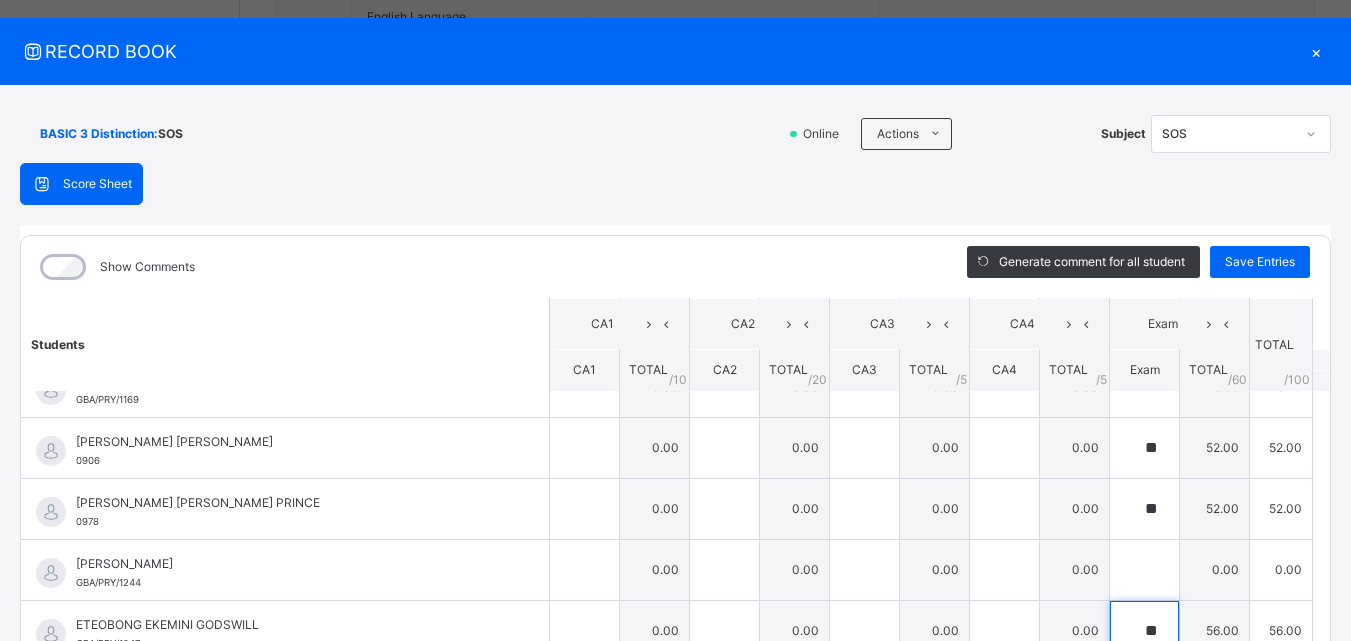 scroll, scrollTop: 468, scrollLeft: 0, axis: vertical 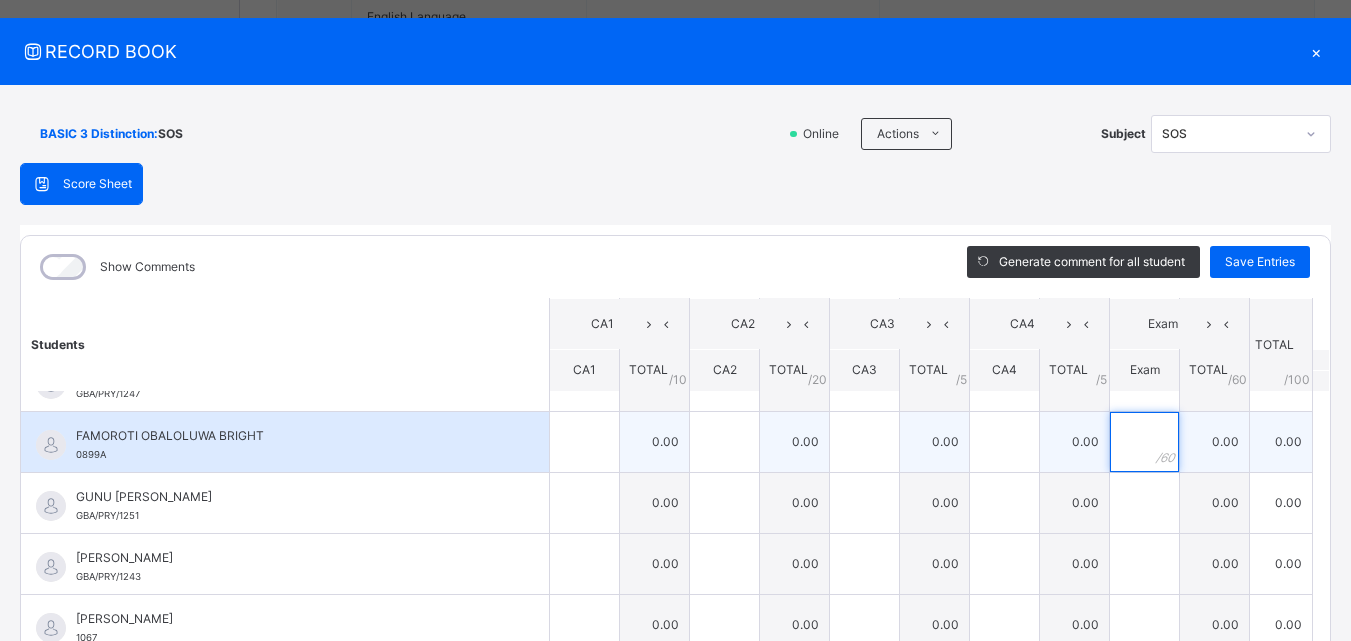 click at bounding box center [1144, 442] 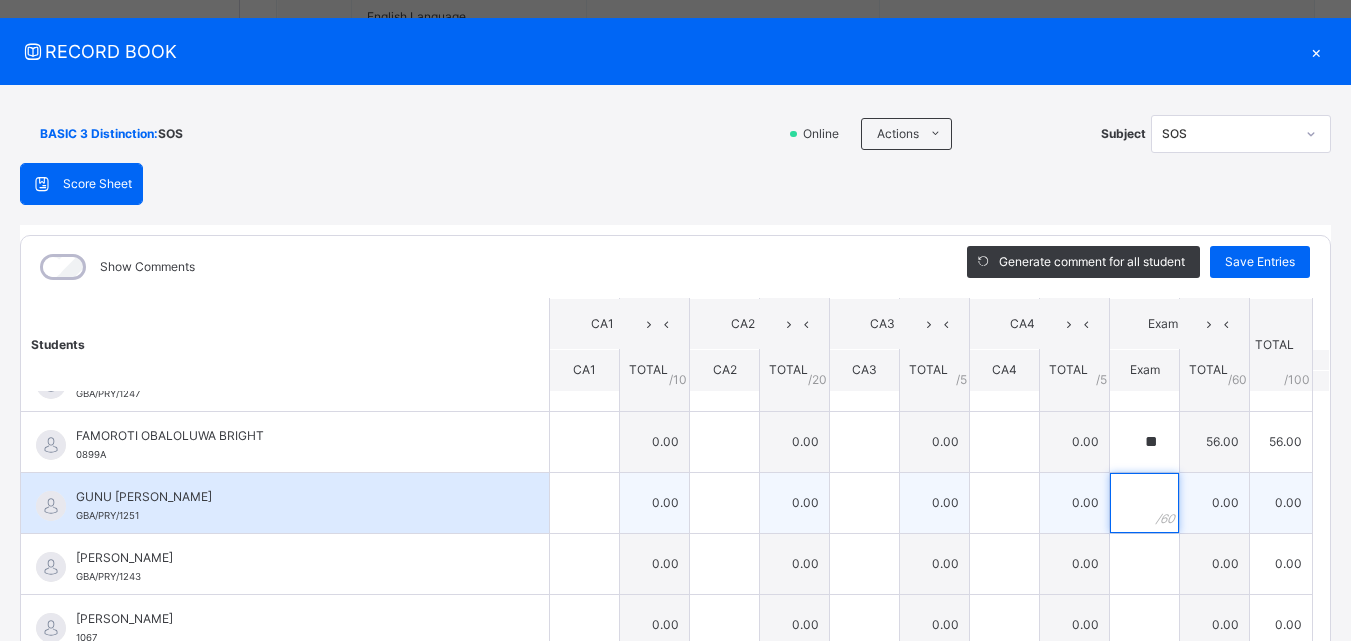 click at bounding box center (1144, 503) 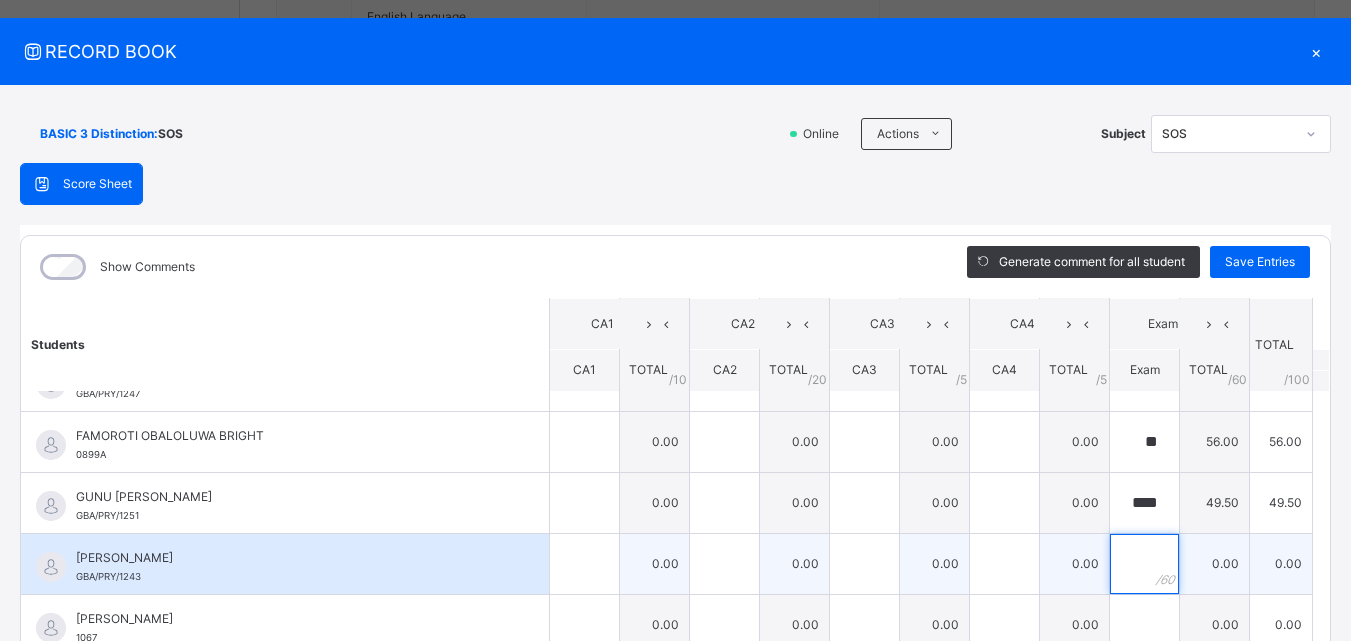 click at bounding box center [1144, 564] 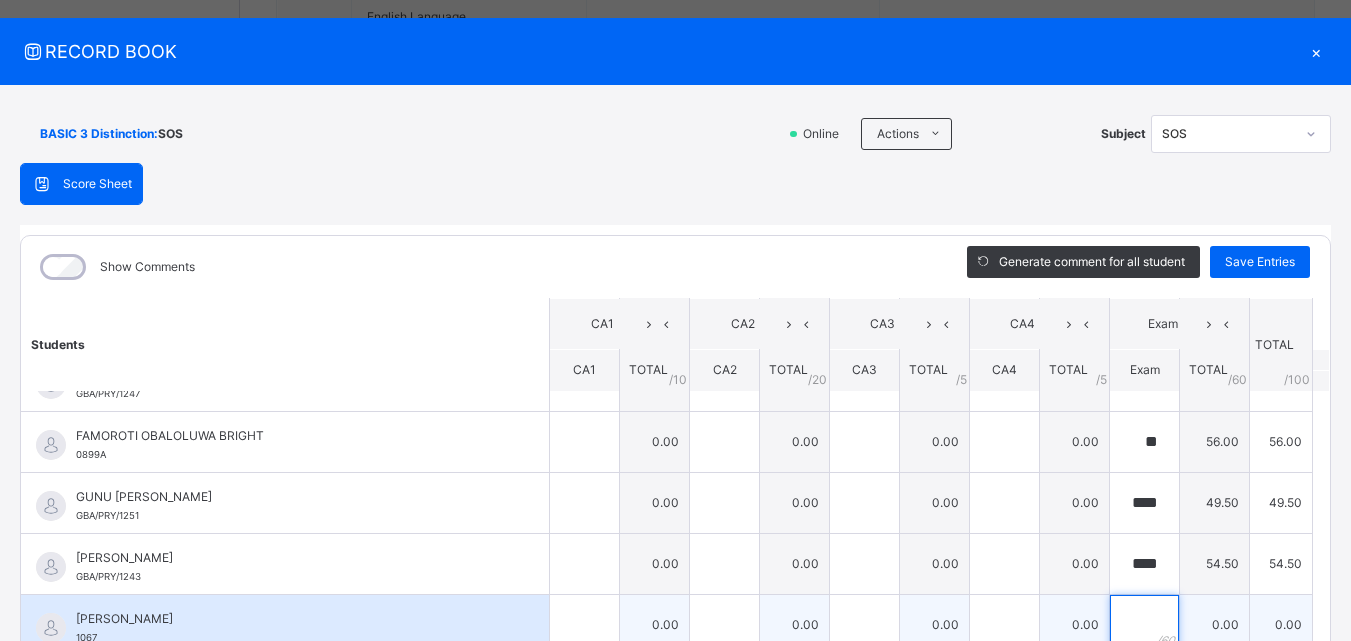 click at bounding box center (1144, 625) 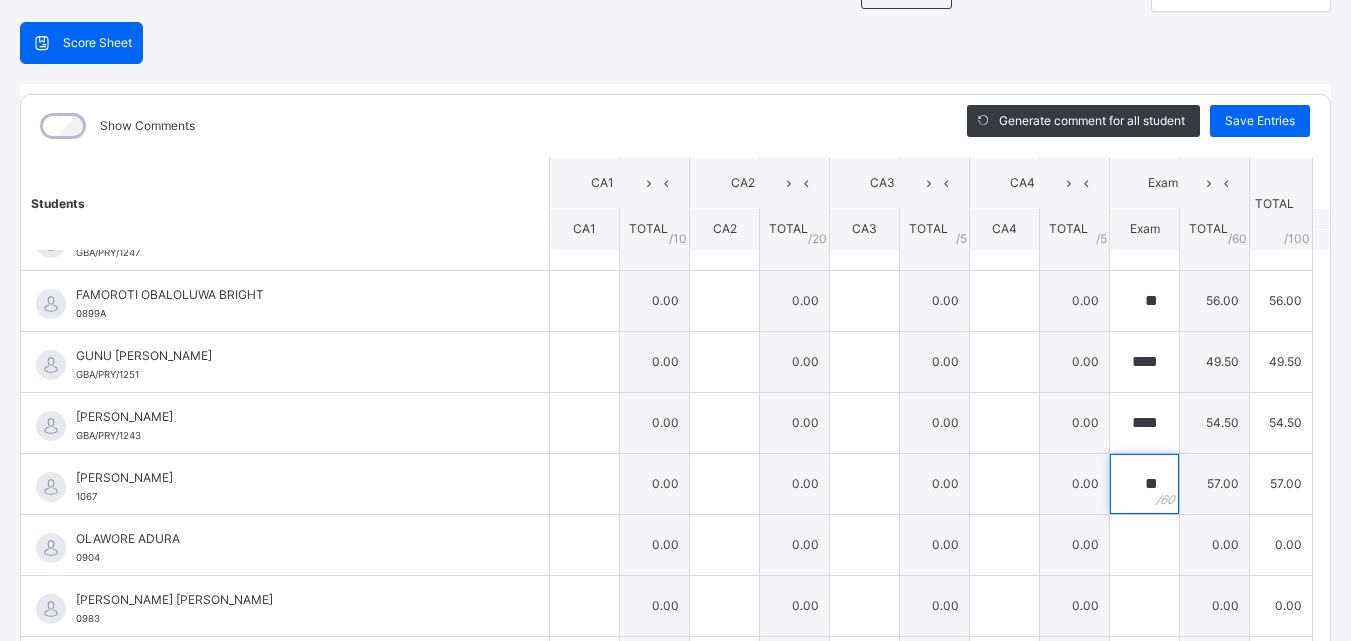 scroll, scrollTop: 270, scrollLeft: 0, axis: vertical 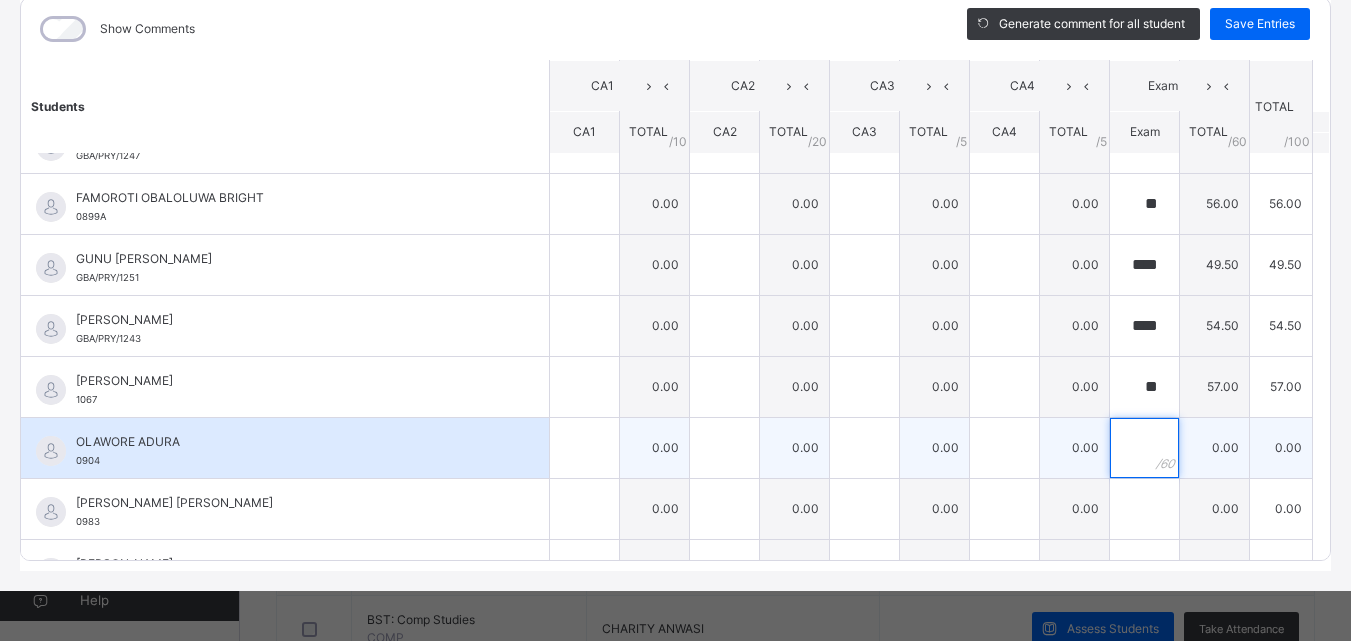 click at bounding box center (1144, 448) 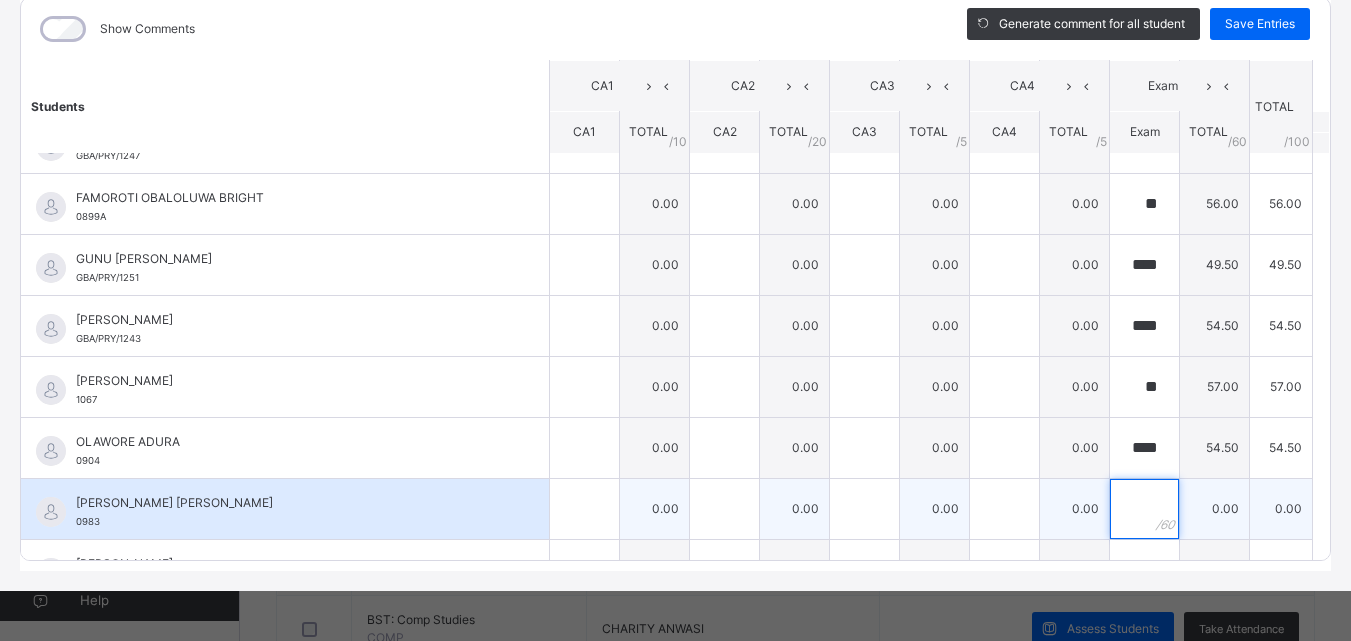 click at bounding box center (1144, 509) 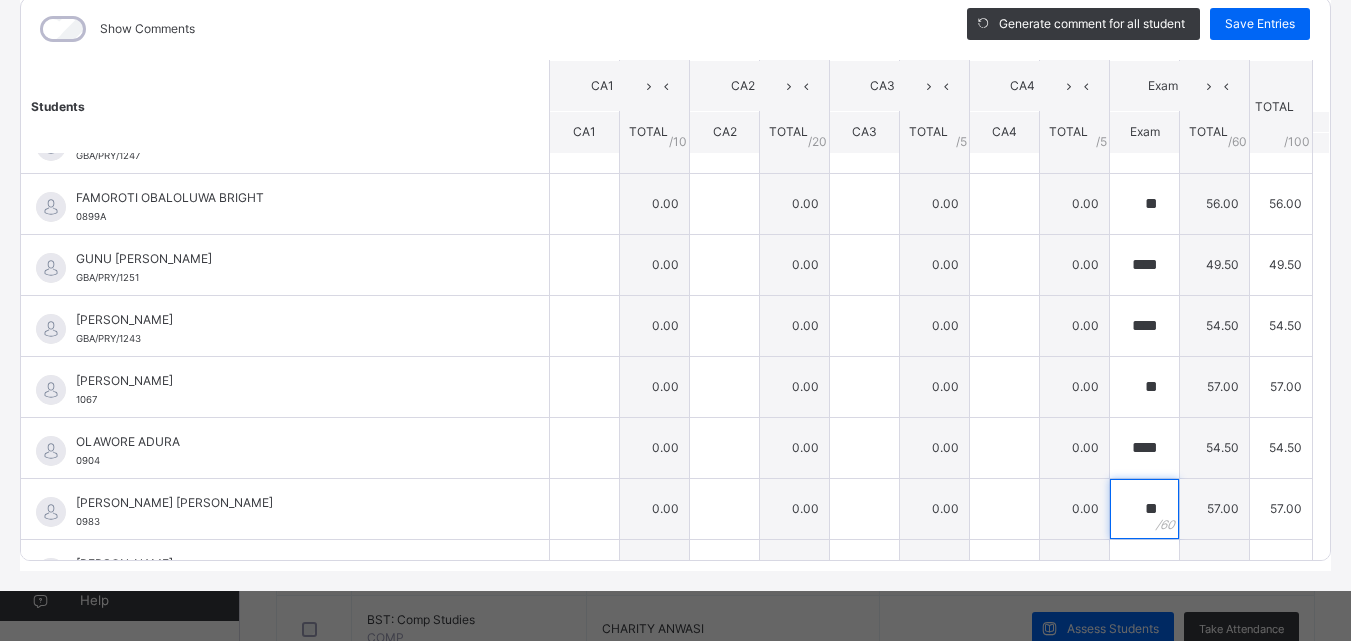 scroll, scrollTop: 814, scrollLeft: 0, axis: vertical 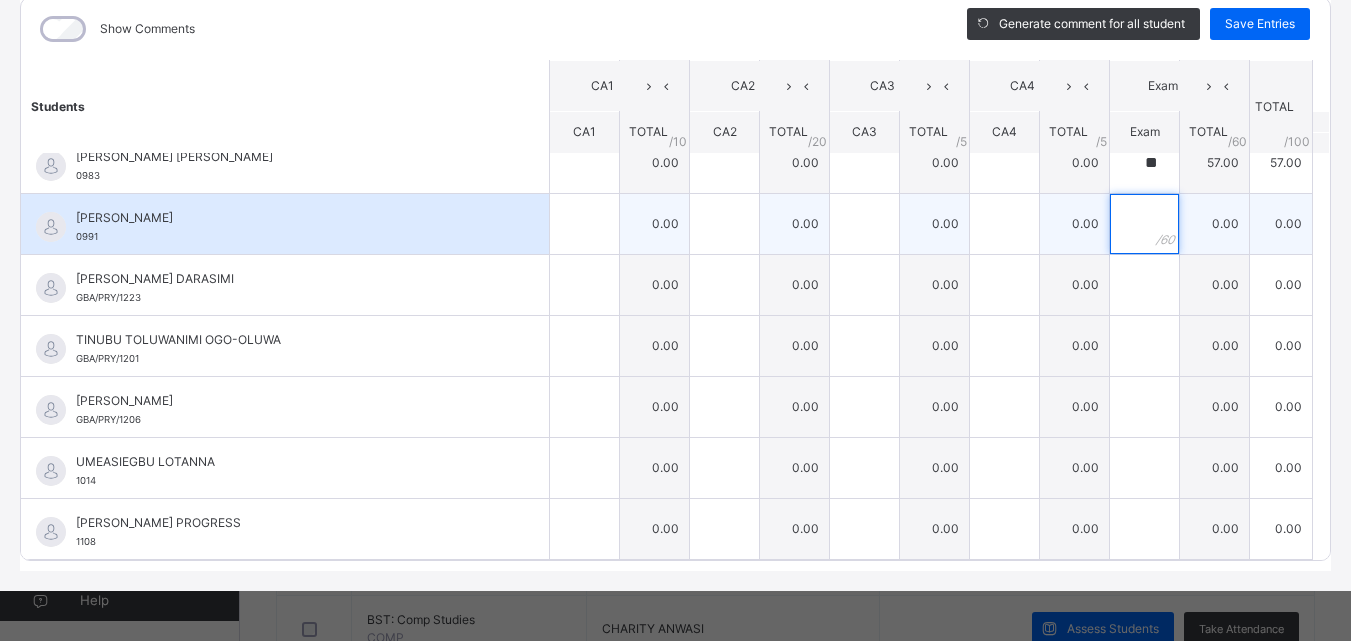 click at bounding box center [1144, 224] 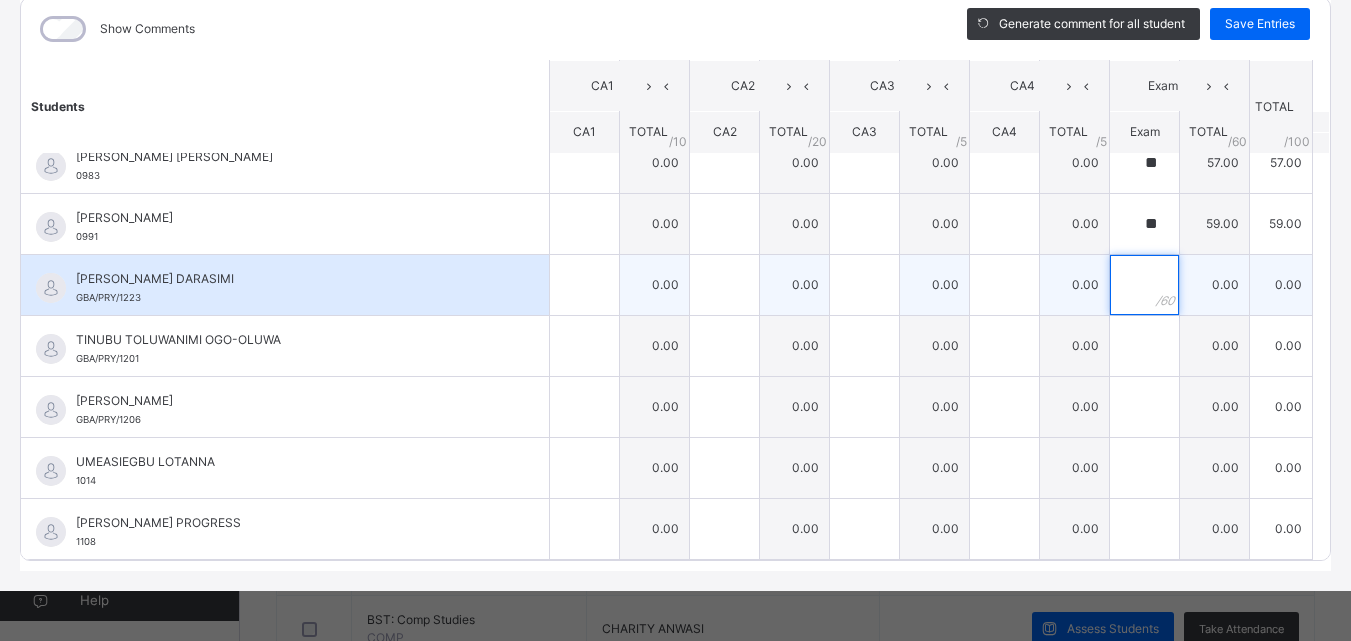 click at bounding box center [1144, 285] 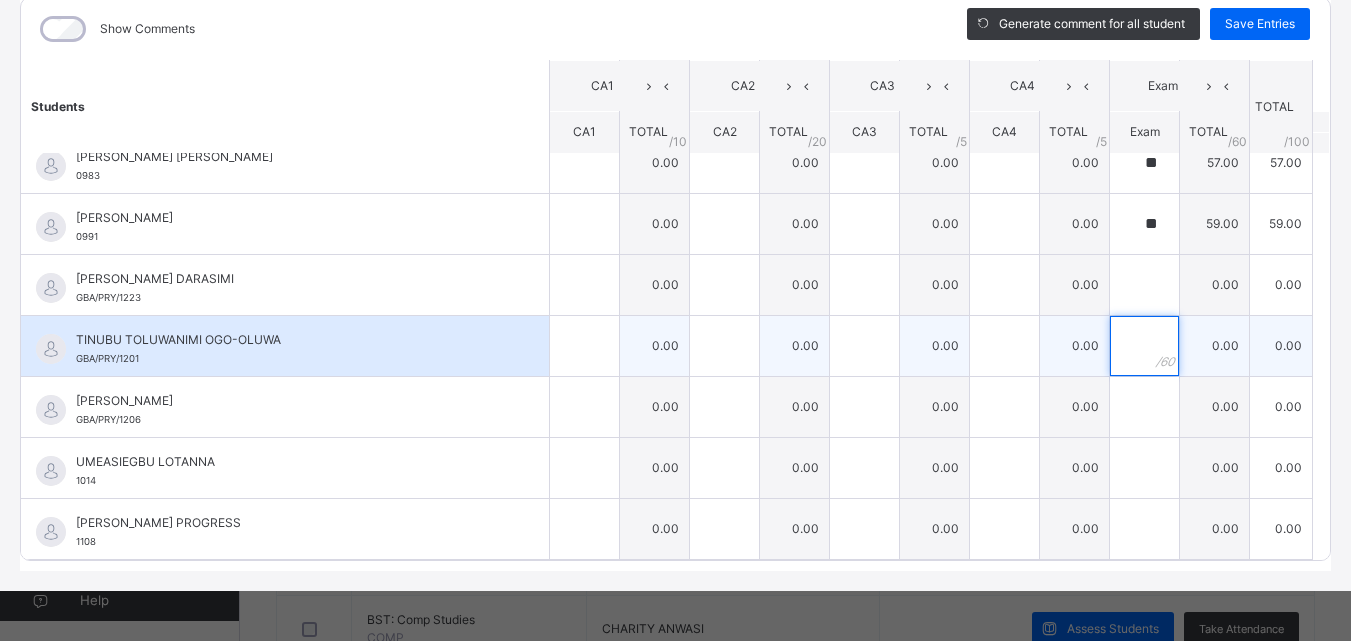 click at bounding box center (1144, 346) 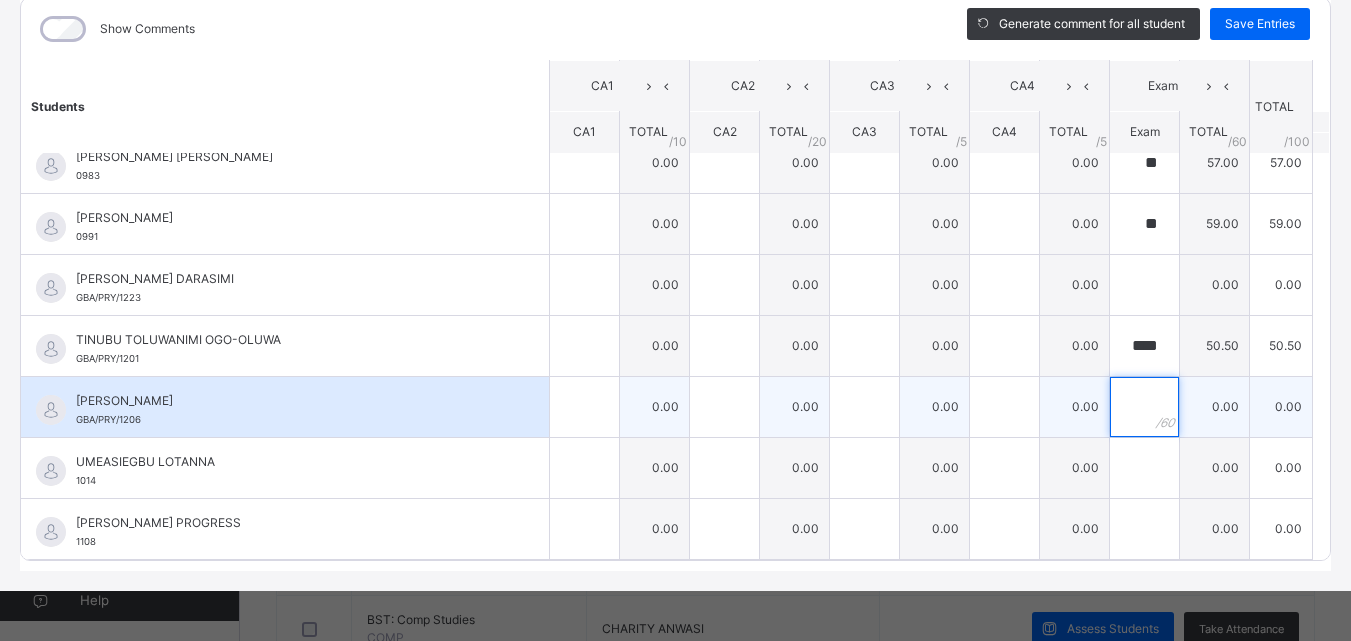click at bounding box center (1144, 407) 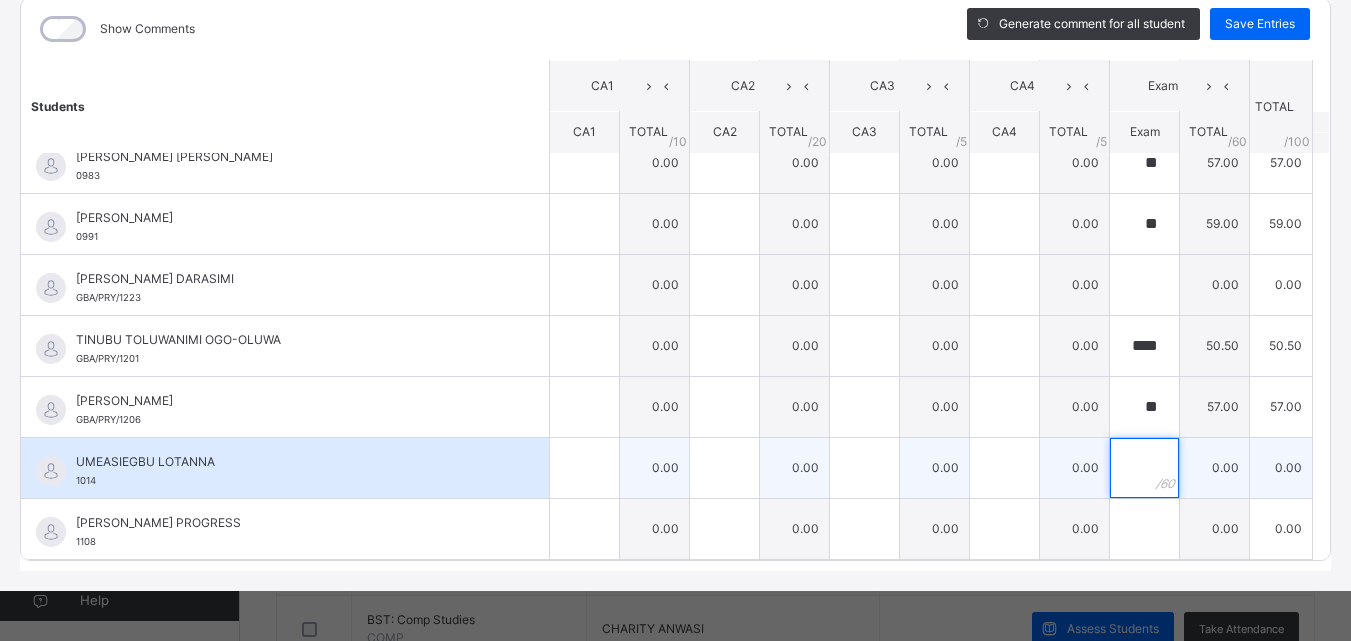 click at bounding box center [1144, 468] 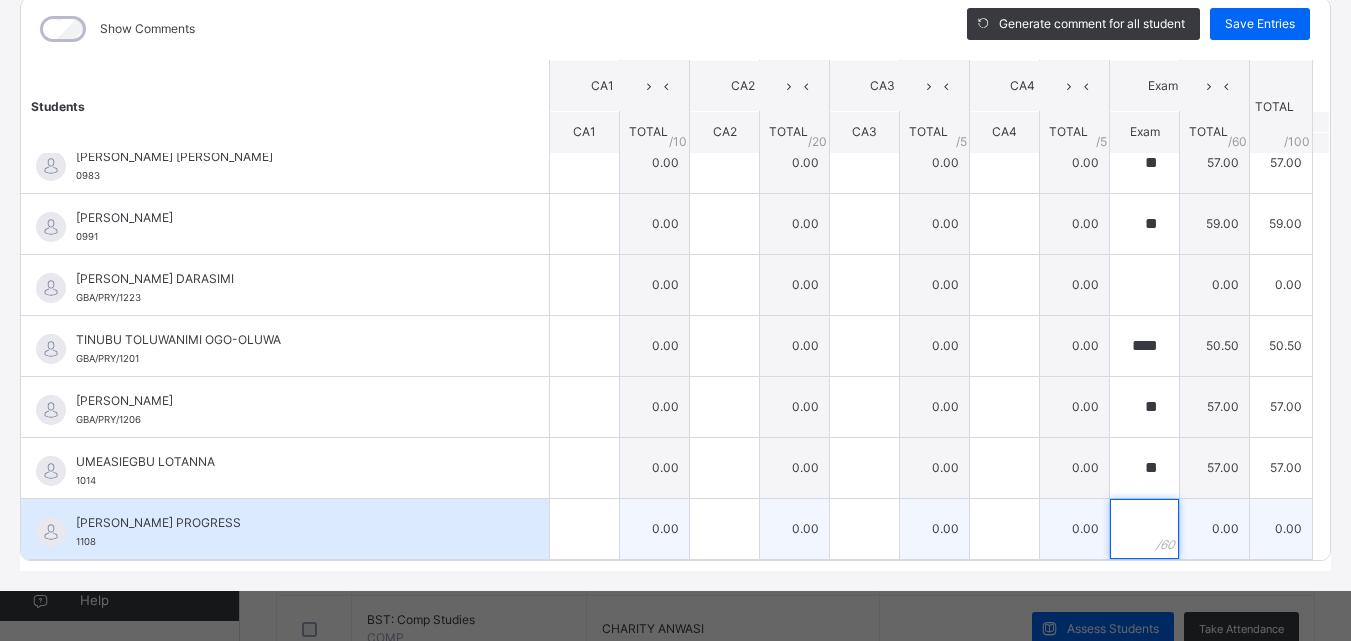 click at bounding box center (1144, 529) 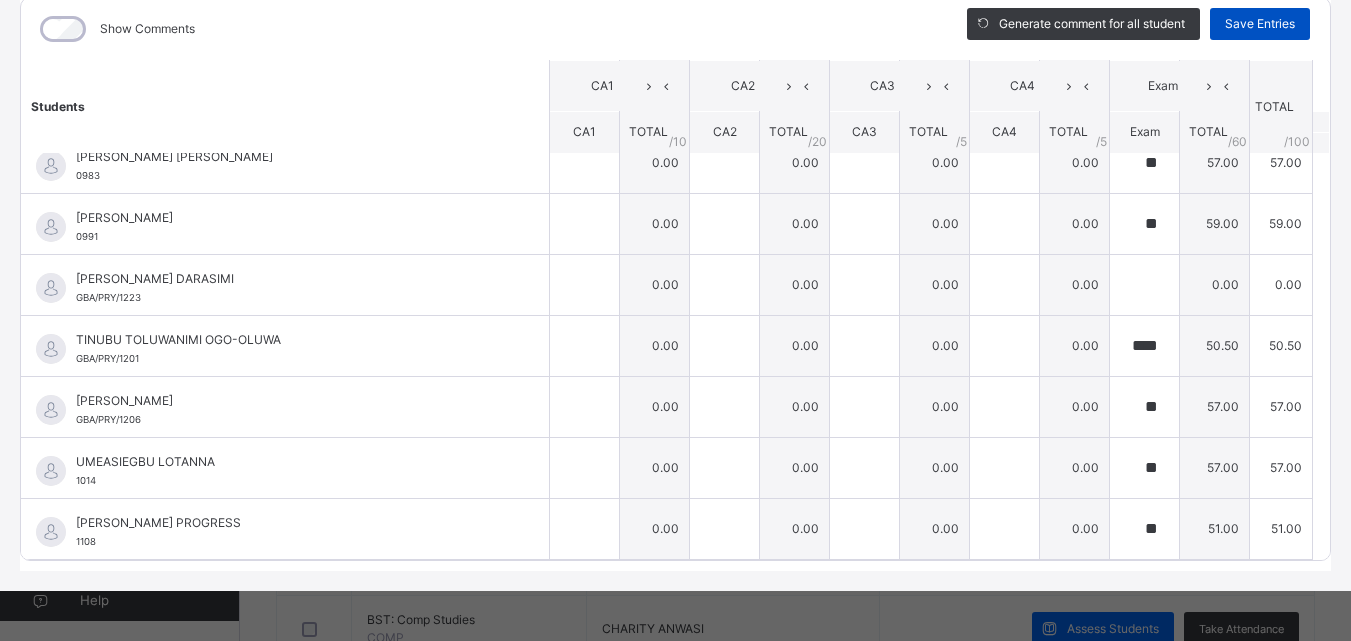 click on "Save Entries" at bounding box center (1260, 24) 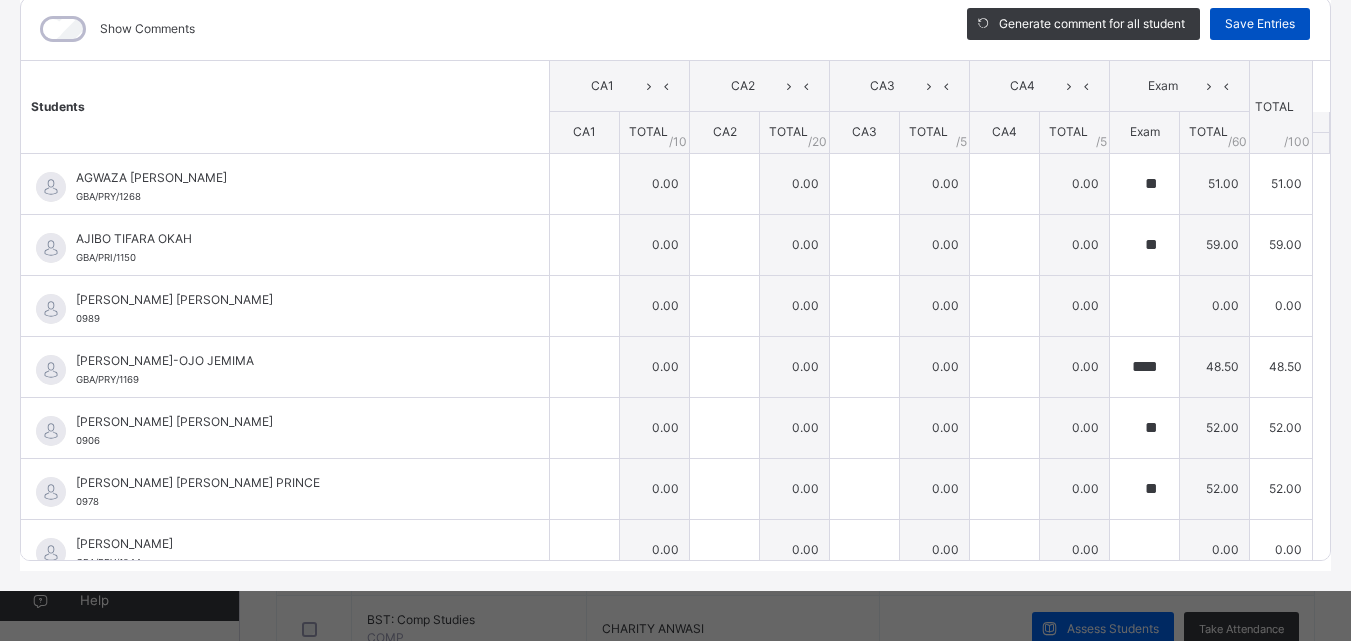 click on "Save Entries" at bounding box center (1260, 24) 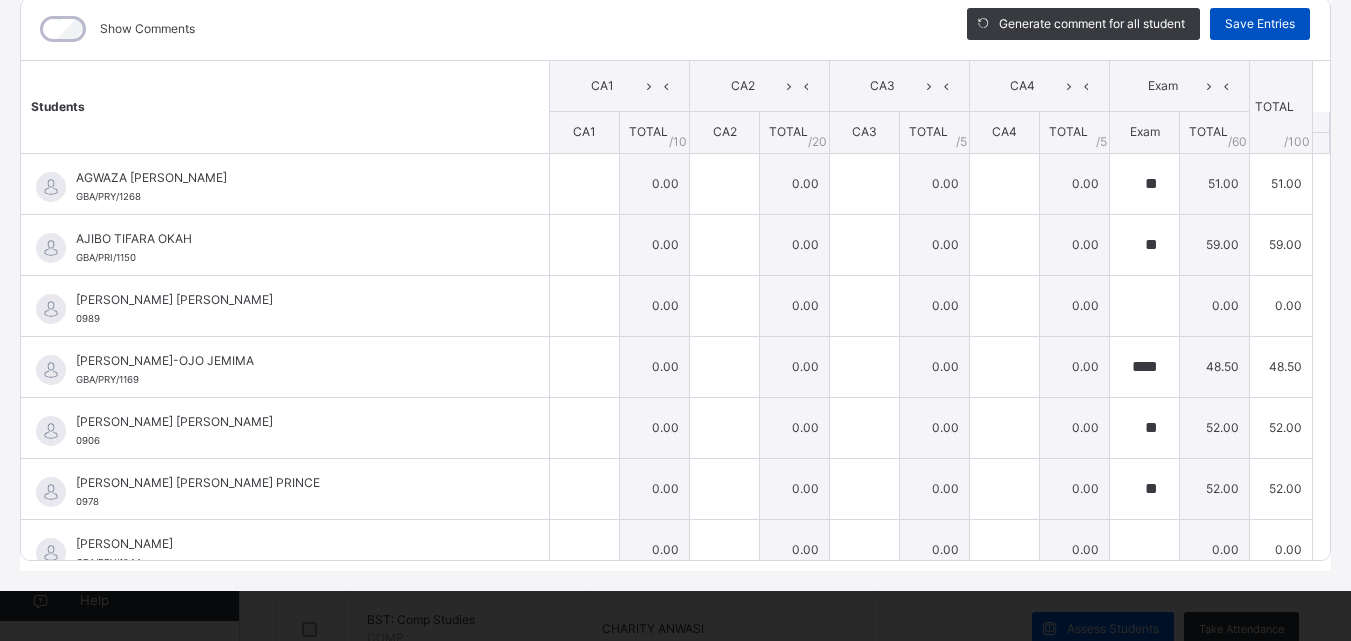 click on "Save Entries" at bounding box center [1260, 24] 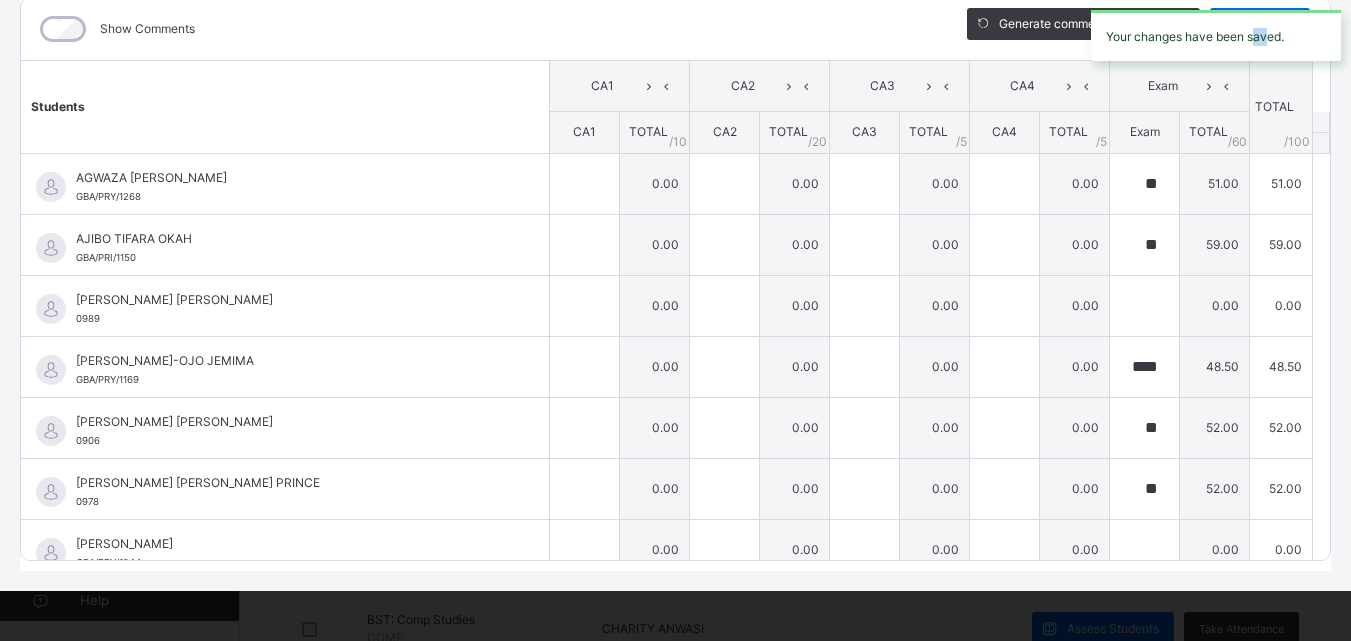scroll, scrollTop: 269, scrollLeft: 0, axis: vertical 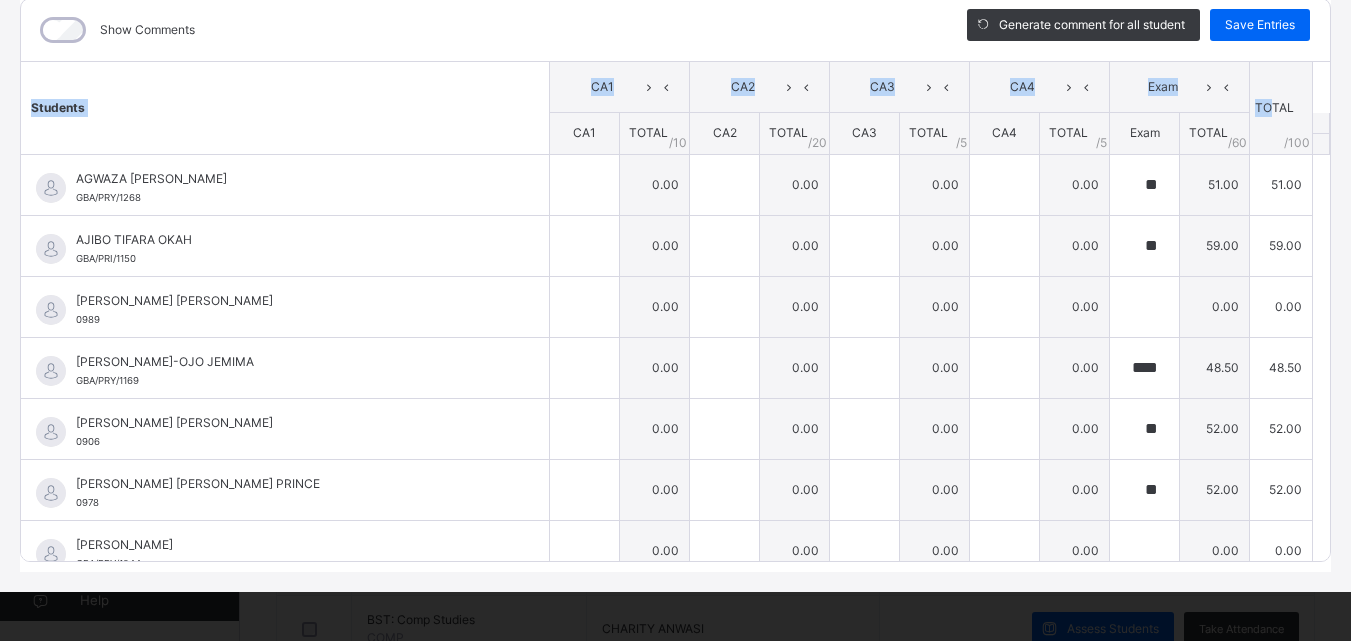 drag, startPoint x: 1266, startPoint y: 19, endPoint x: 1247, endPoint y: 126, distance: 108.67382 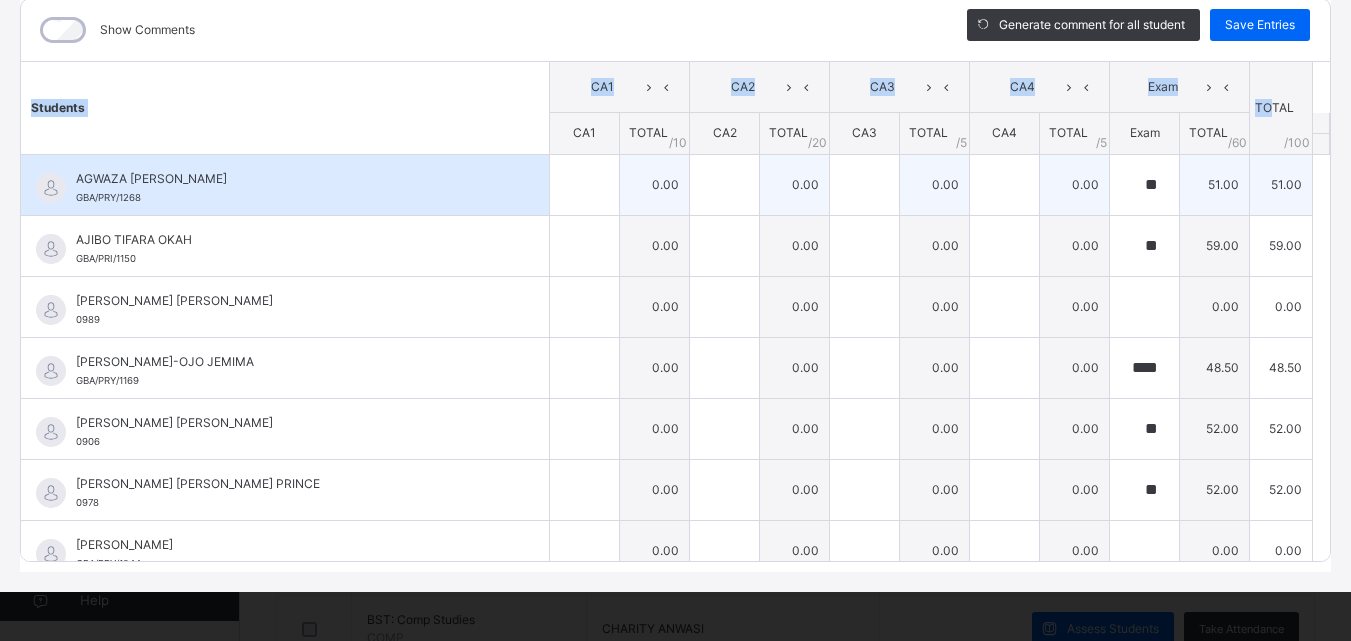 click on "AGWAZA [PERSON_NAME]" at bounding box center (290, 179) 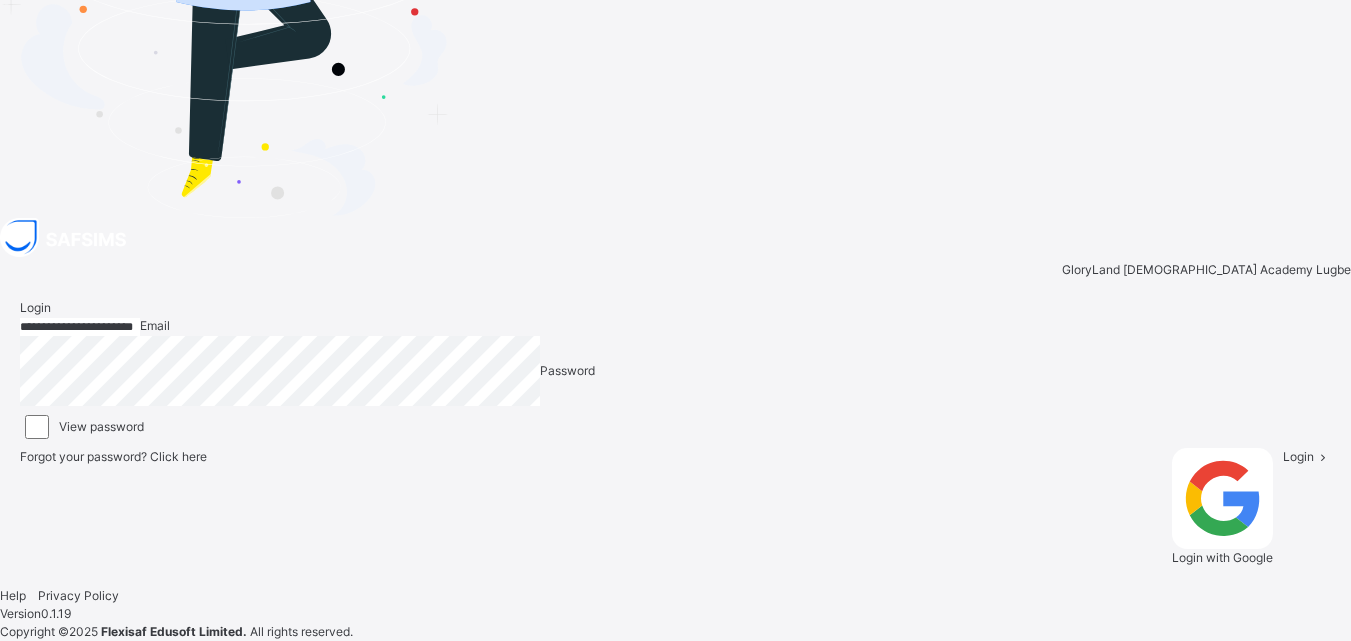 scroll, scrollTop: 0, scrollLeft: 0, axis: both 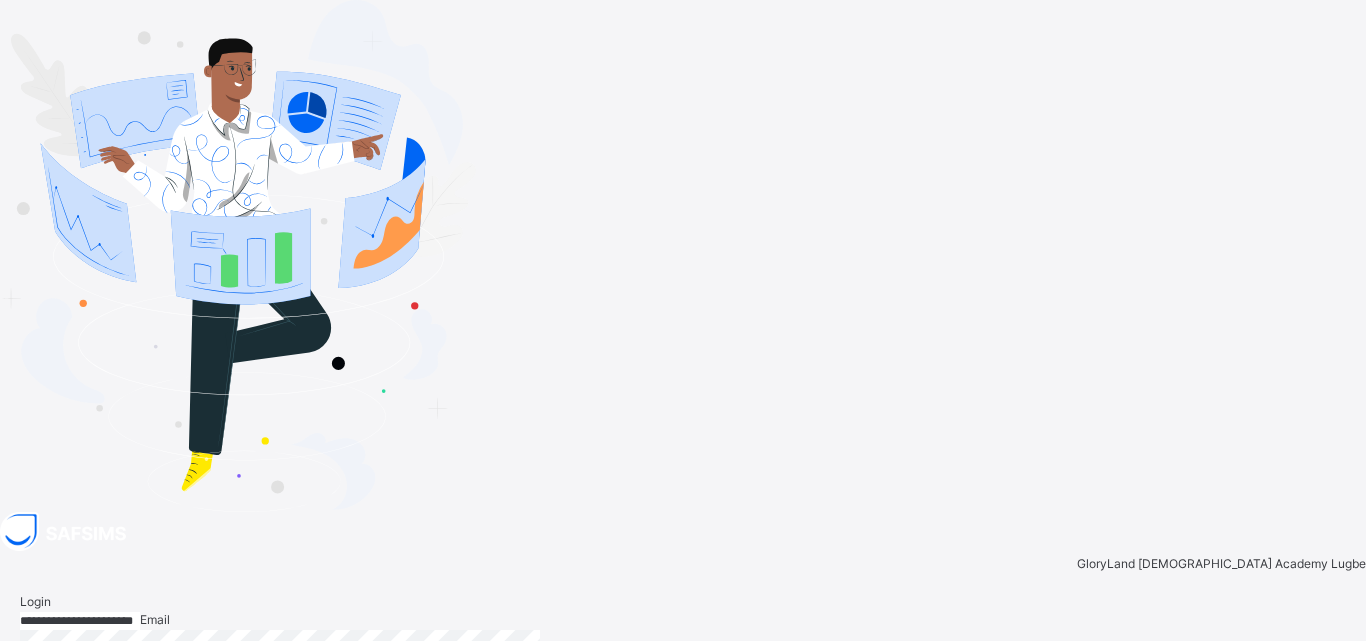 click on "Login" at bounding box center [1313, 750] 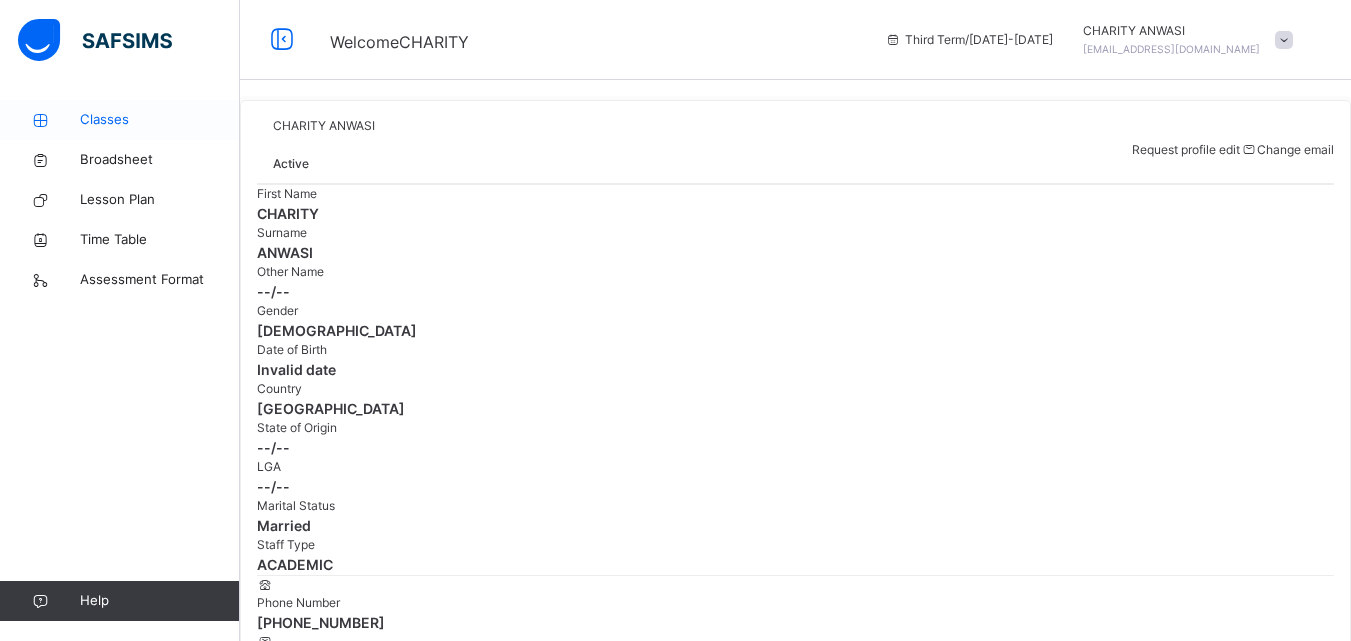 click on "Classes" at bounding box center [160, 120] 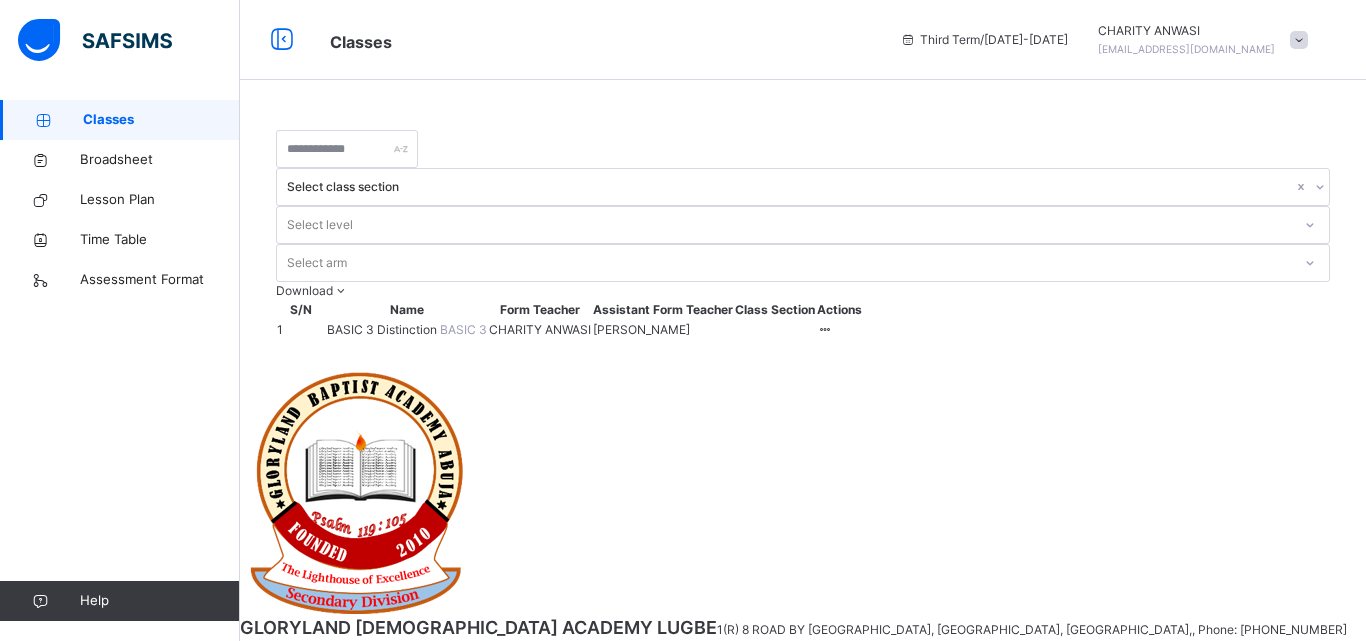 click on "BASIC 3   Distinction" at bounding box center [383, 329] 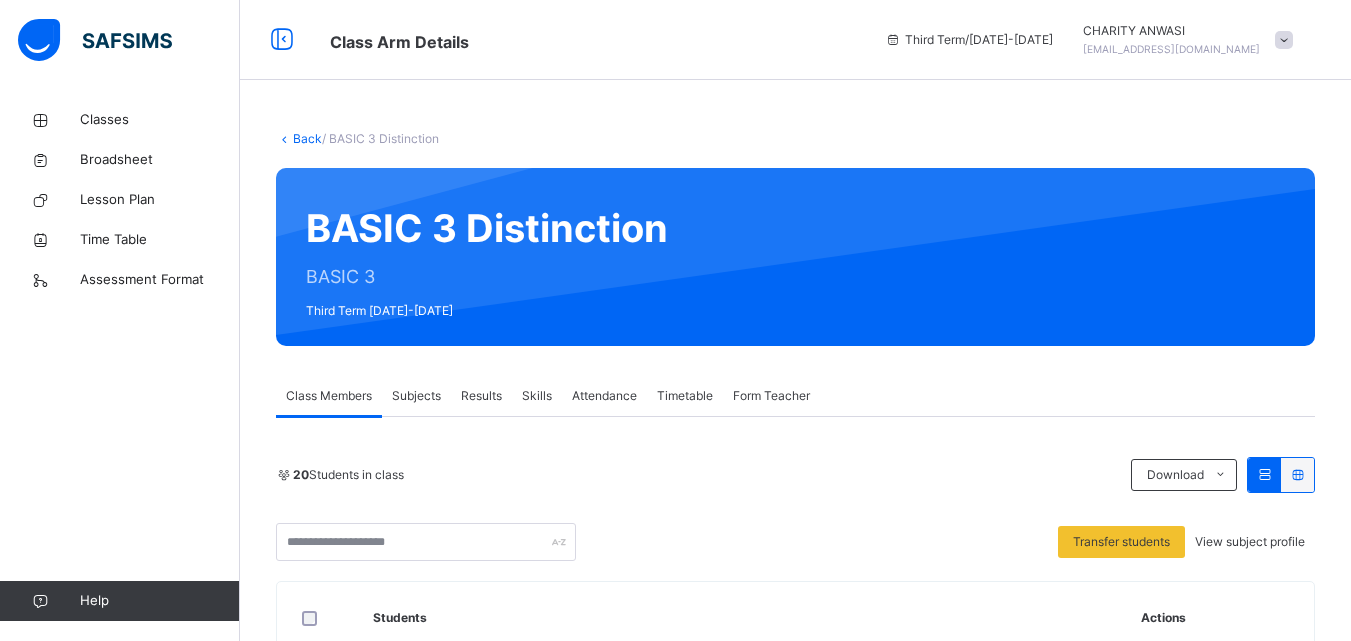 click on "Subjects" at bounding box center (416, 396) 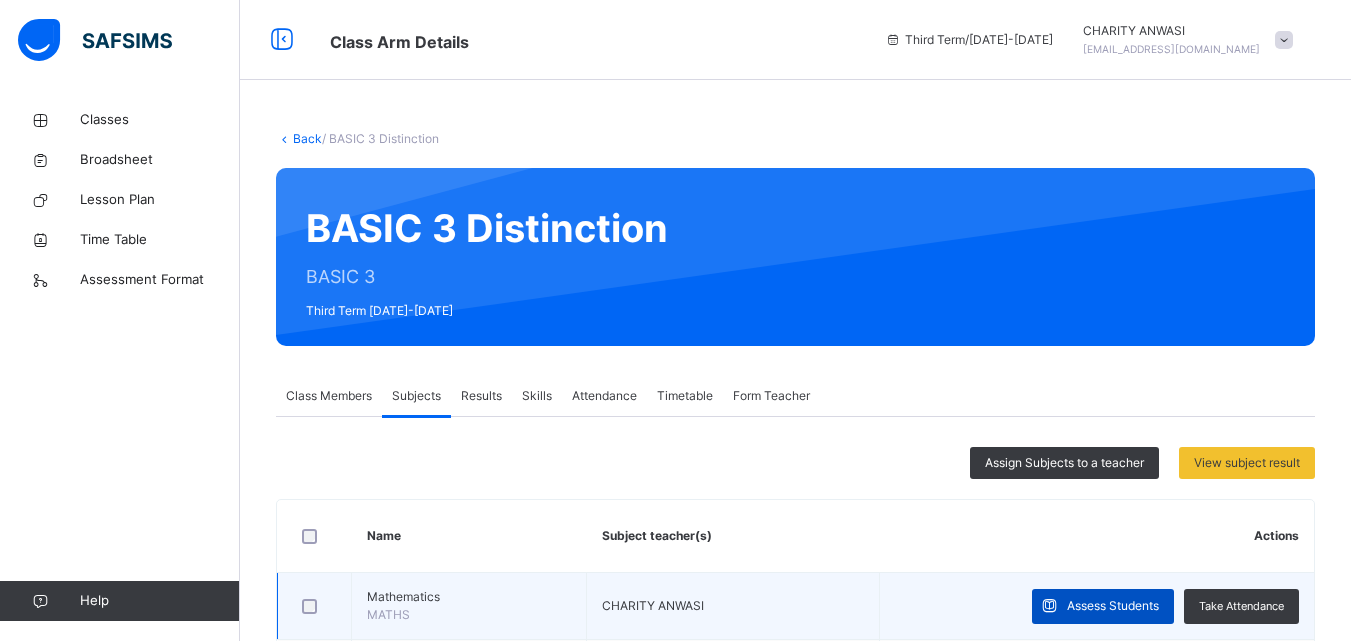 click on "Assess Students" at bounding box center [1113, 606] 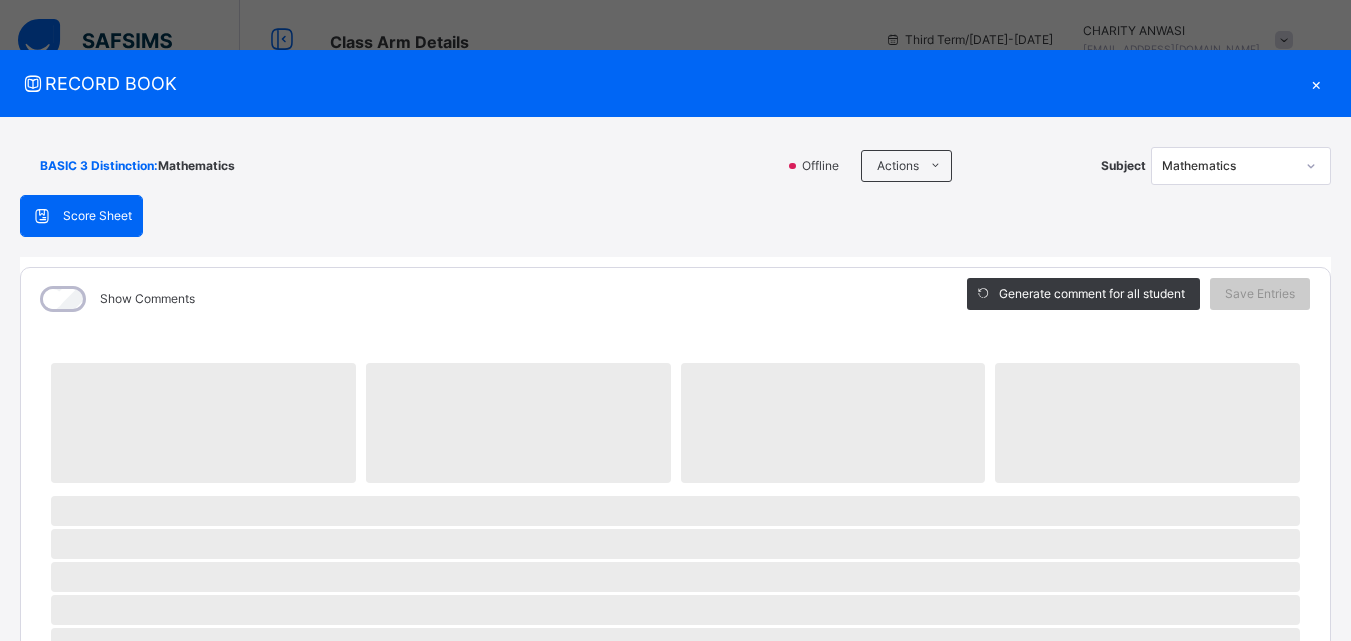 click 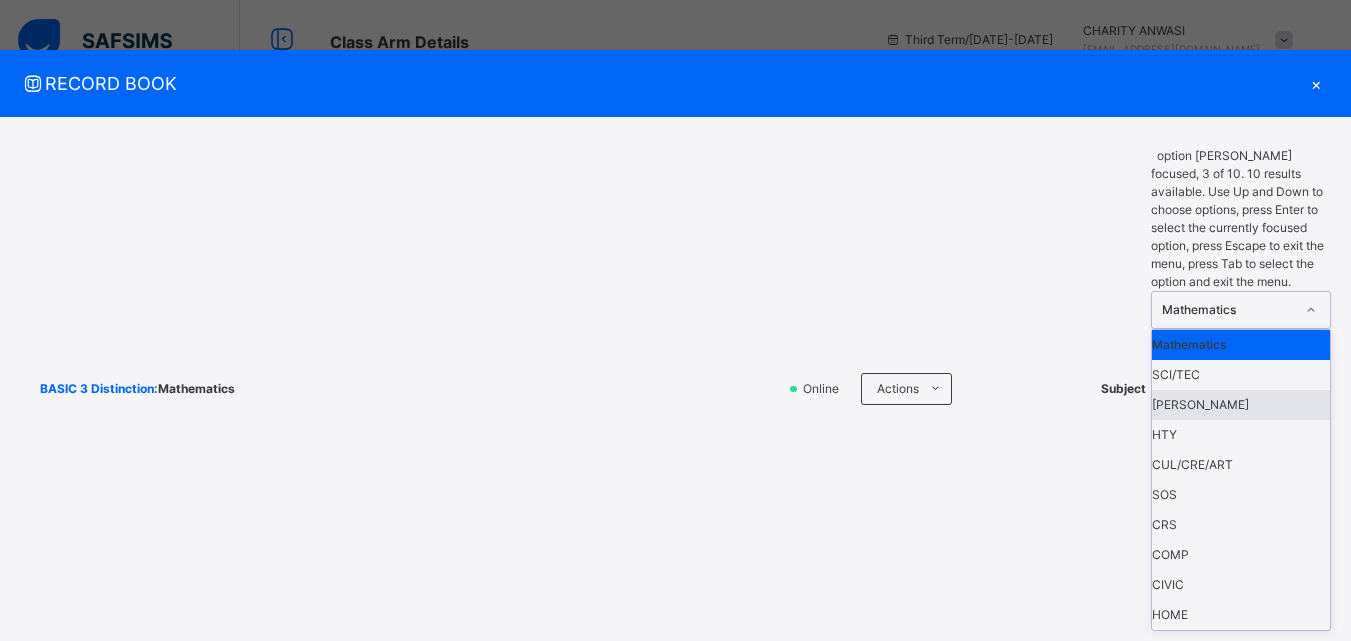 click on "[PERSON_NAME]" at bounding box center (1241, 405) 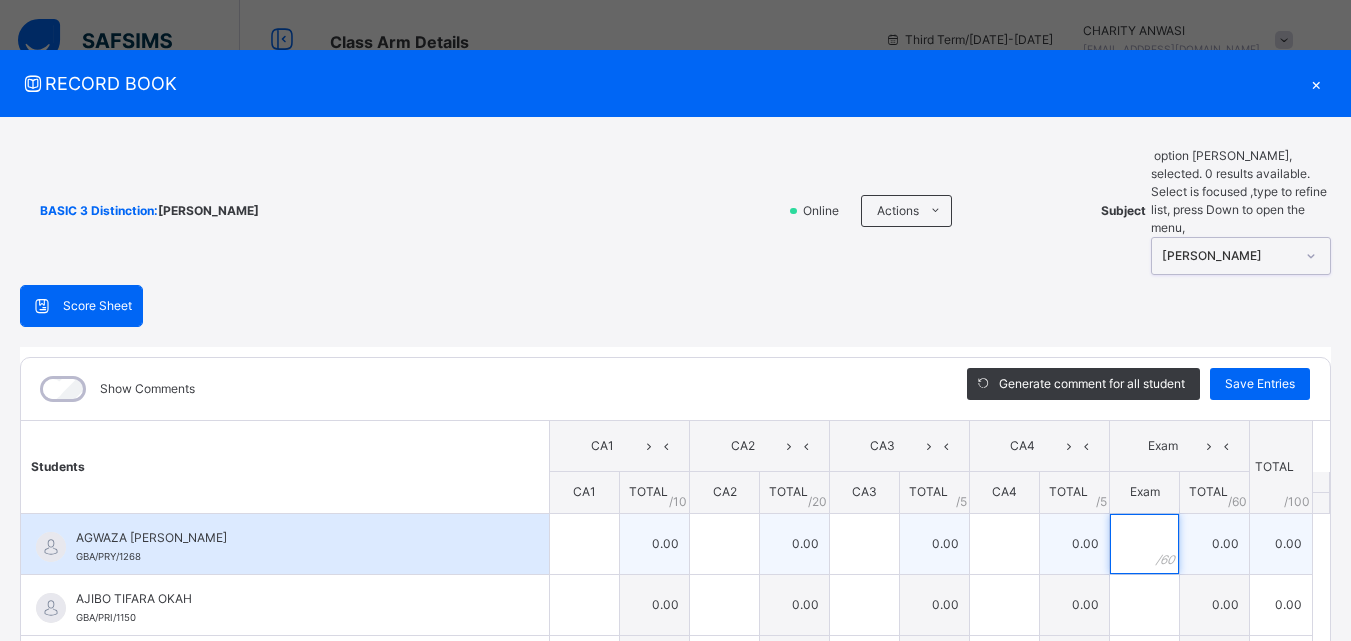 click at bounding box center (1144, 544) 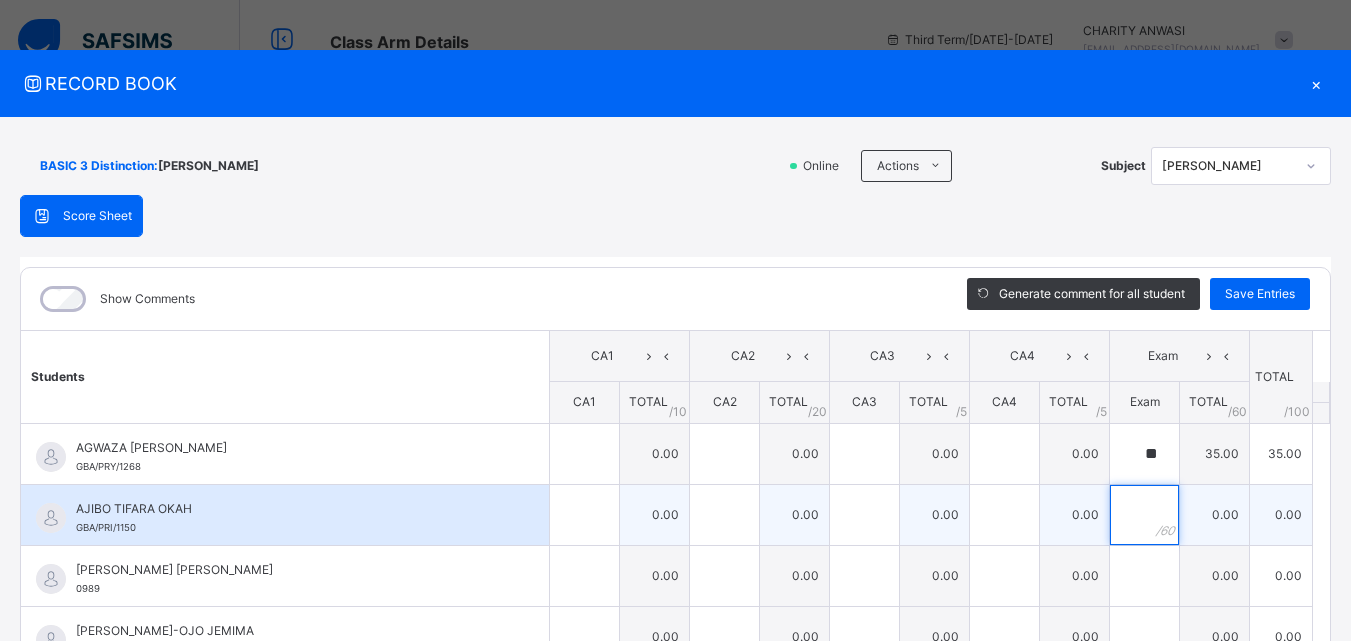 click at bounding box center [1144, 515] 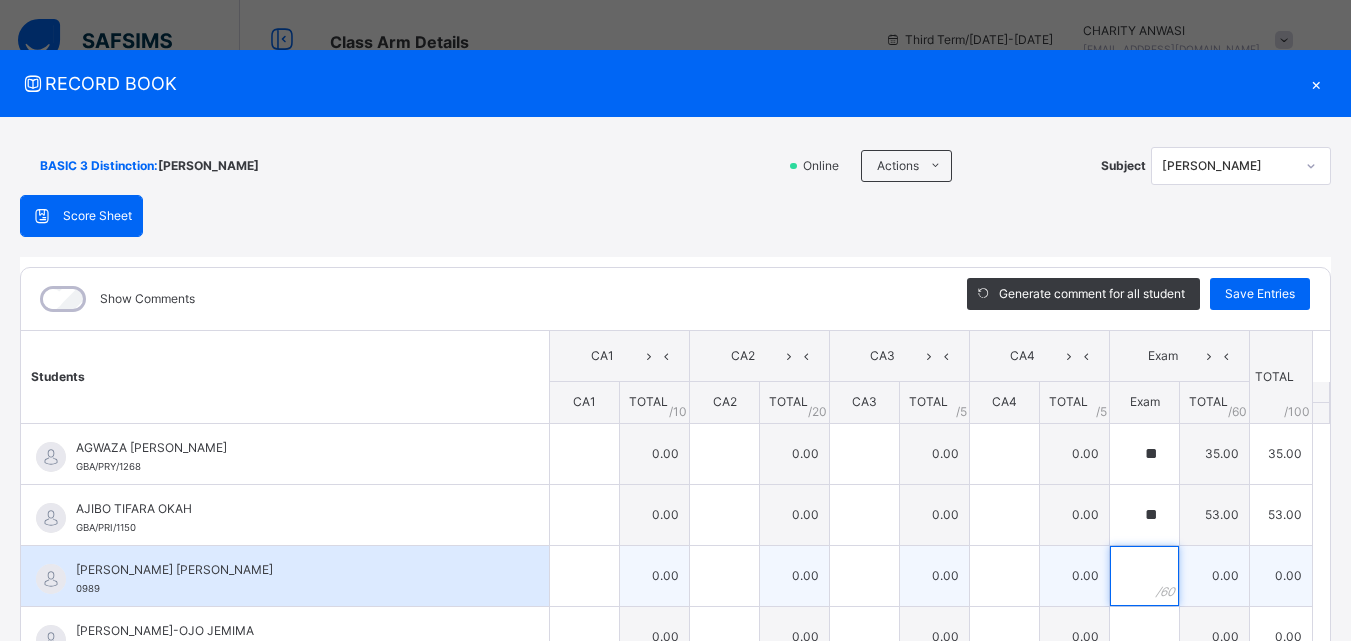 click at bounding box center (1144, 576) 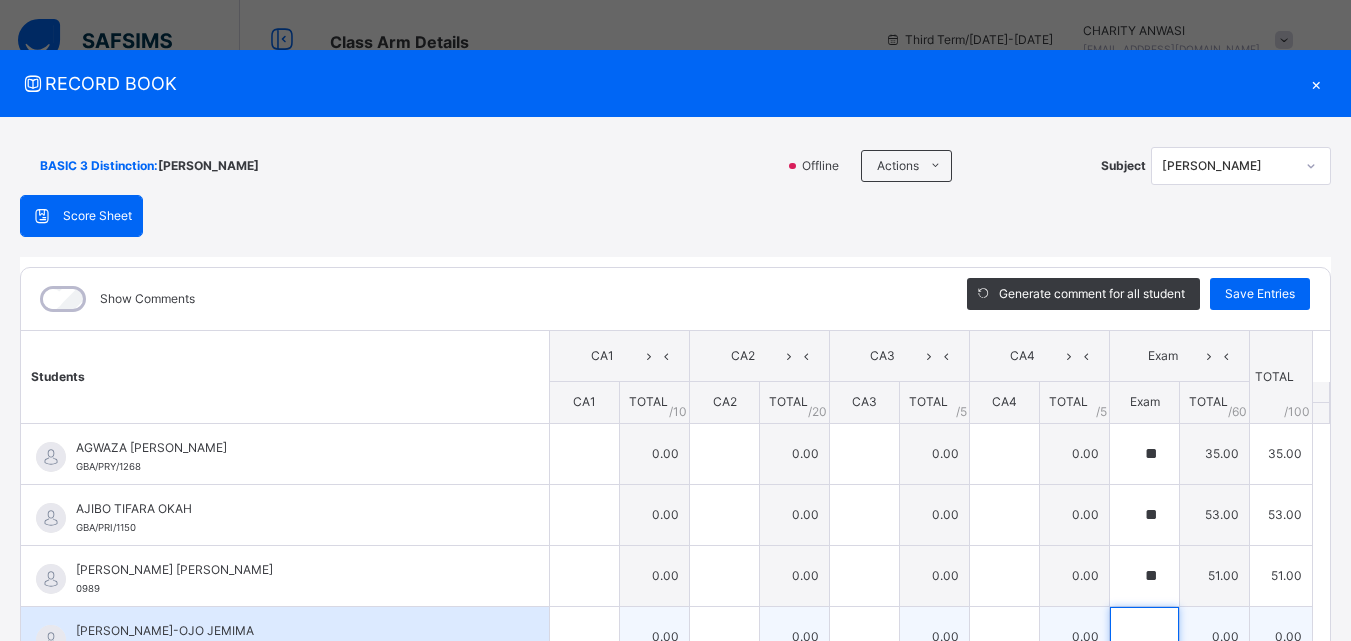 click at bounding box center (1144, 637) 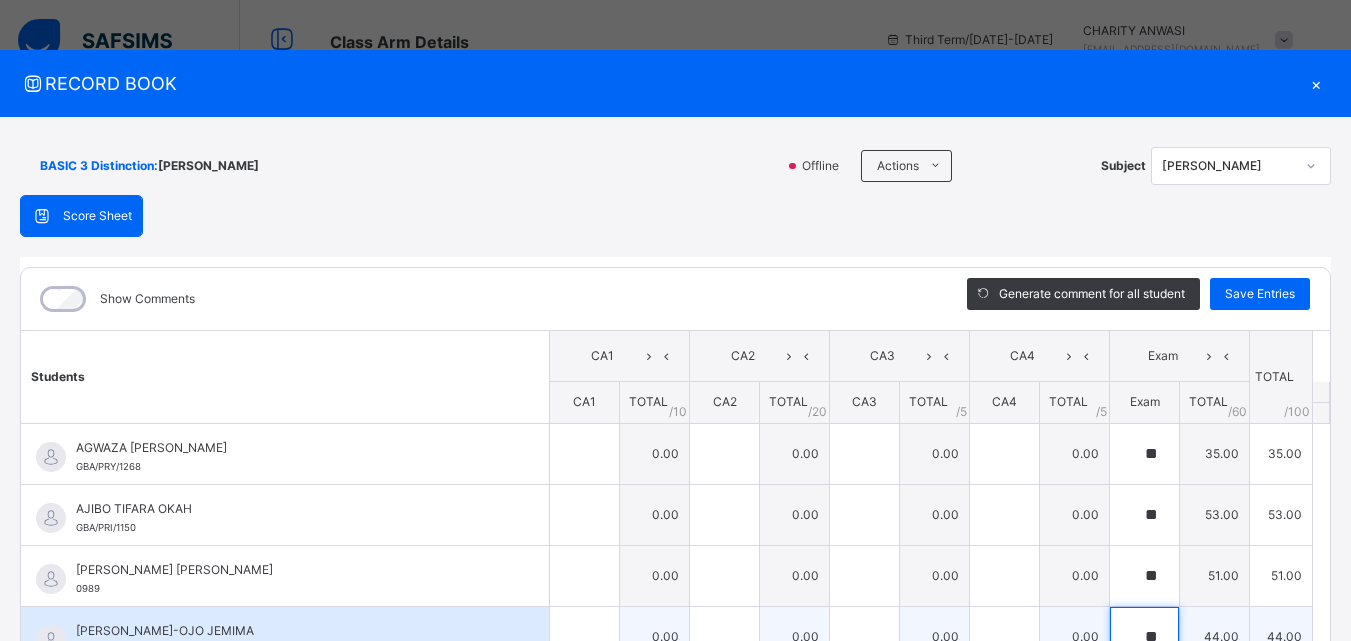scroll, scrollTop: 6, scrollLeft: 0, axis: vertical 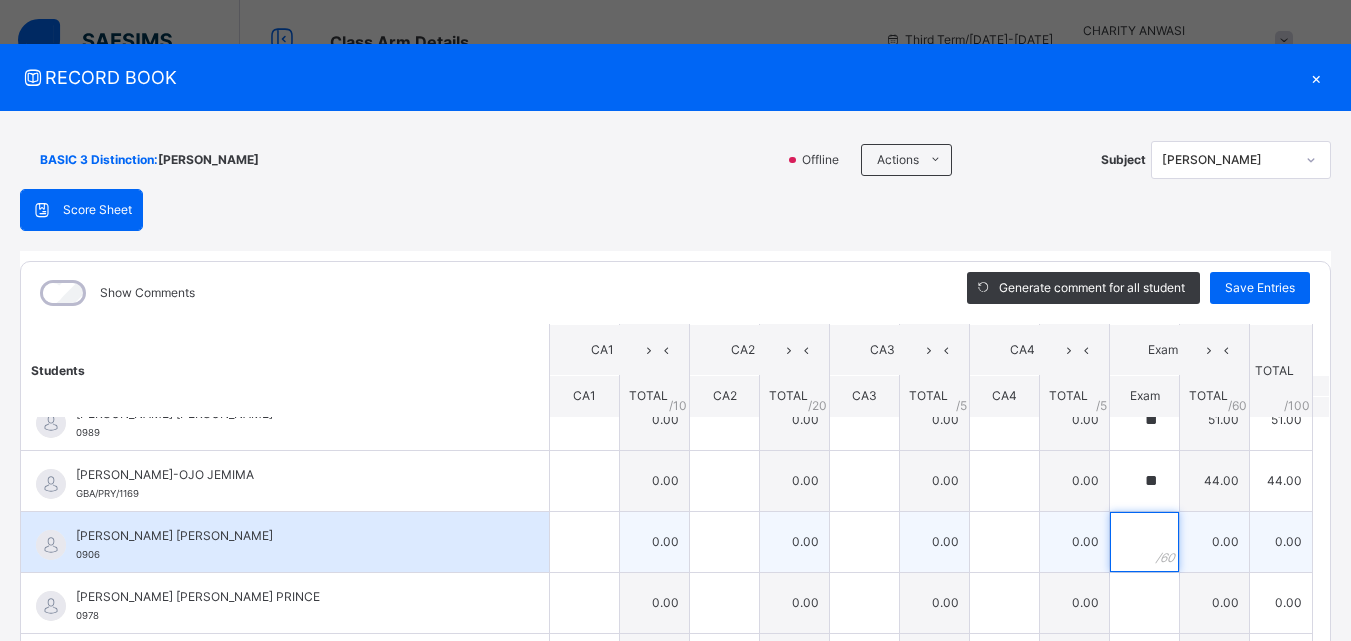 click at bounding box center (1144, 542) 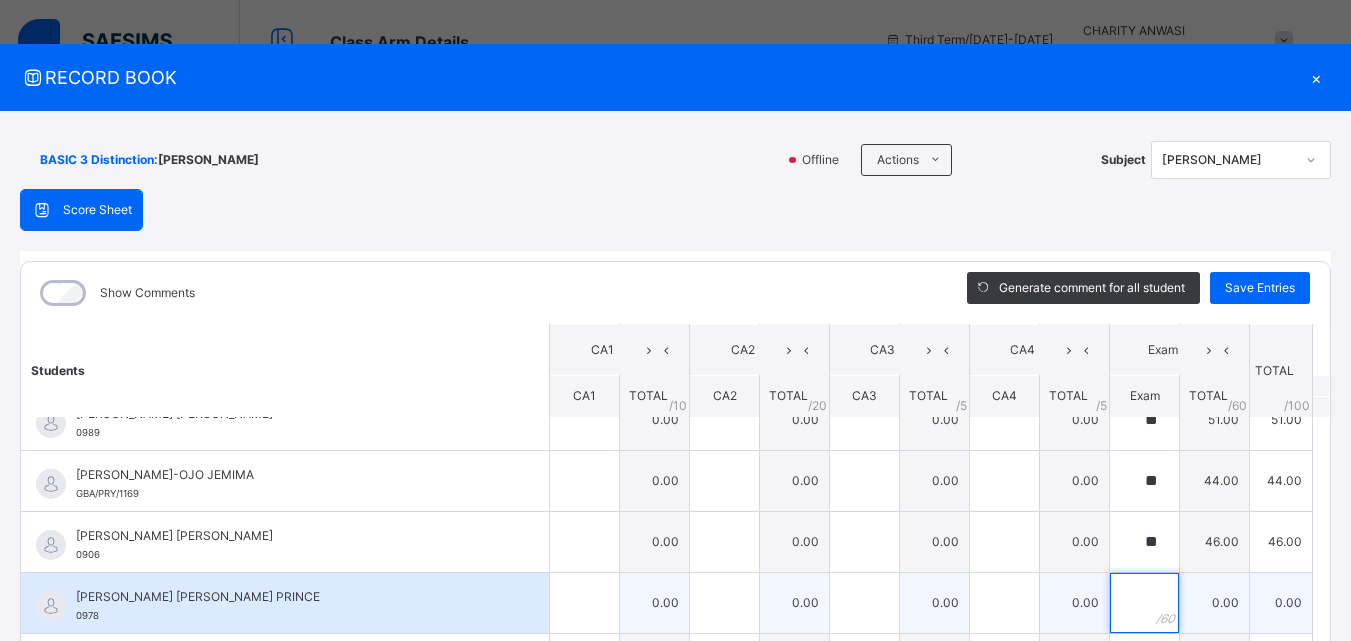 click at bounding box center (1144, 603) 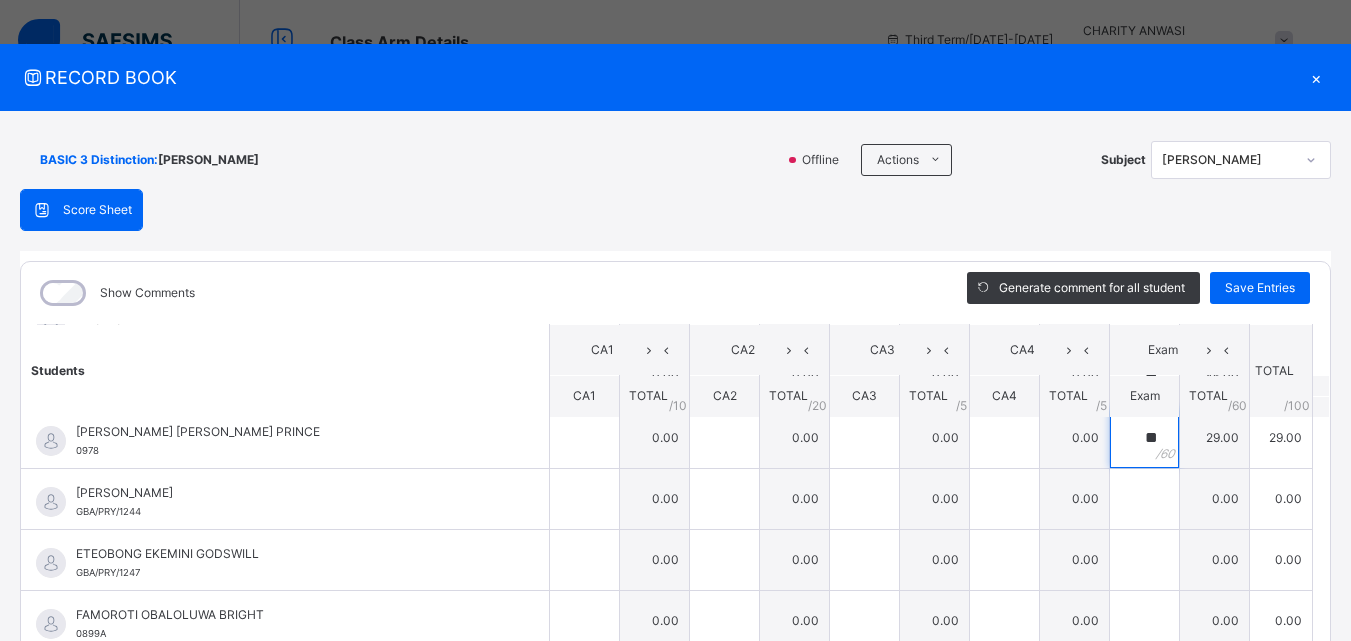scroll, scrollTop: 318, scrollLeft: 0, axis: vertical 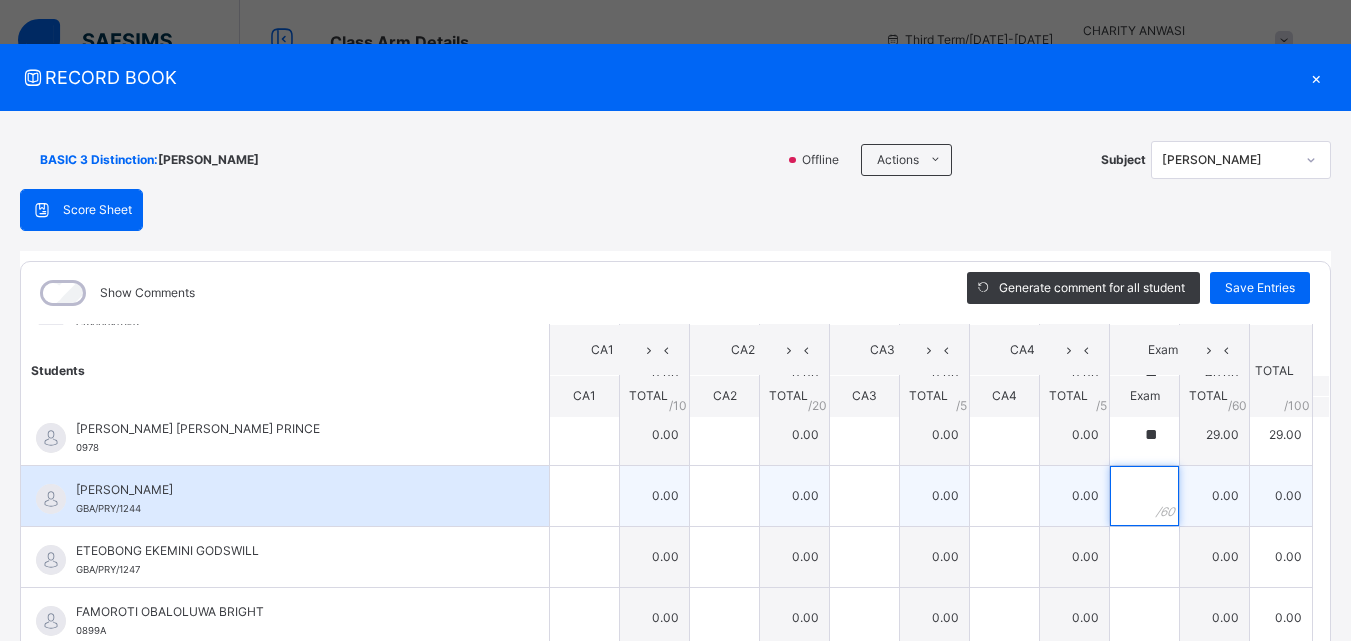 click at bounding box center [1144, 496] 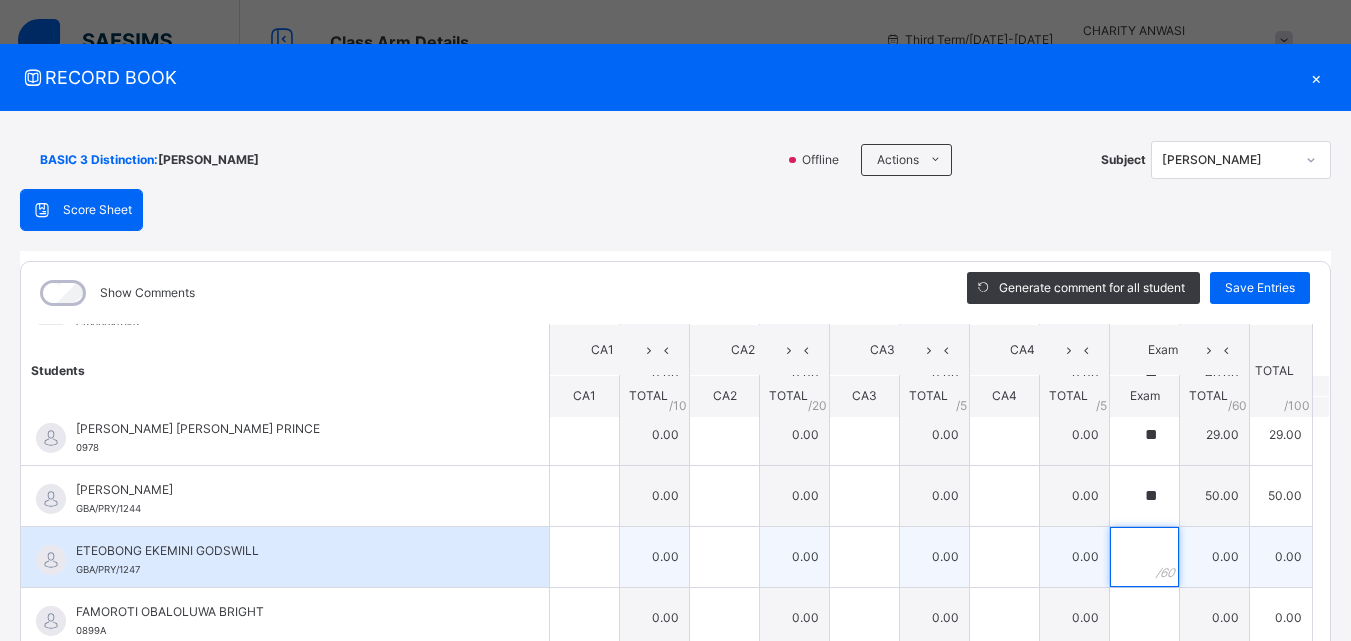 click at bounding box center (1144, 557) 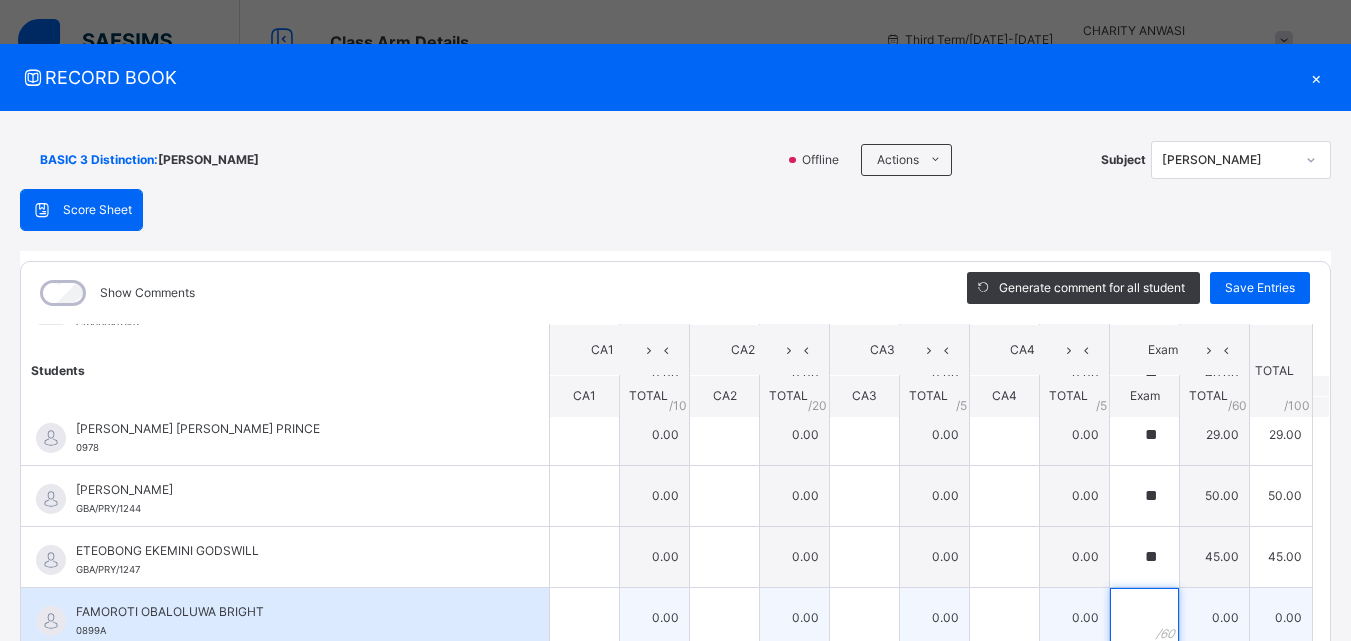 click at bounding box center [1144, 618] 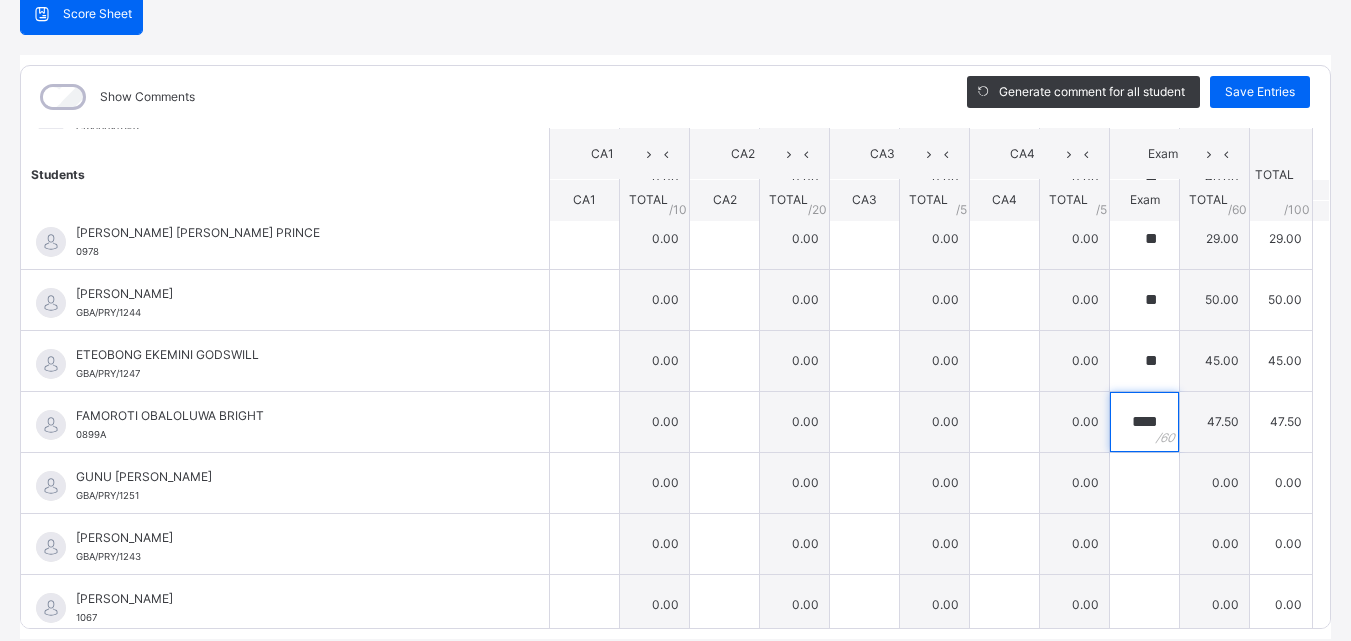scroll, scrollTop: 249, scrollLeft: 0, axis: vertical 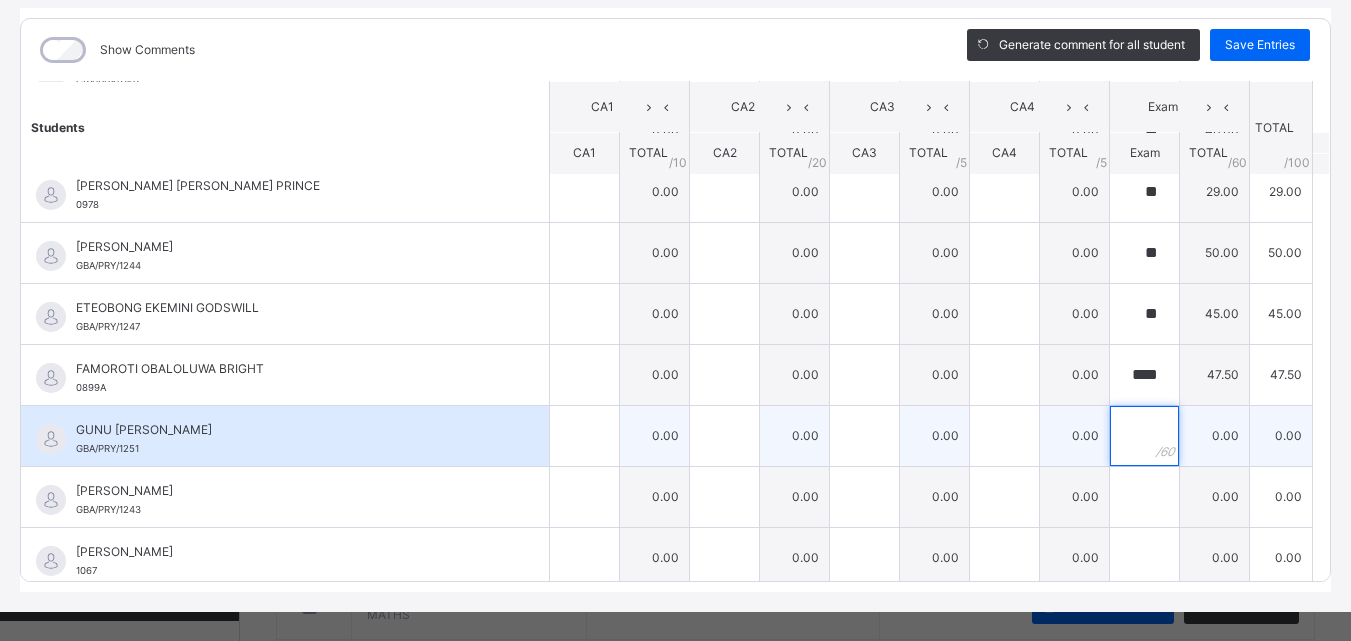 click at bounding box center [1144, 436] 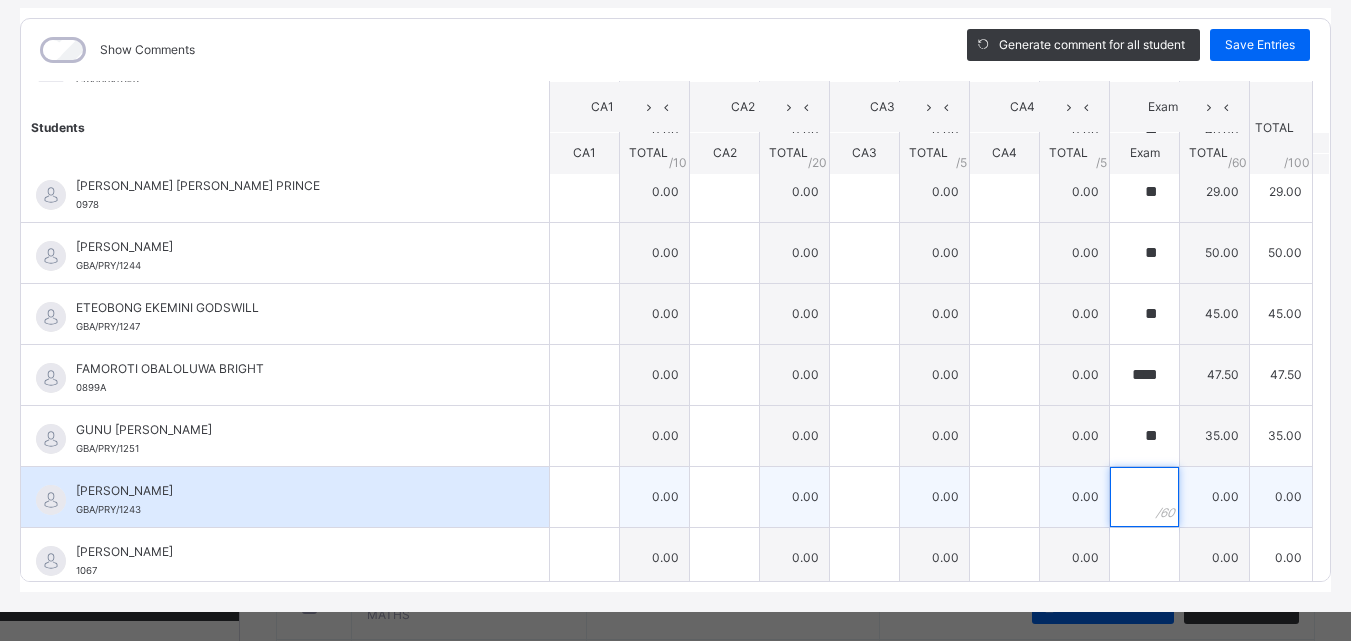 click at bounding box center [1144, 497] 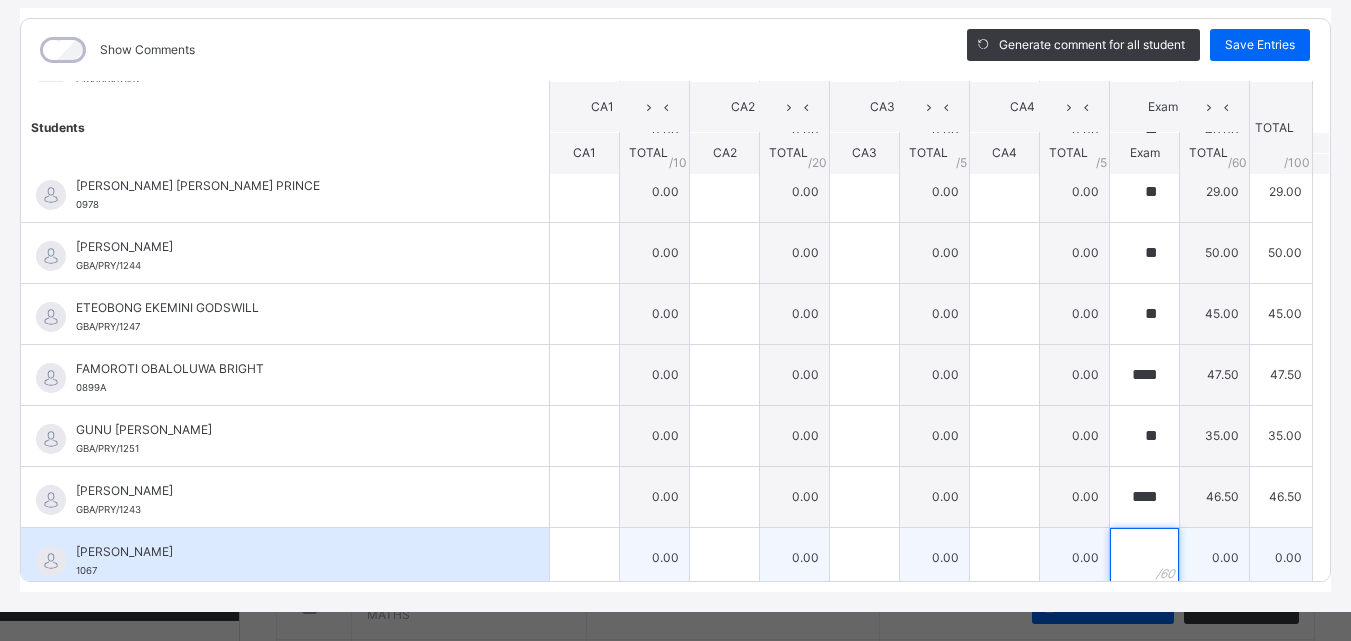 click at bounding box center [1144, 558] 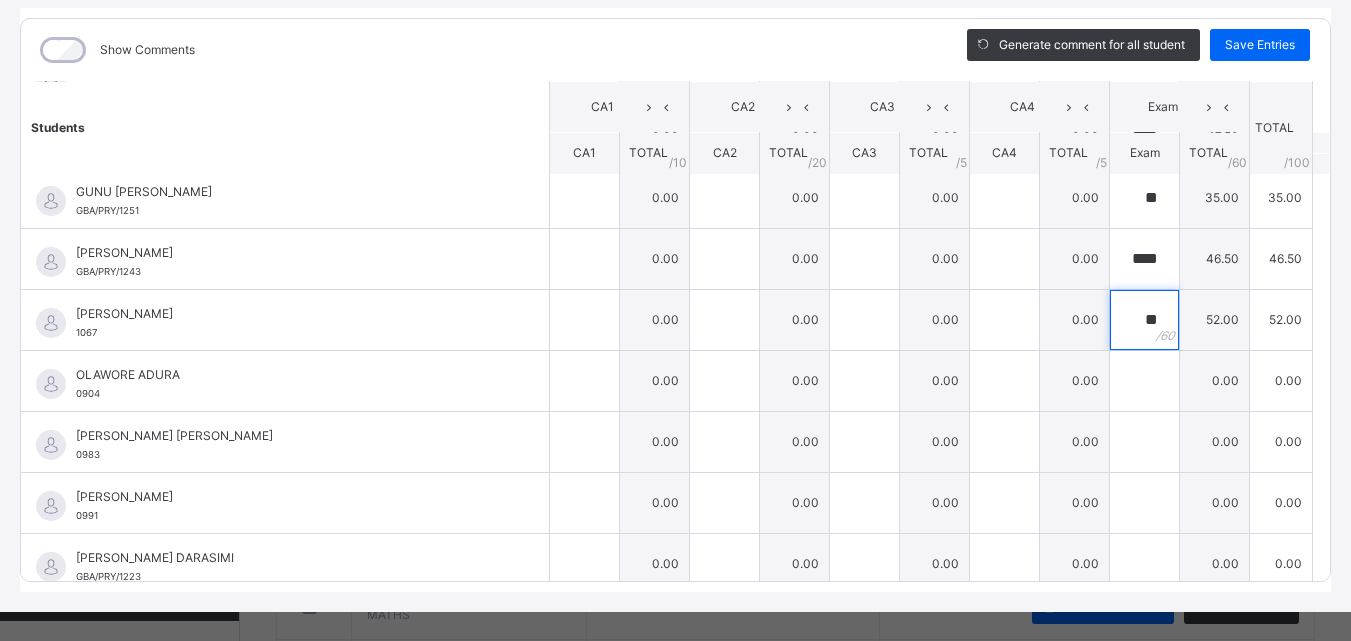 scroll, scrollTop: 726, scrollLeft: 0, axis: vertical 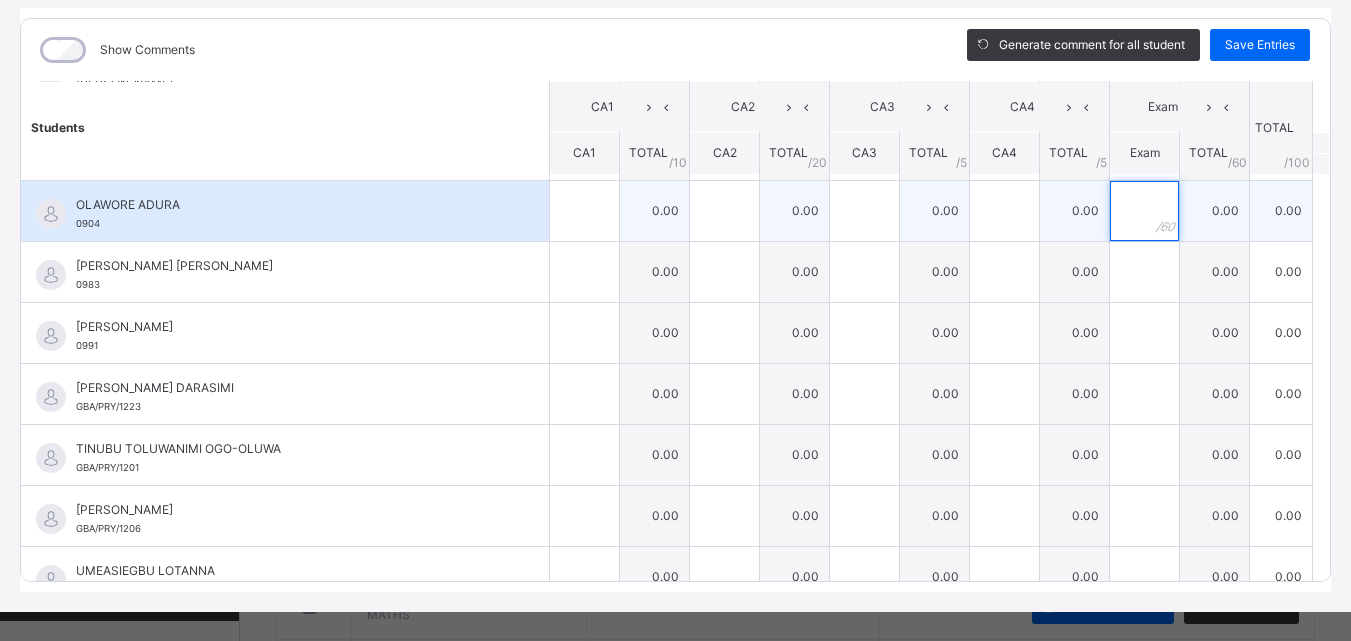 click at bounding box center [1144, 211] 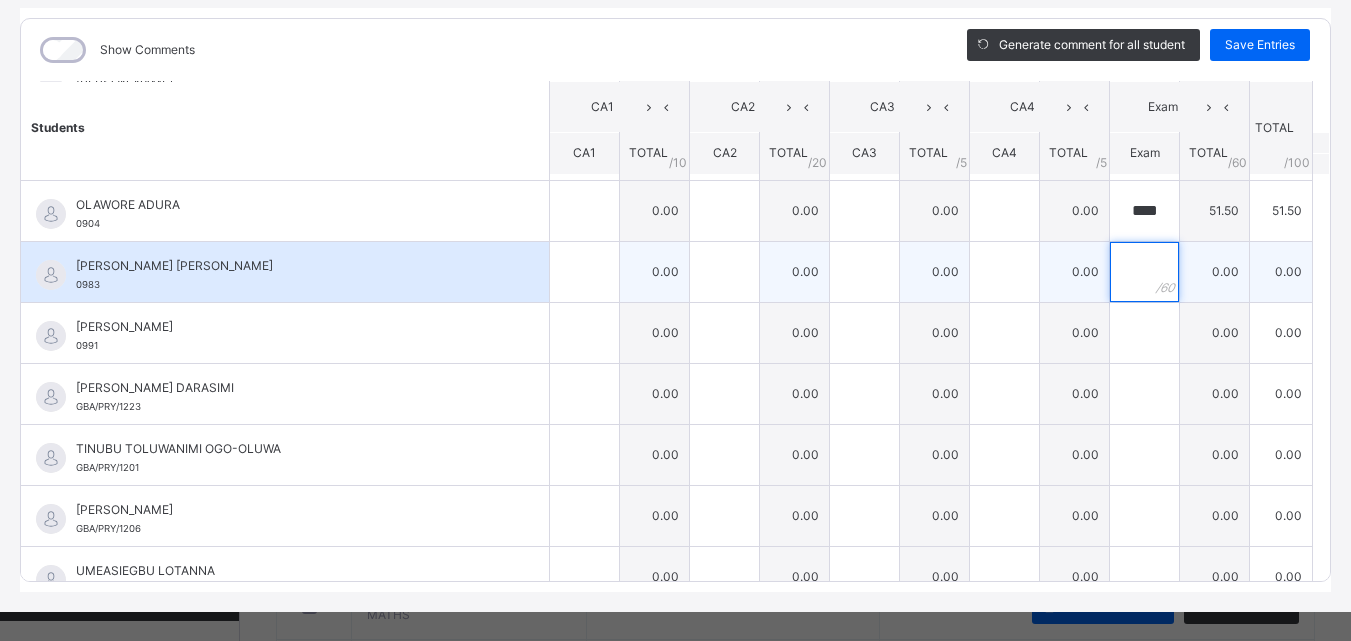 click at bounding box center [1144, 272] 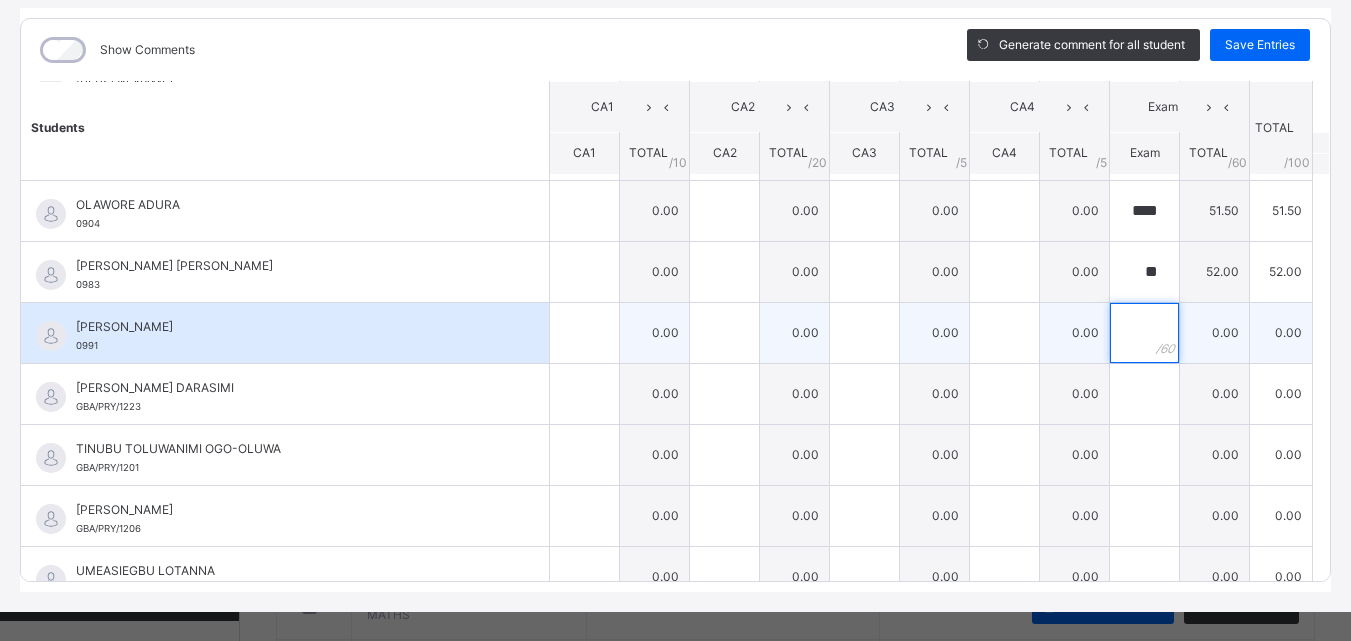 click at bounding box center (1144, 333) 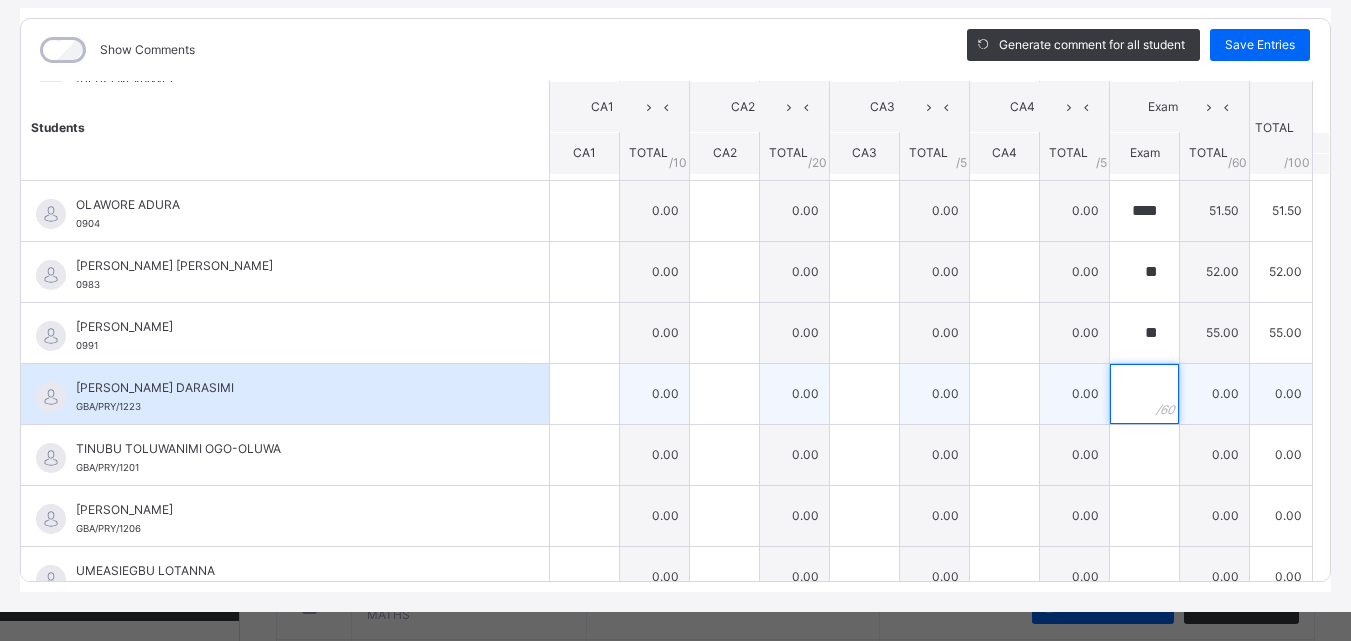 click at bounding box center [1144, 394] 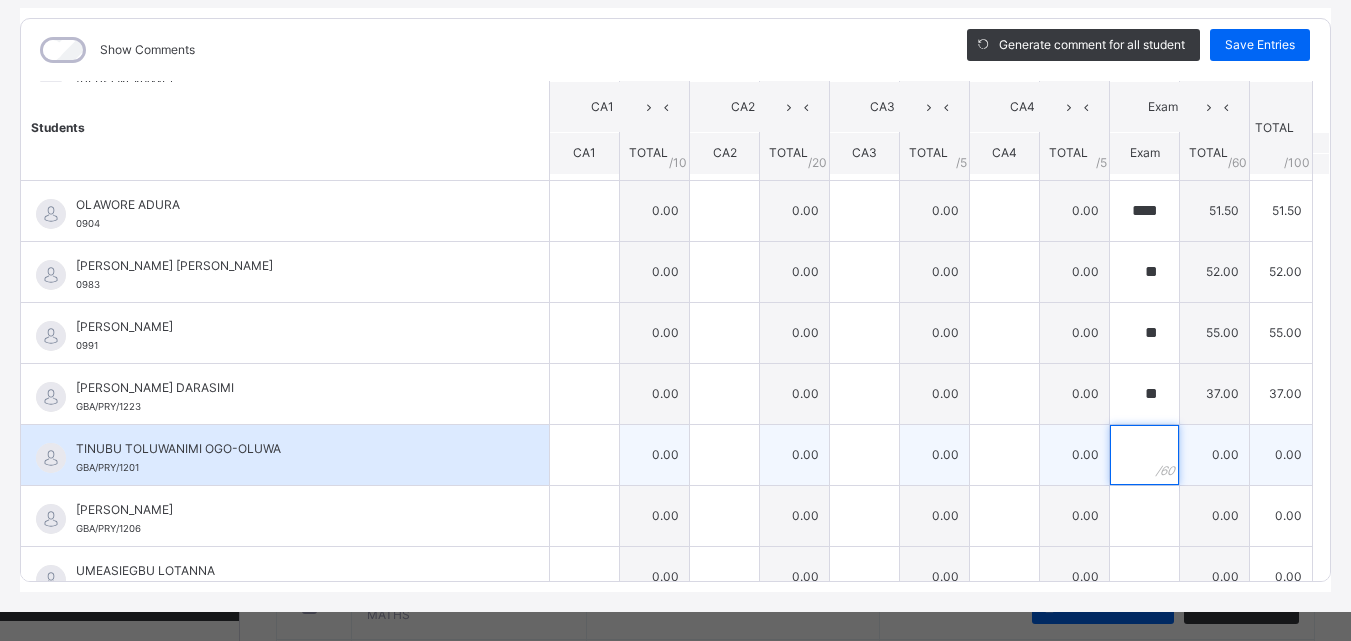 click at bounding box center [1144, 455] 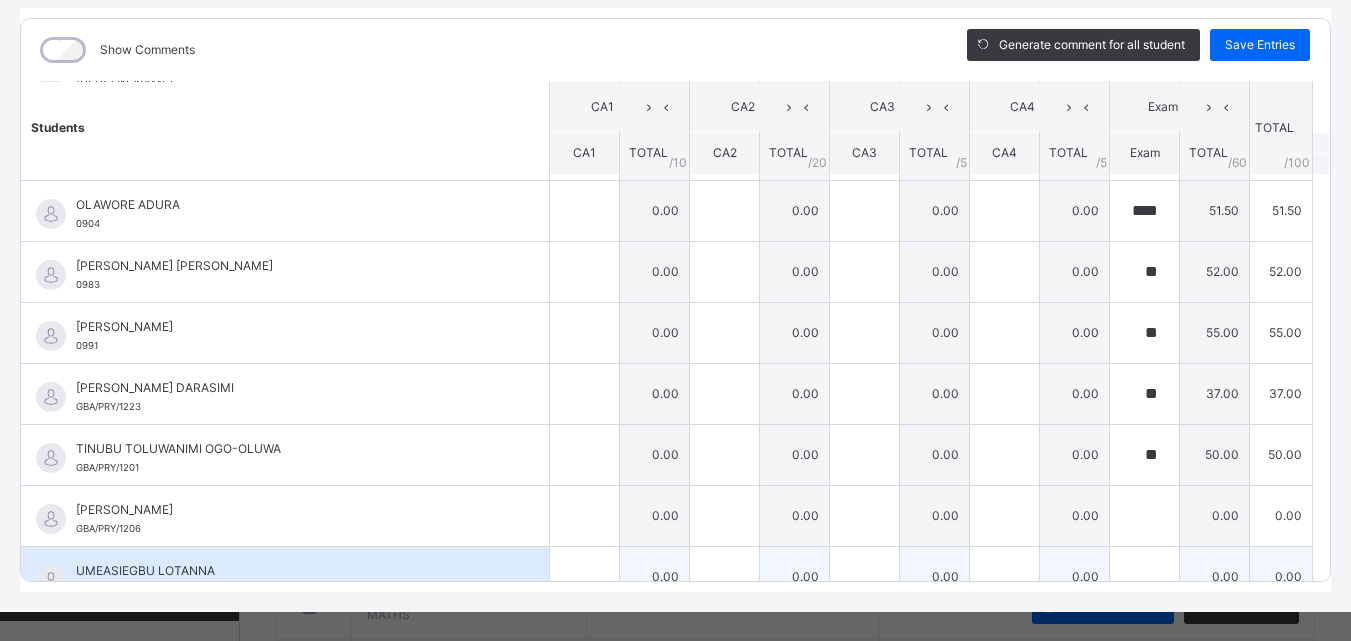 click on "0.00" at bounding box center (1075, 576) 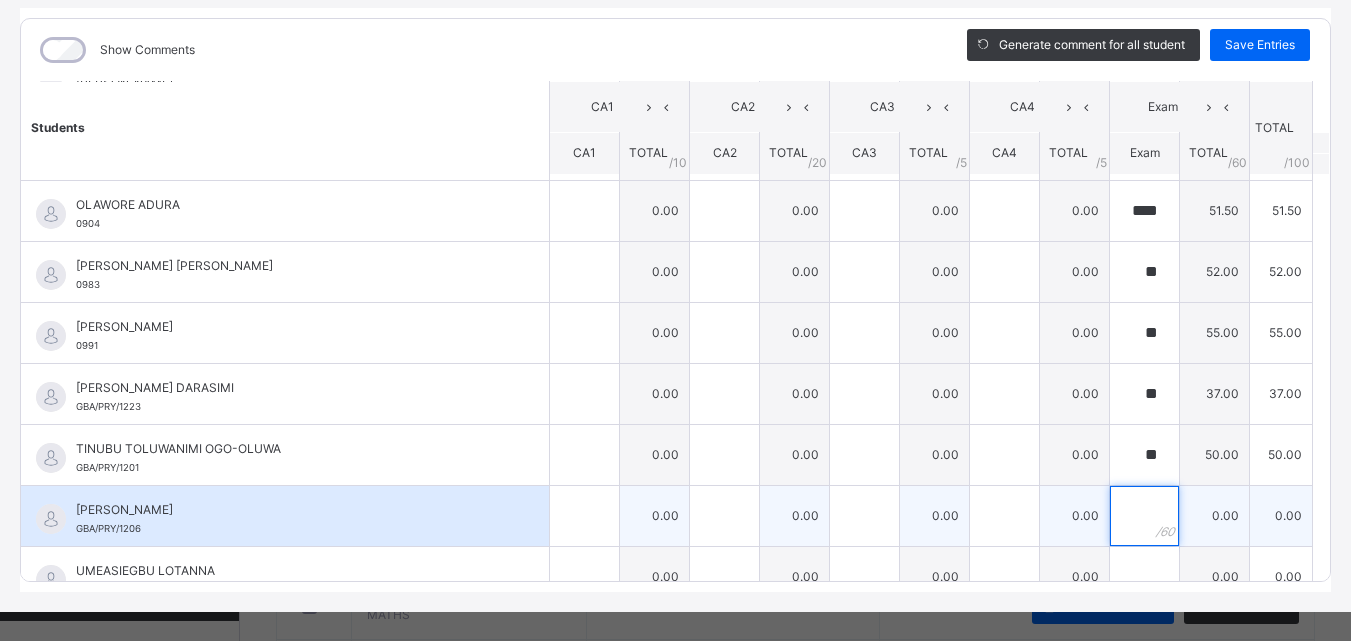 click at bounding box center (1144, 516) 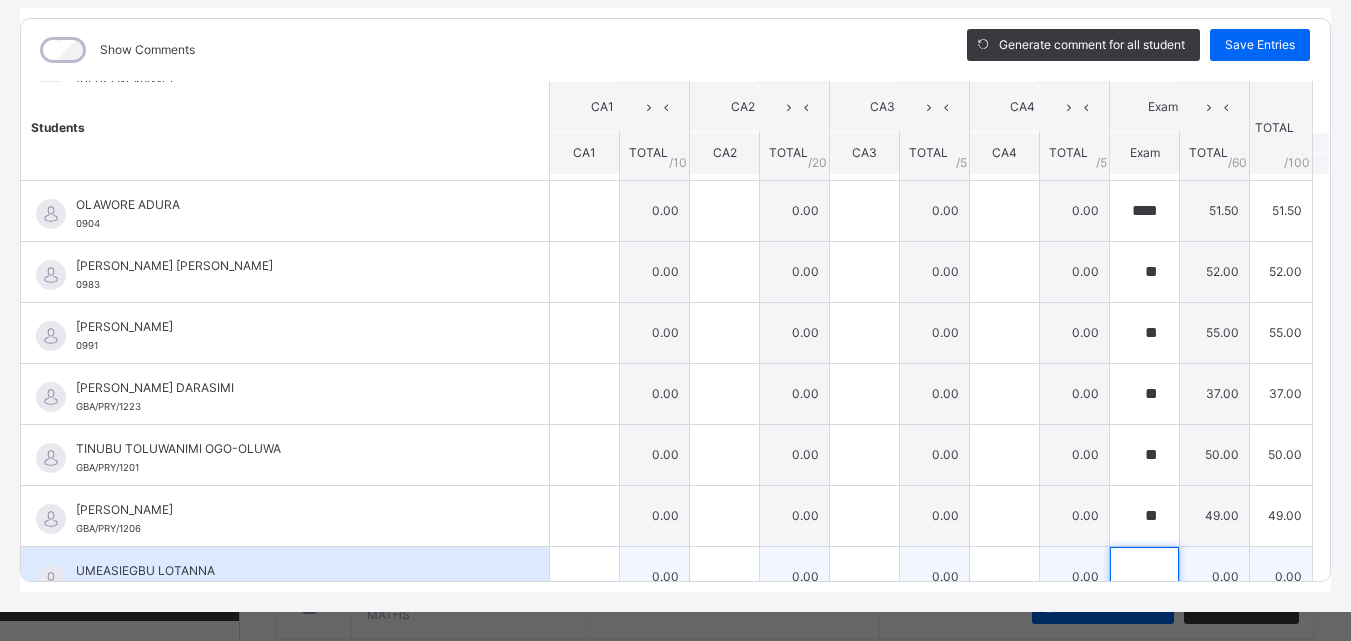 click at bounding box center (1144, 577) 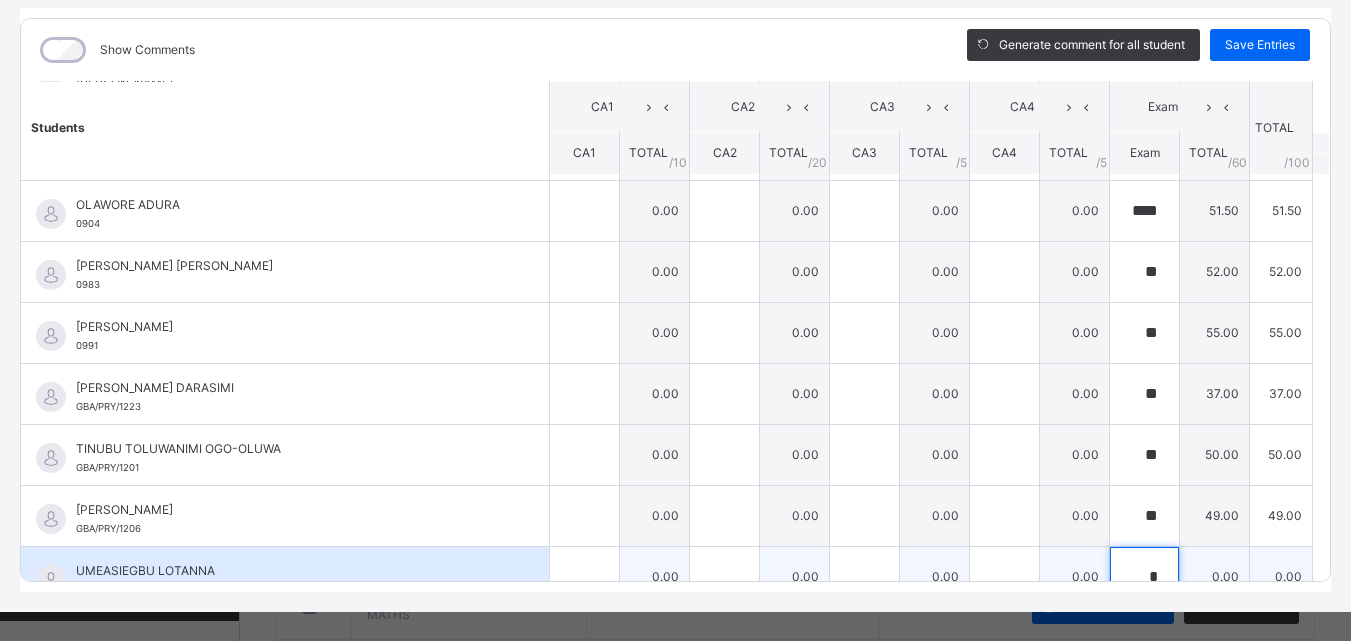 scroll, scrollTop: 732, scrollLeft: 0, axis: vertical 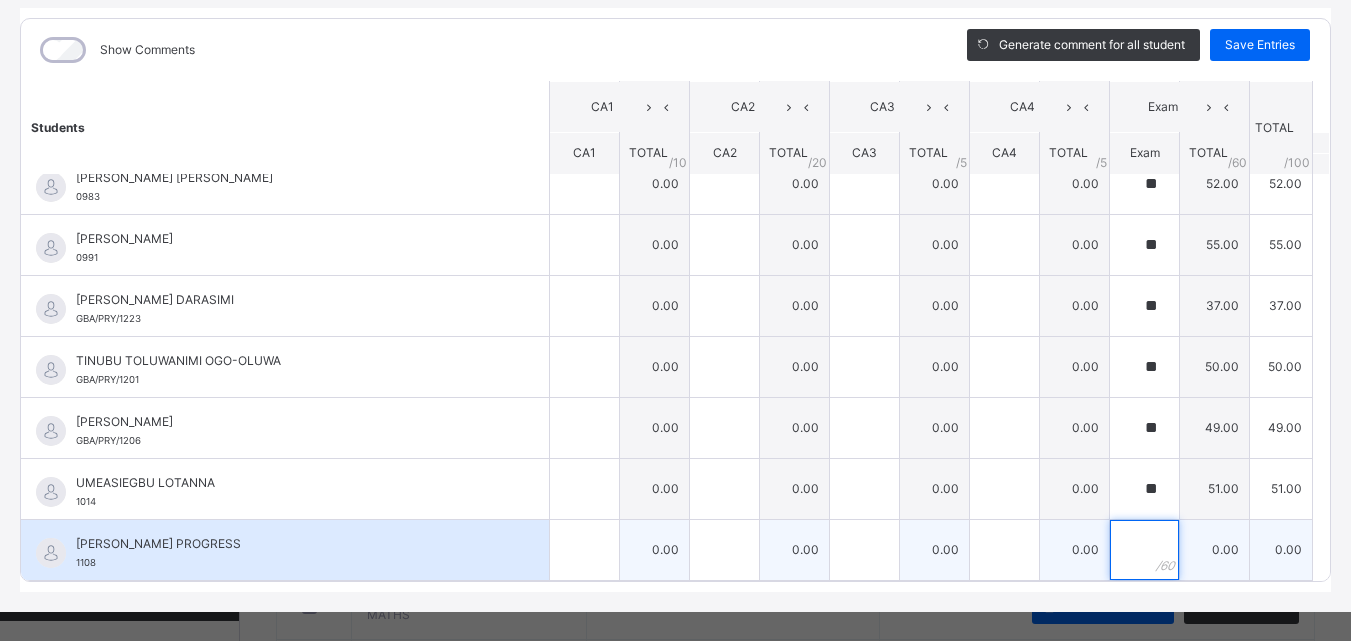 click at bounding box center [1144, 550] 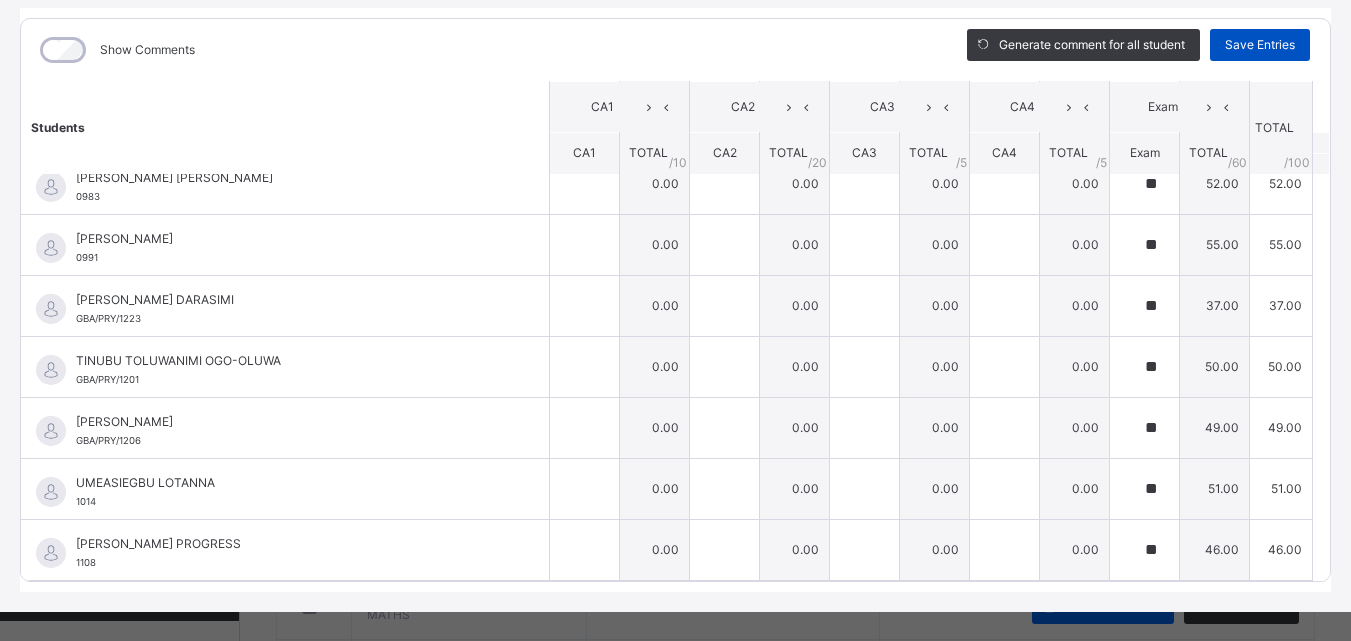 click on "Save Entries" at bounding box center (1260, 45) 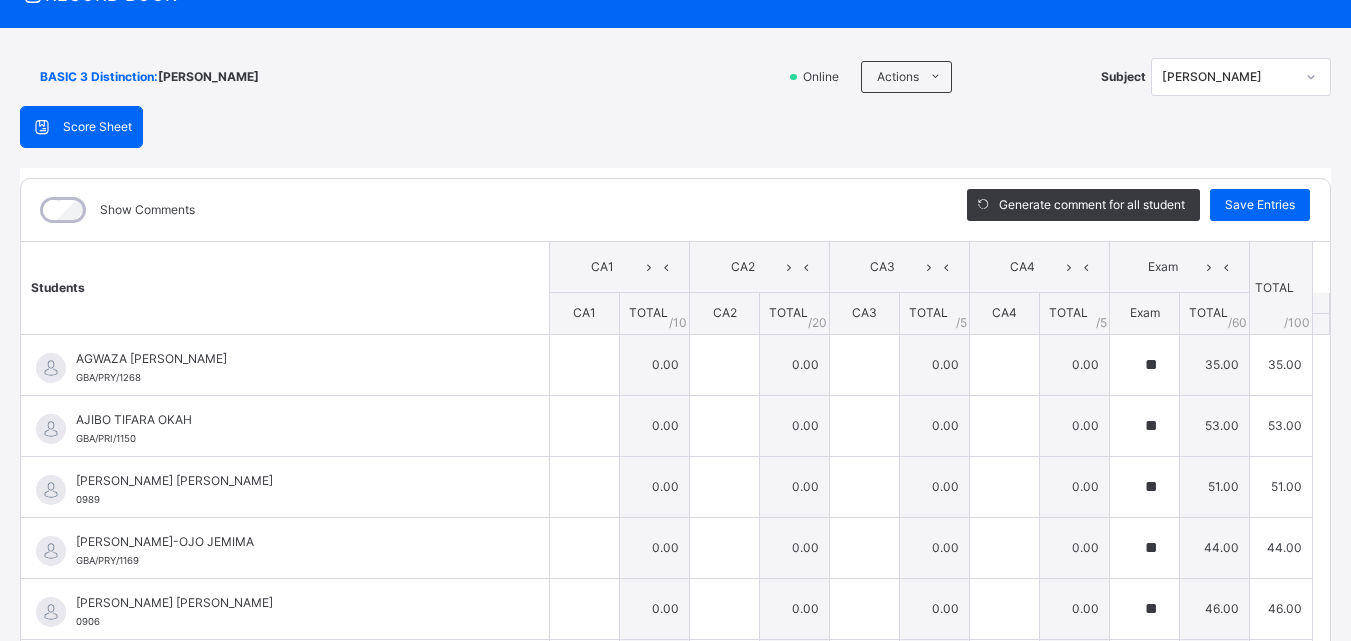 scroll, scrollTop: 0, scrollLeft: 0, axis: both 